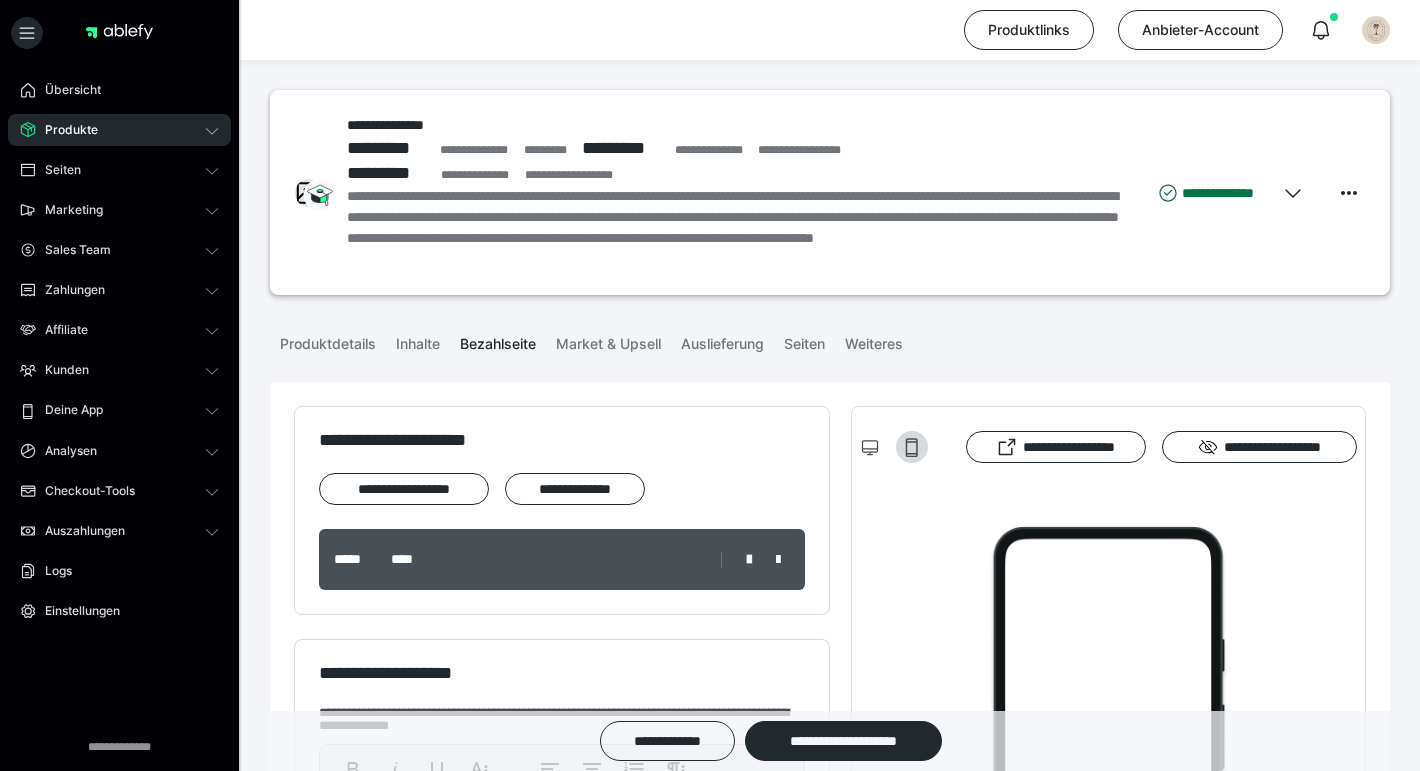scroll, scrollTop: 0, scrollLeft: 0, axis: both 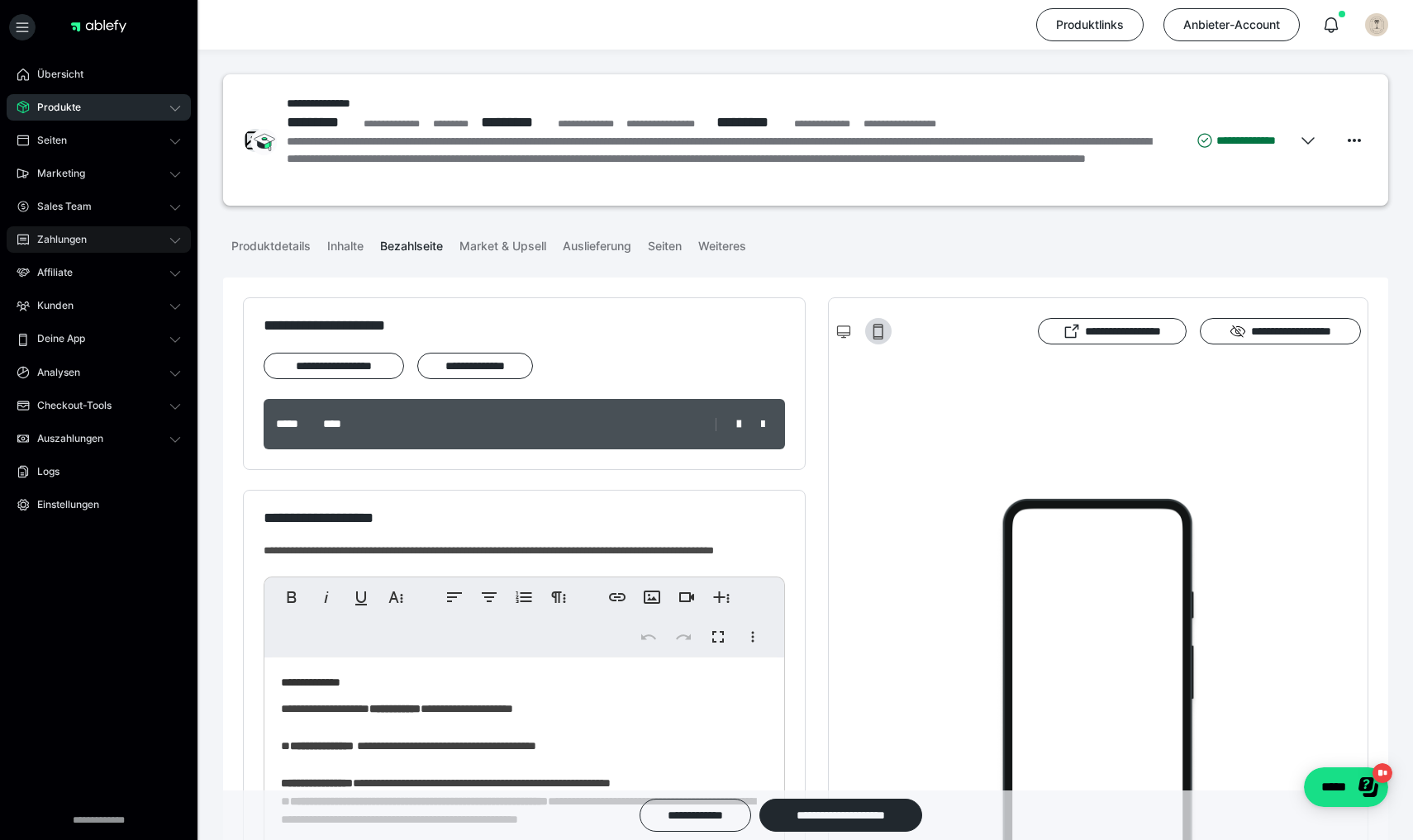 click 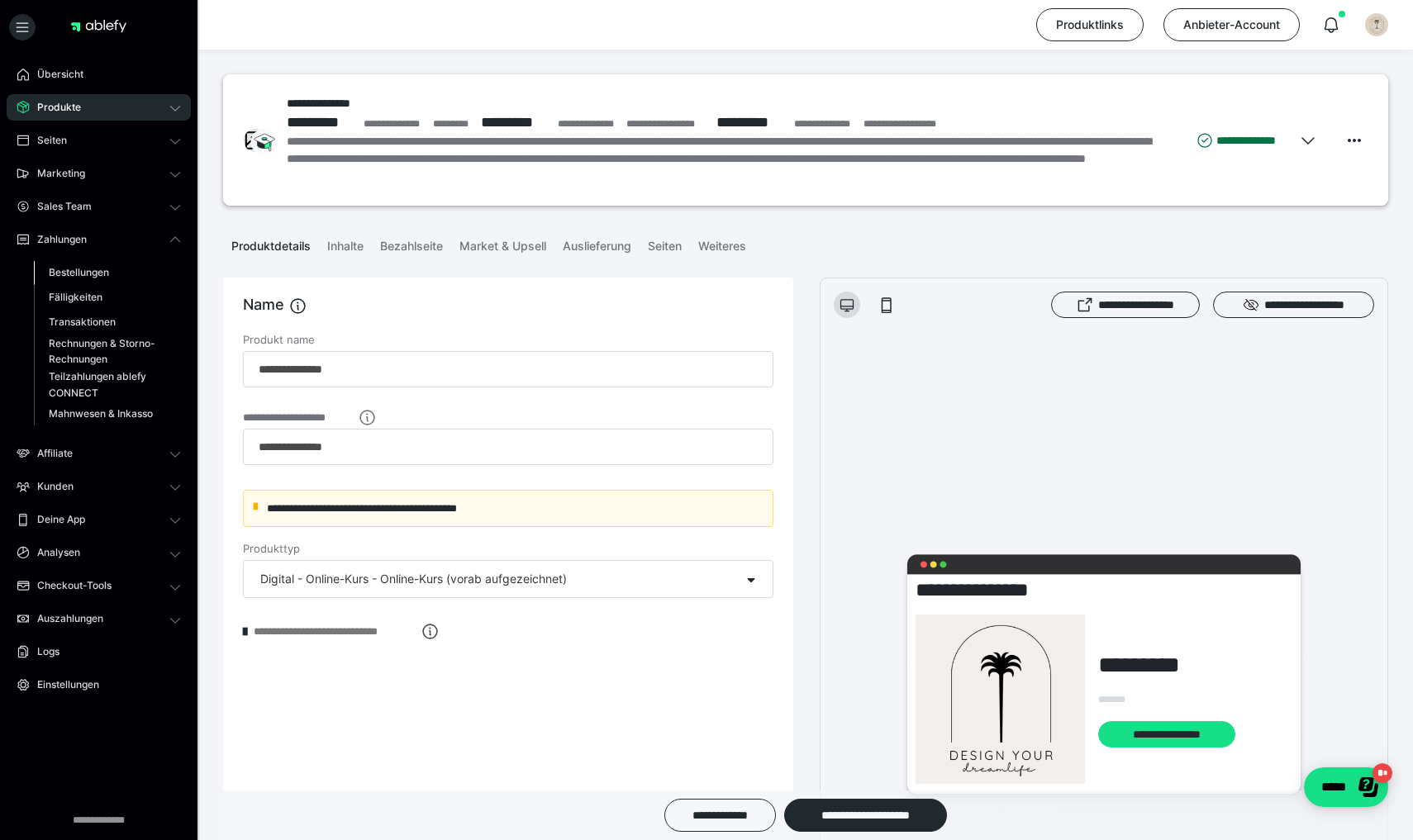 click on "Bestellungen" at bounding box center [78, 272] 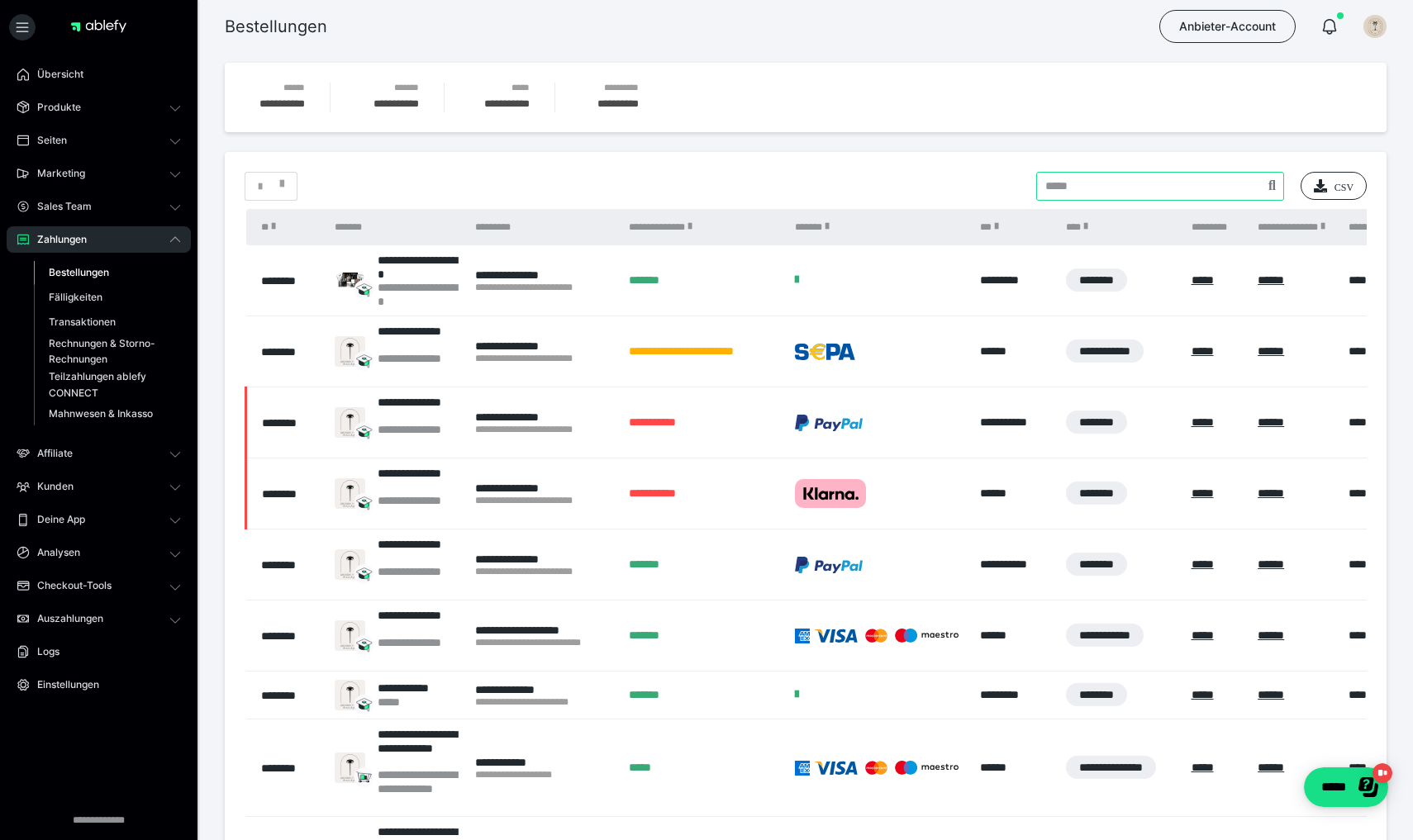 click at bounding box center (1160, 186) 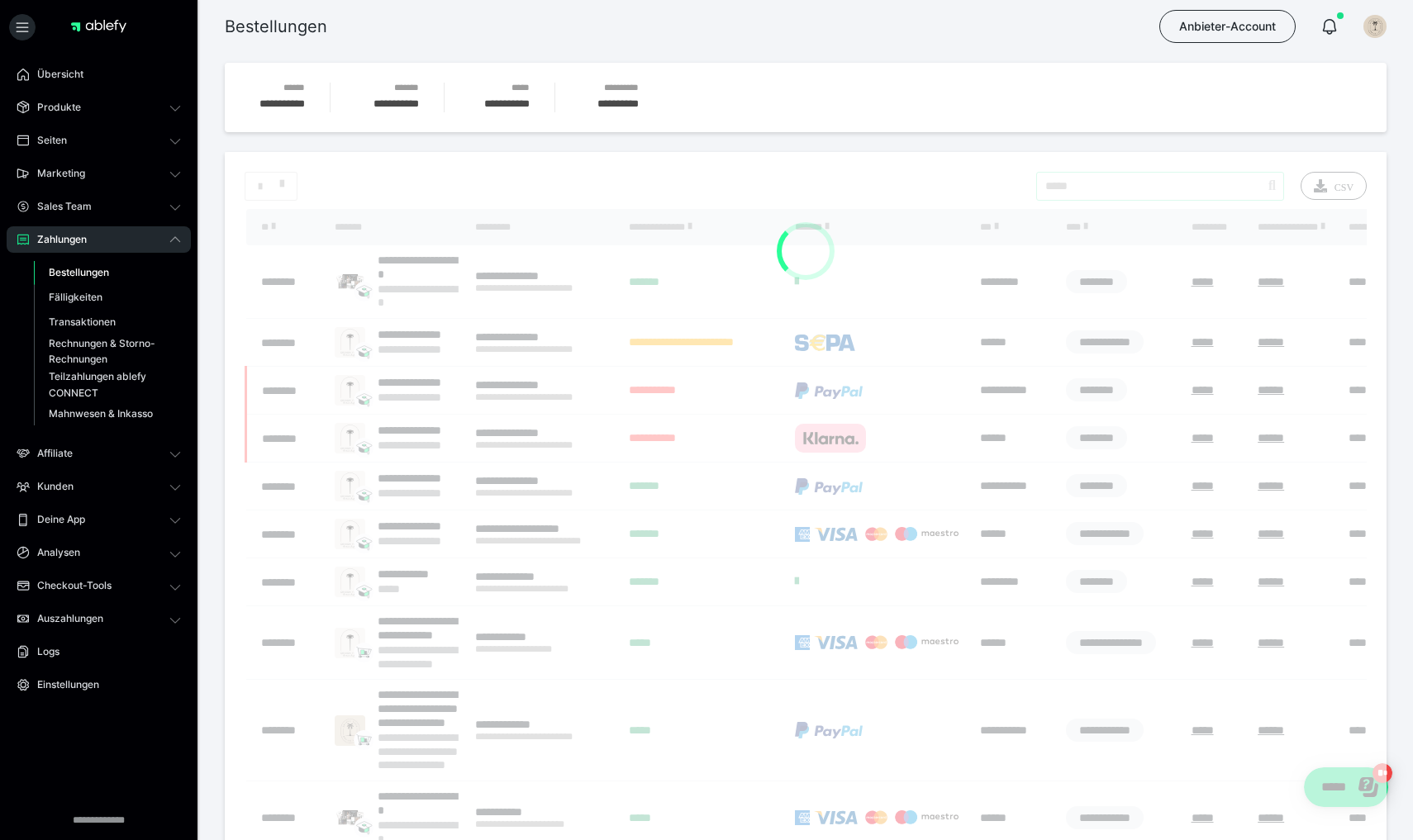 type on "*****" 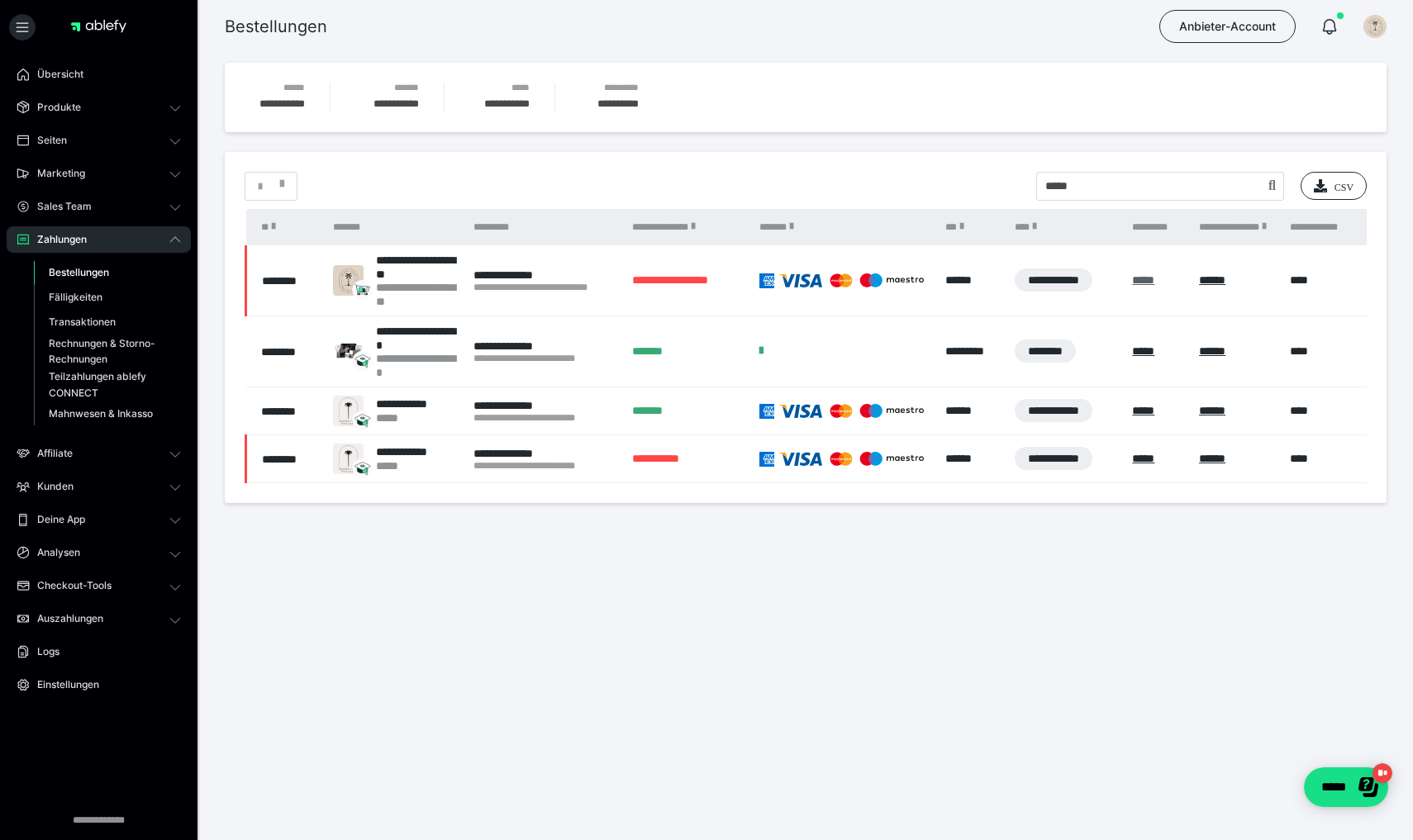 click on "*****" at bounding box center (1143, 280) 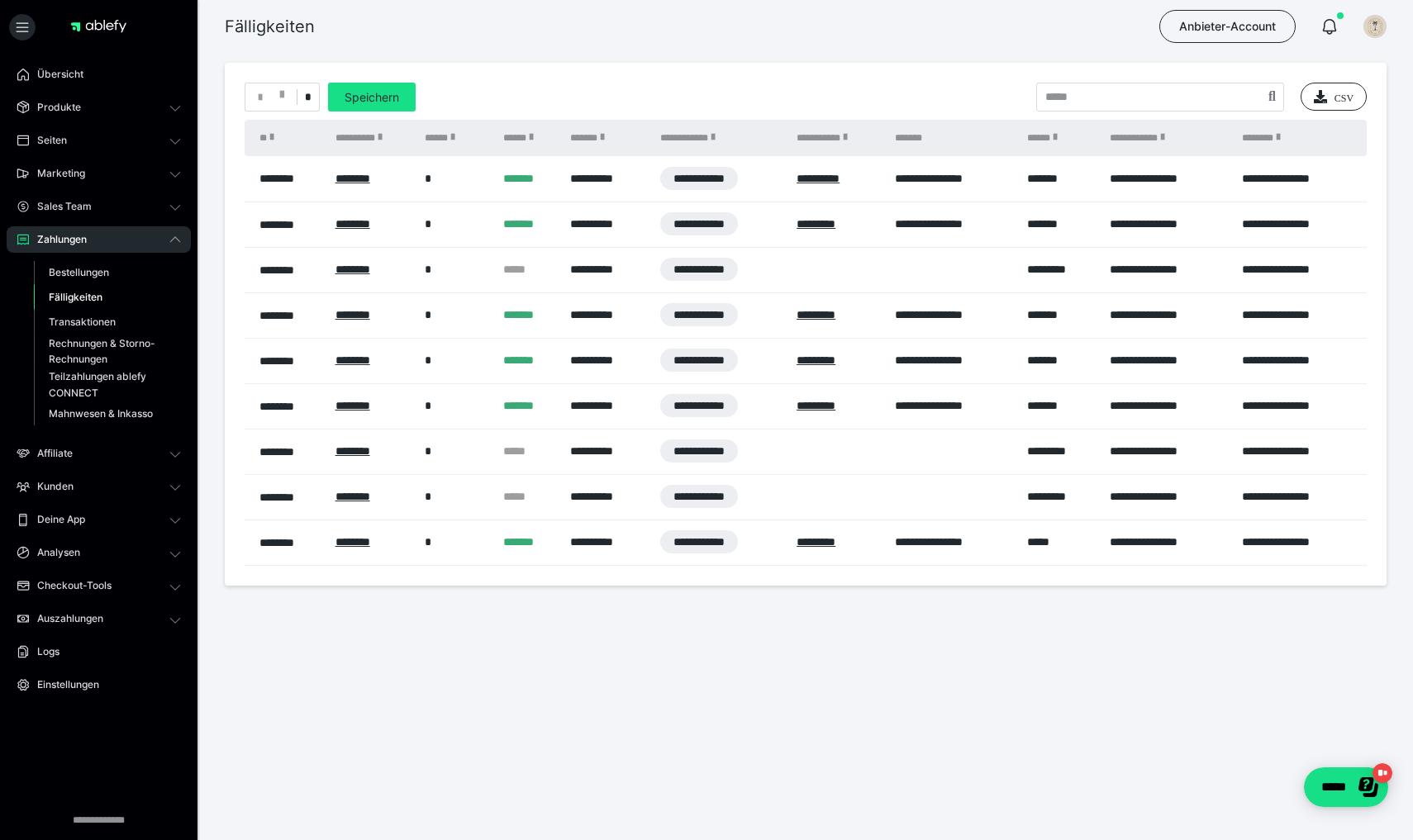 scroll, scrollTop: 0, scrollLeft: 0, axis: both 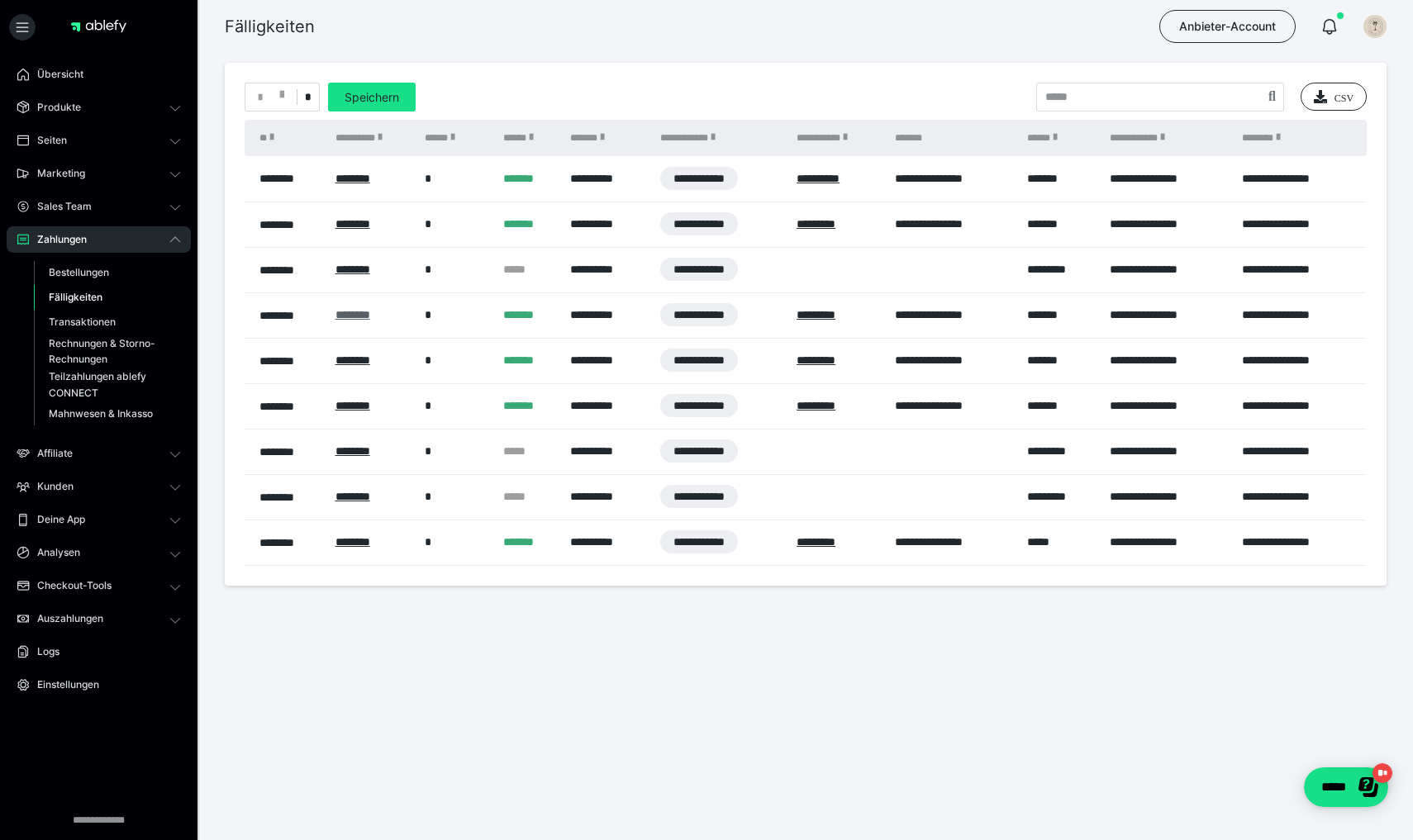 click on "********" at bounding box center [353, 315] 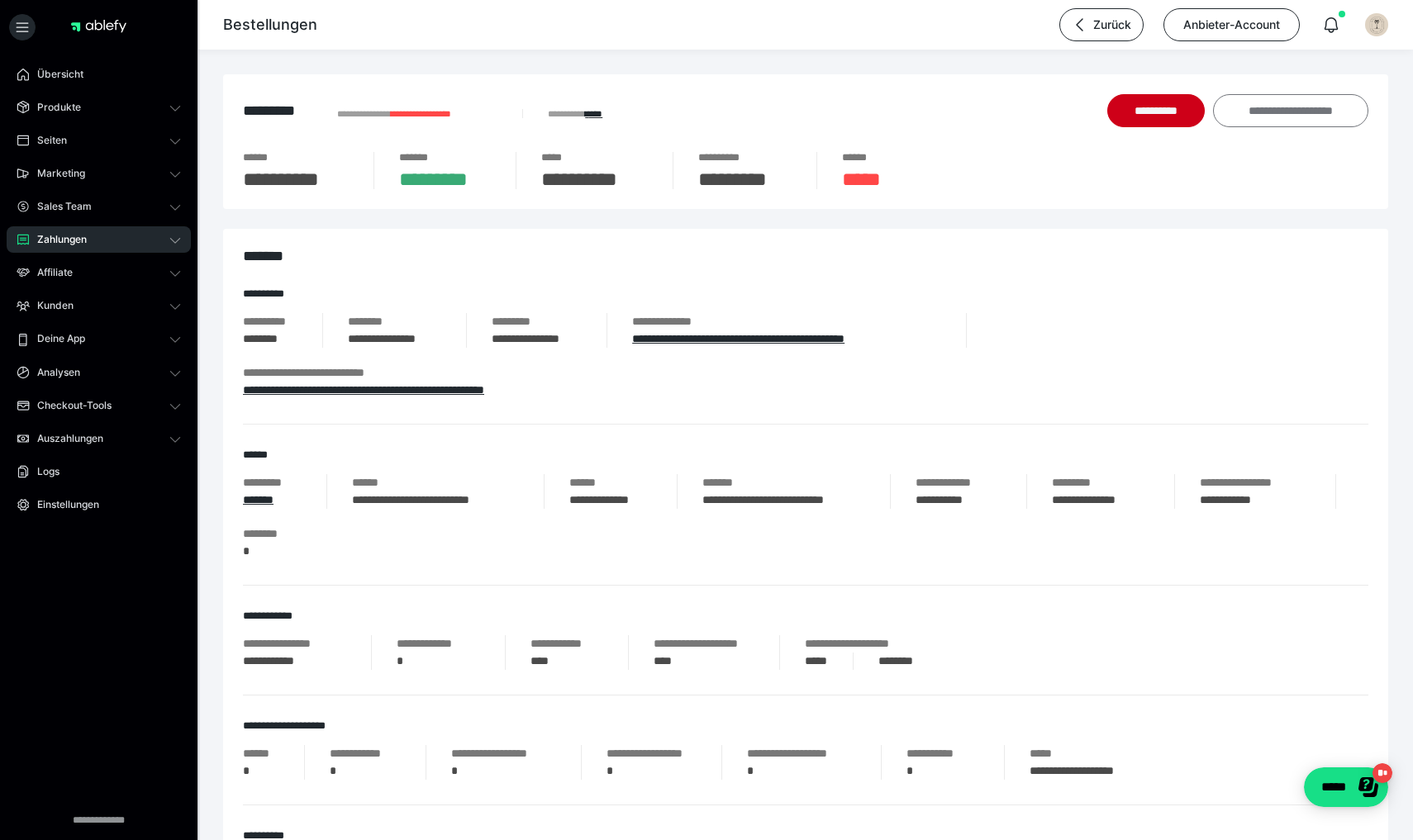 click on "**********" at bounding box center [1291, 111] 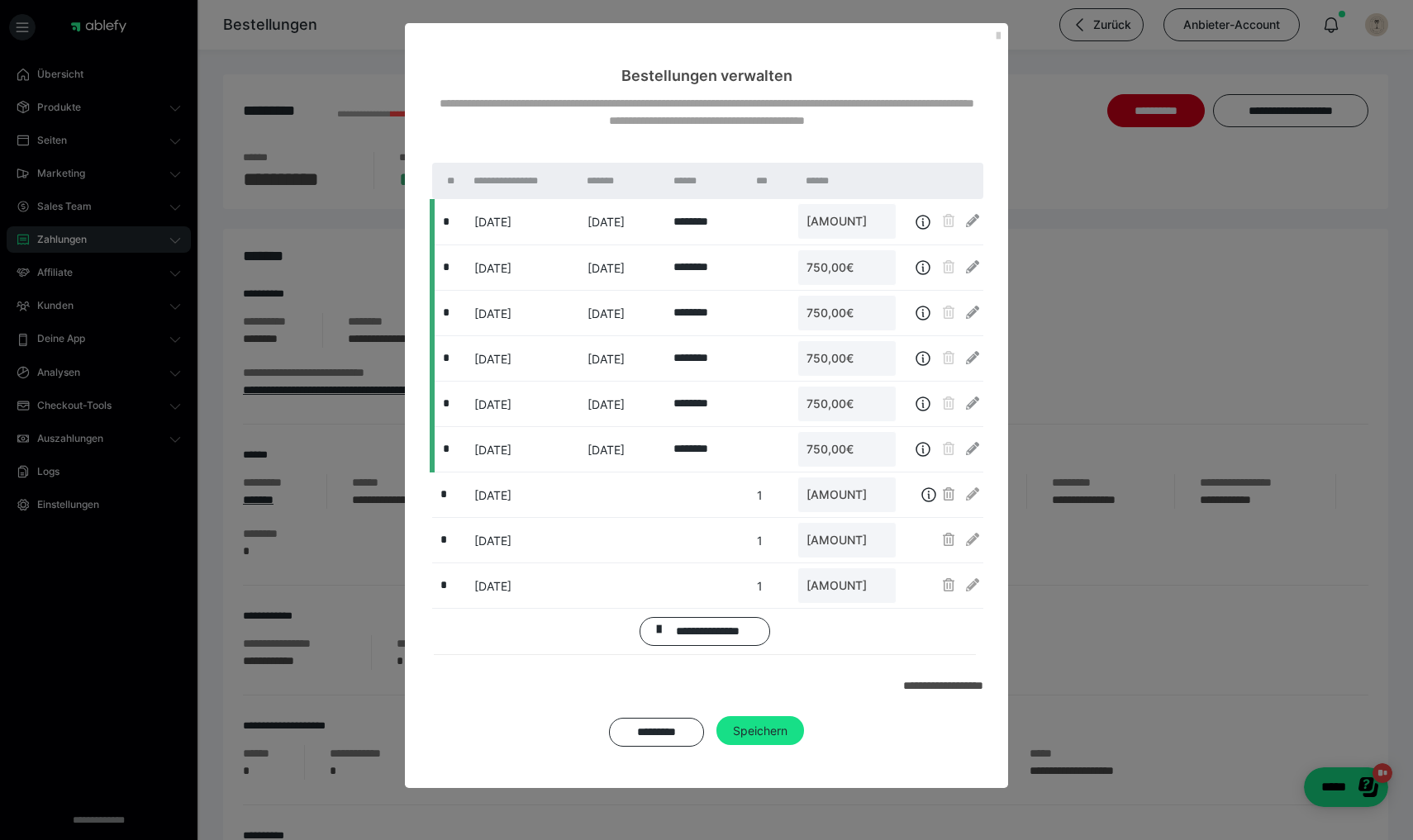 scroll, scrollTop: 0, scrollLeft: 0, axis: both 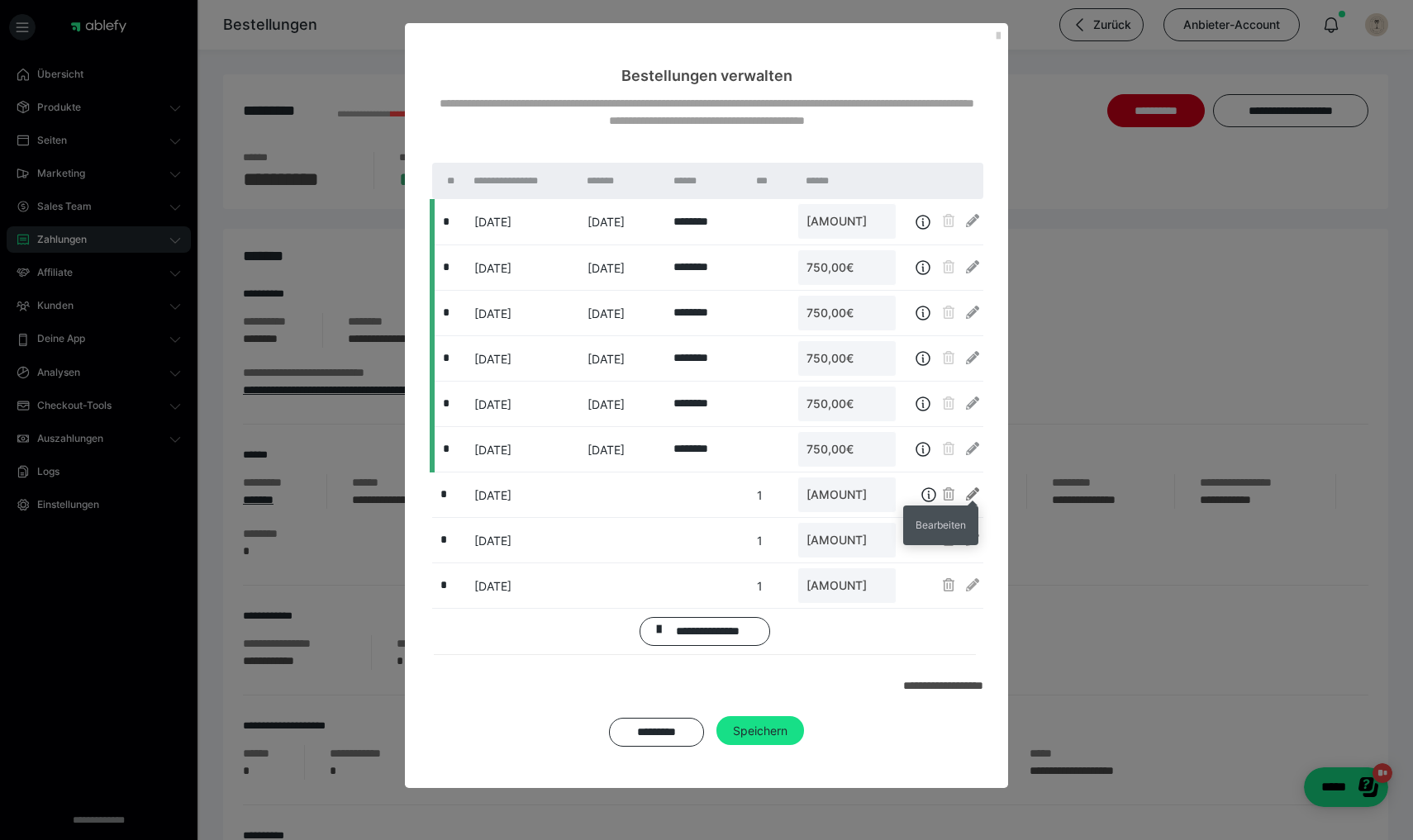 click at bounding box center [973, 494] 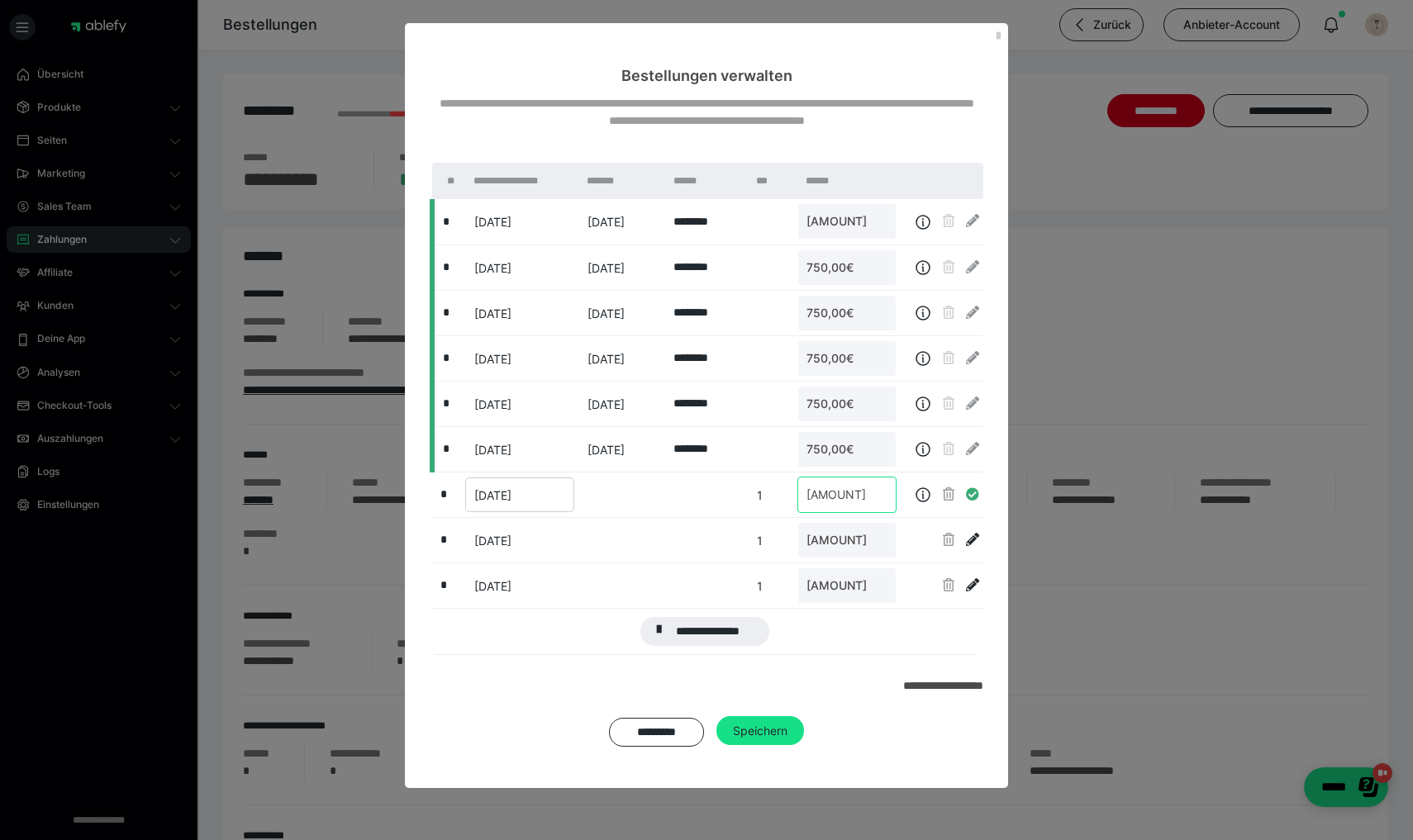 drag, startPoint x: 866, startPoint y: 497, endPoint x: 749, endPoint y: 493, distance: 117.068 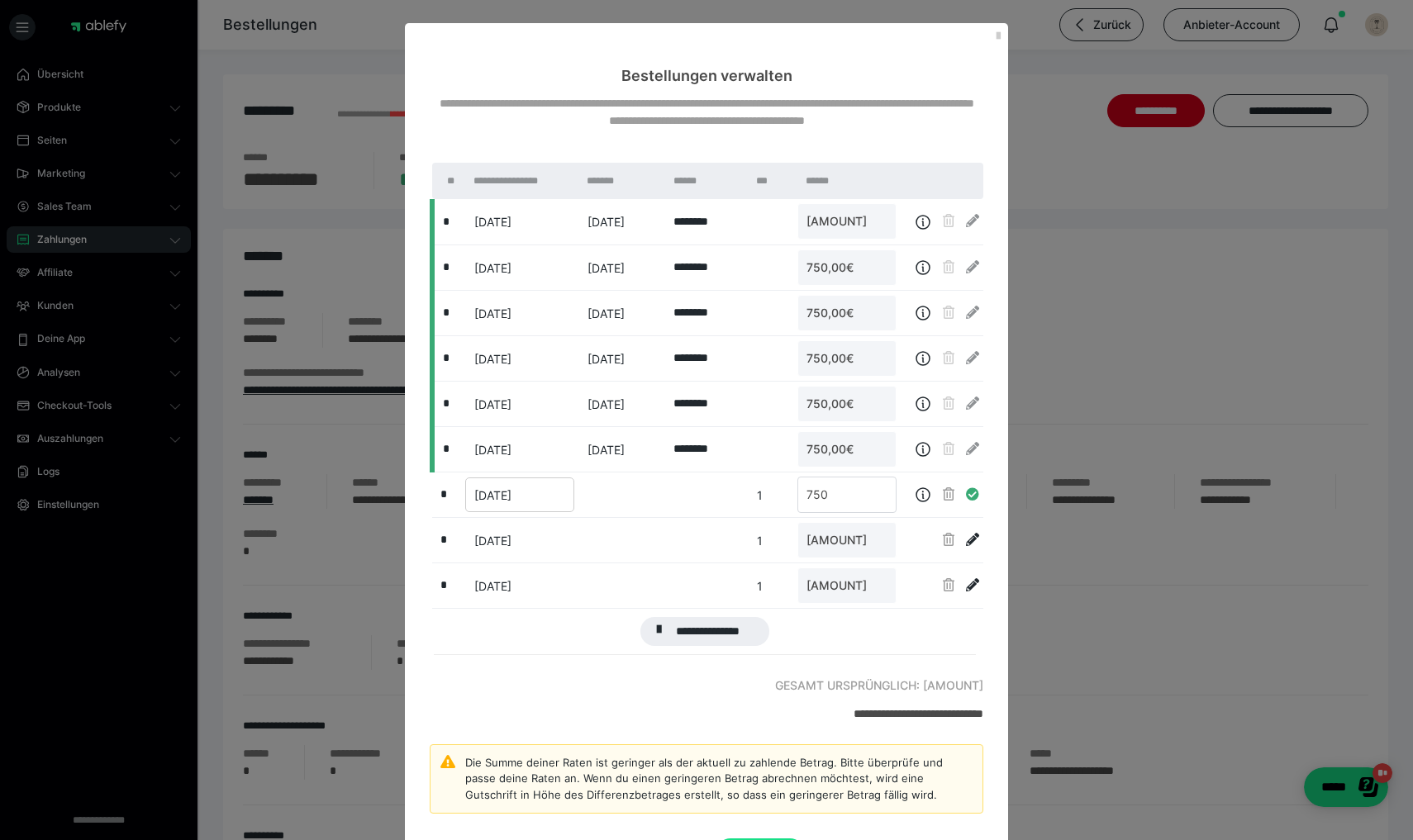 click on "01.08.2025" at bounding box center (492, 495) 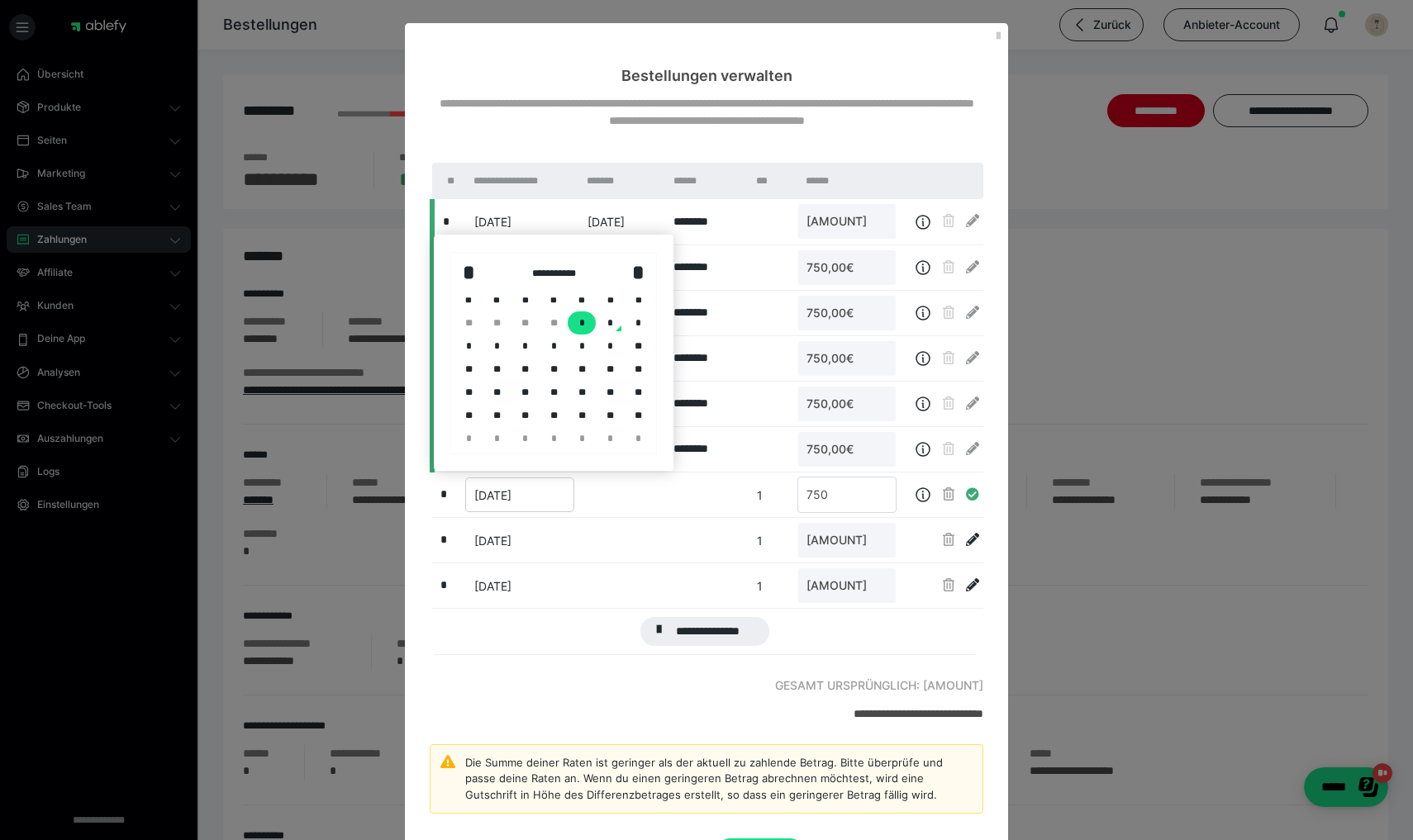 scroll, scrollTop: 1, scrollLeft: 0, axis: vertical 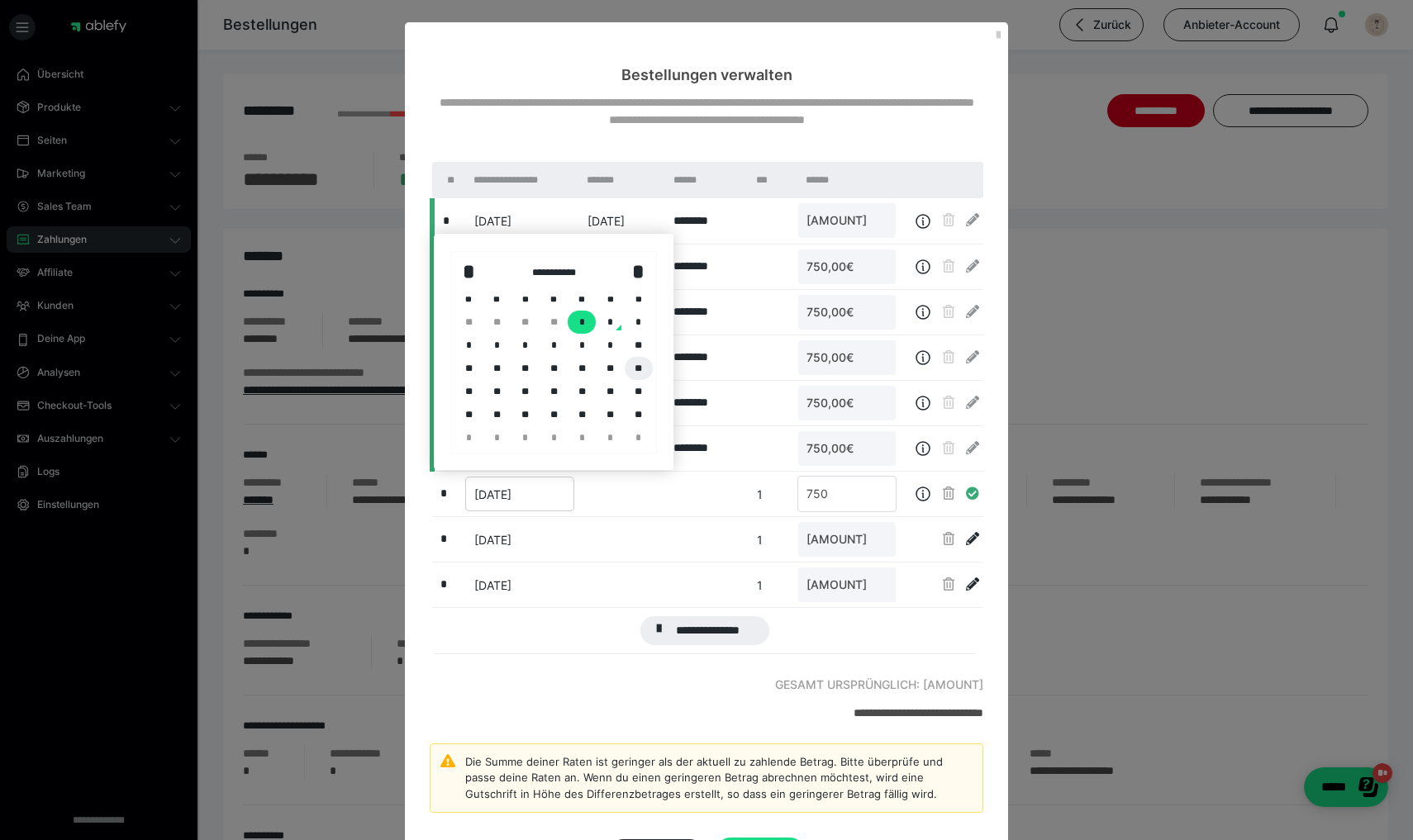 click on "**" at bounding box center [639, 368] 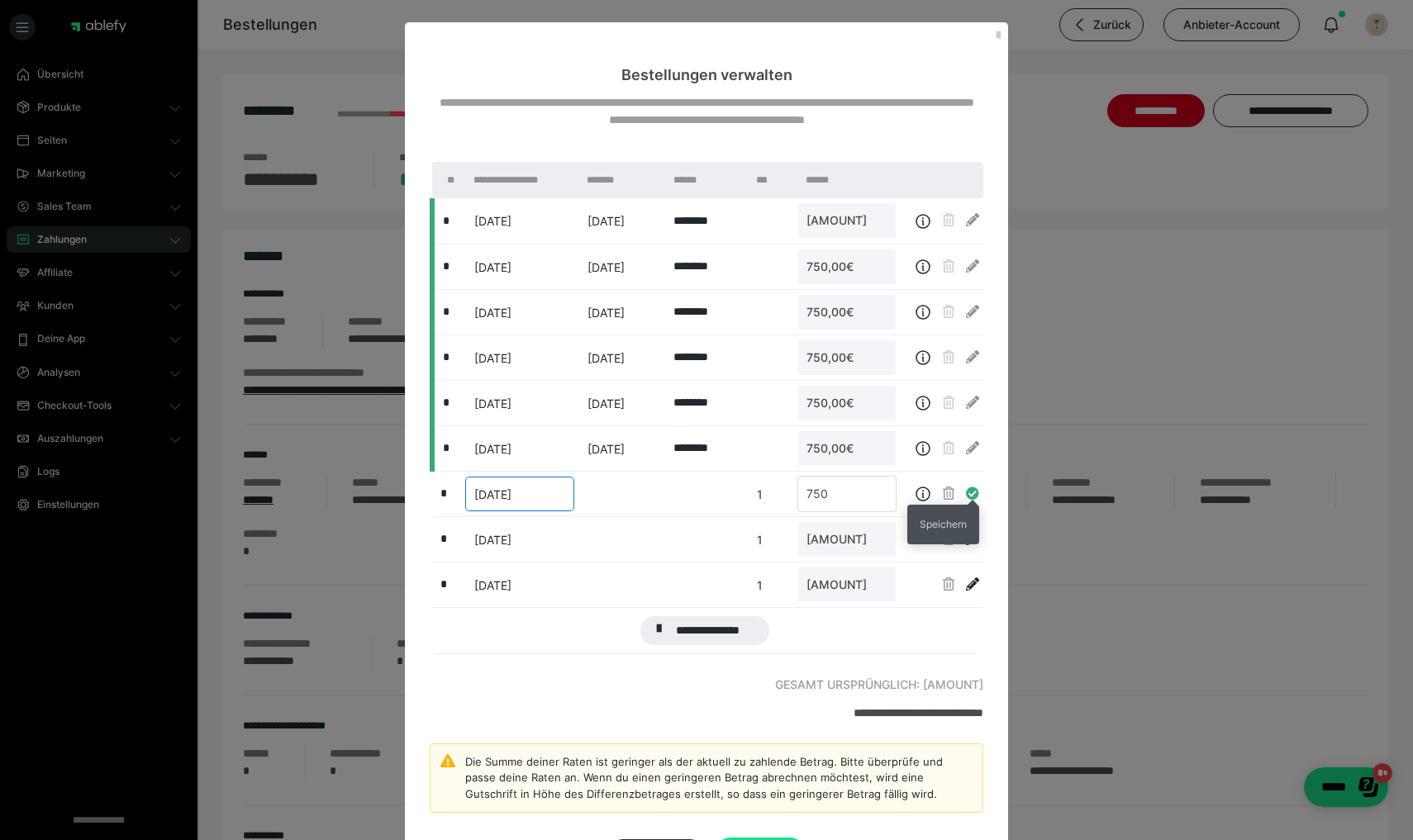 click at bounding box center [973, 493] 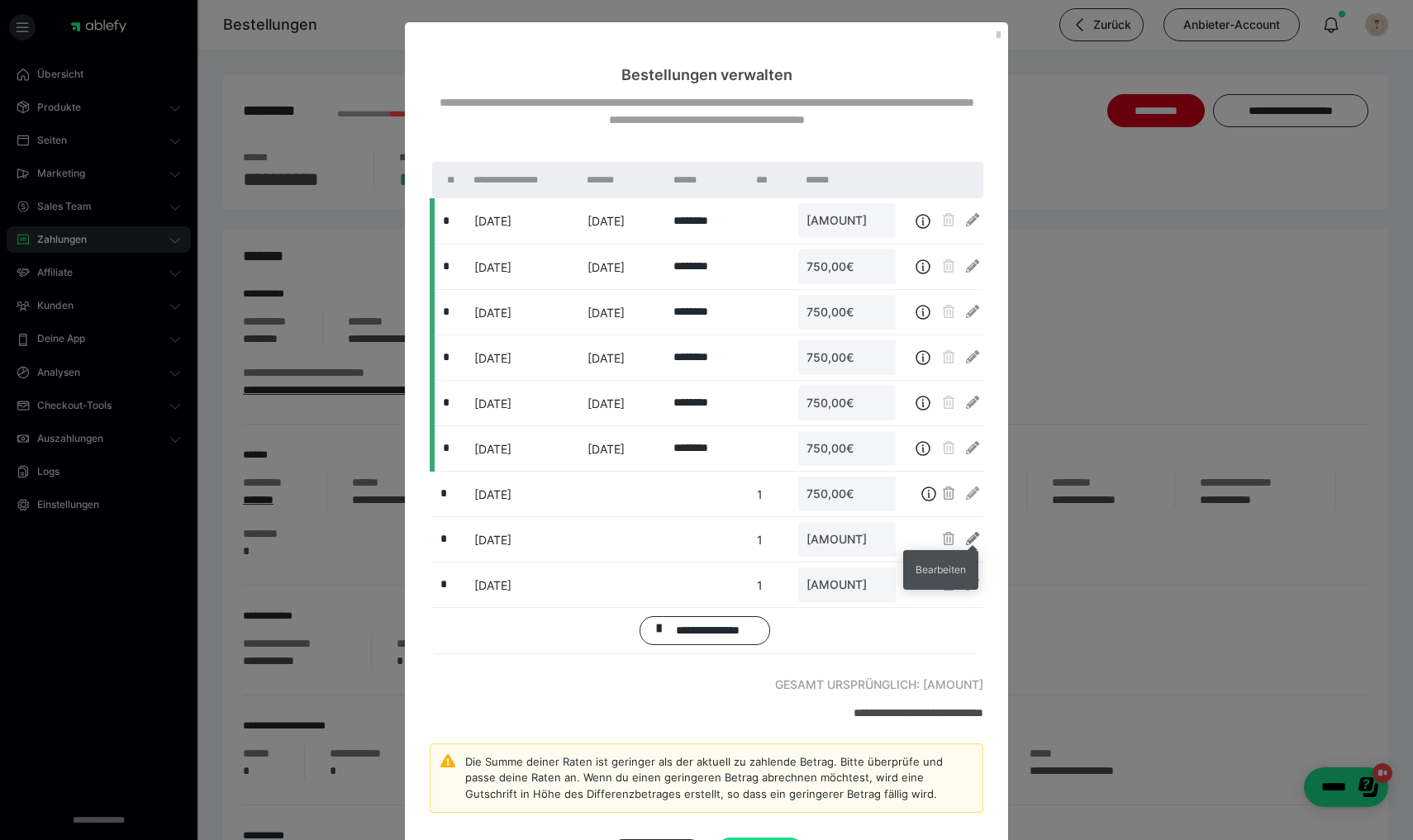 click at bounding box center [973, 539] 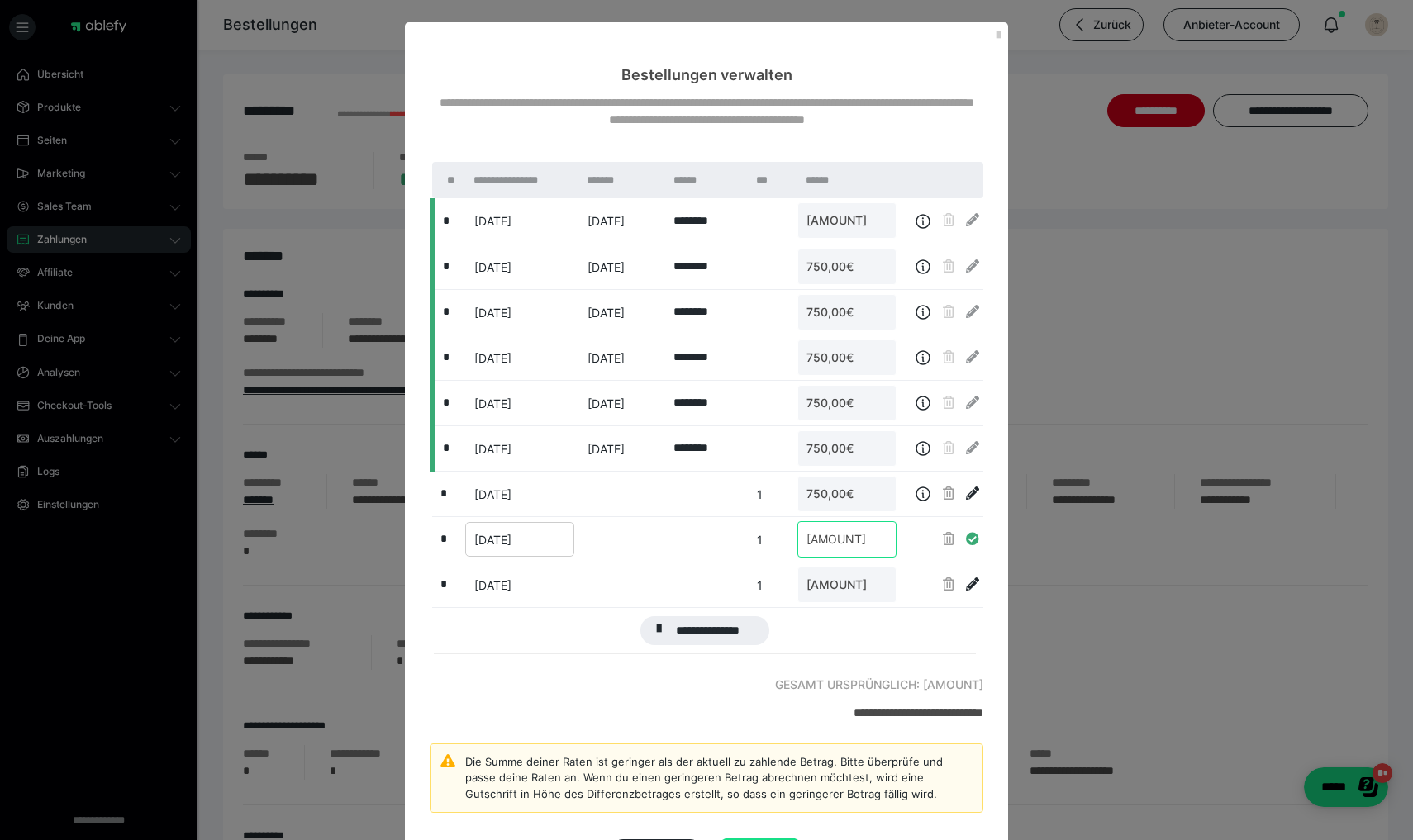 drag, startPoint x: 850, startPoint y: 543, endPoint x: 750, endPoint y: 539, distance: 100.08 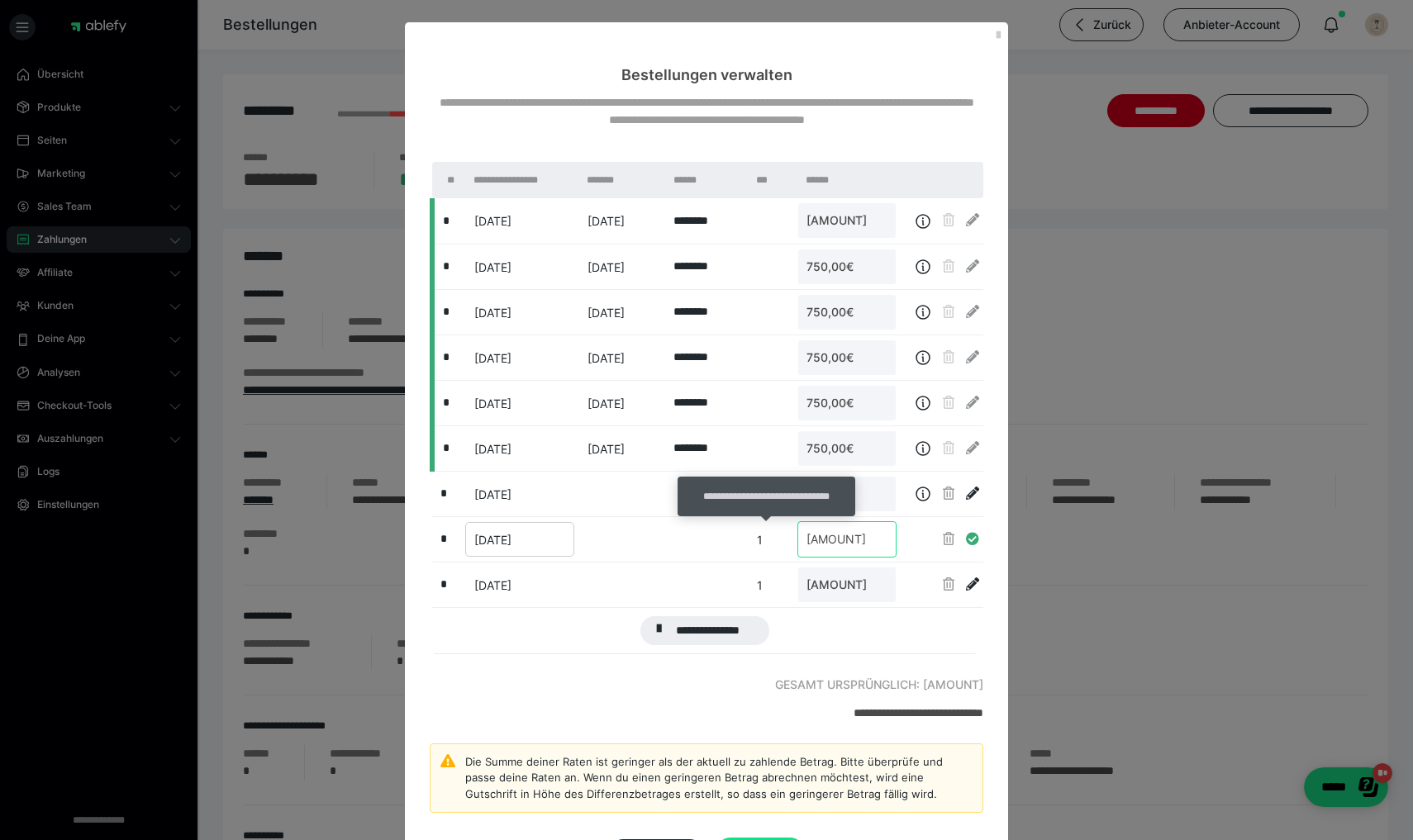 scroll, scrollTop: 0, scrollLeft: 0, axis: both 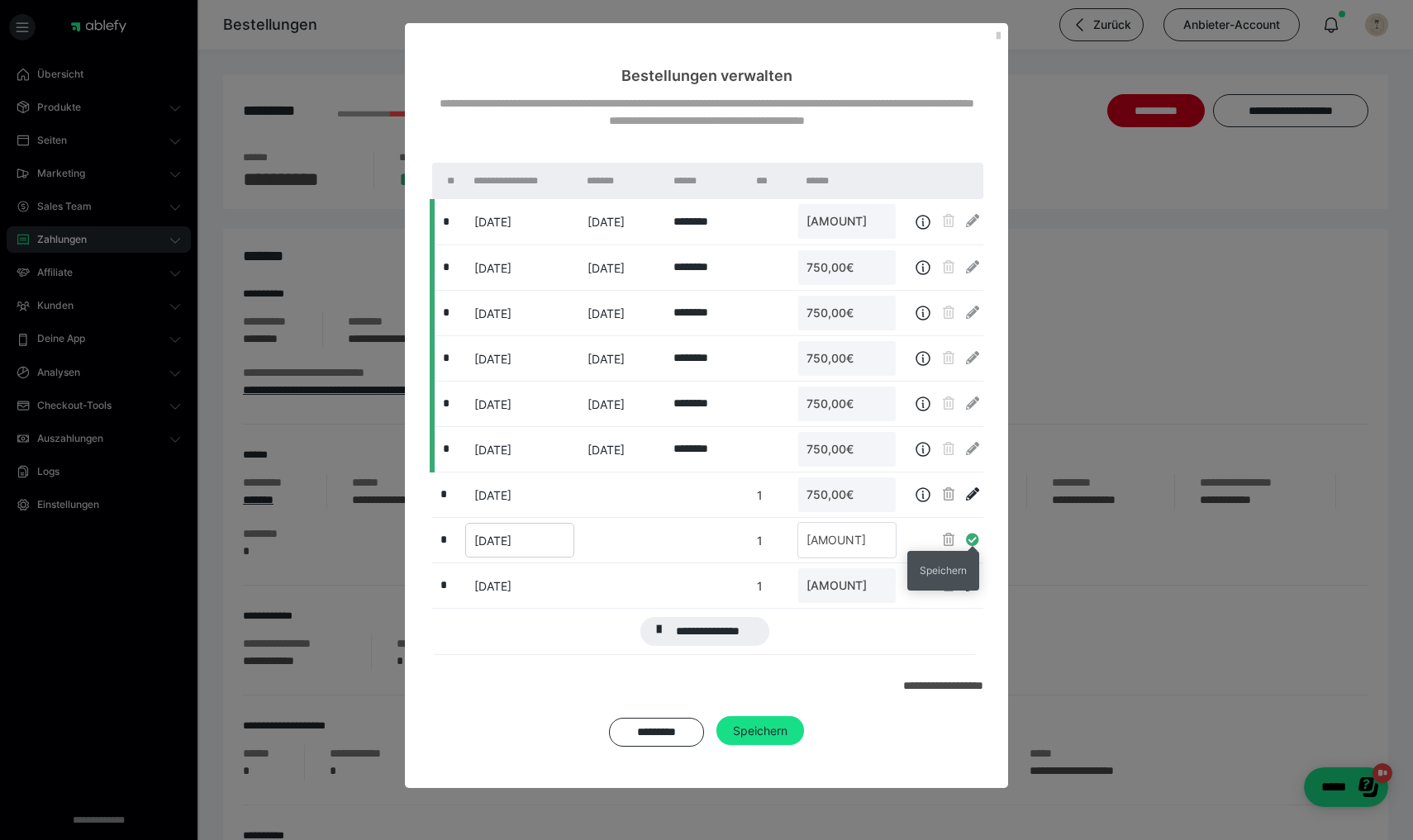 click at bounding box center [973, 539] 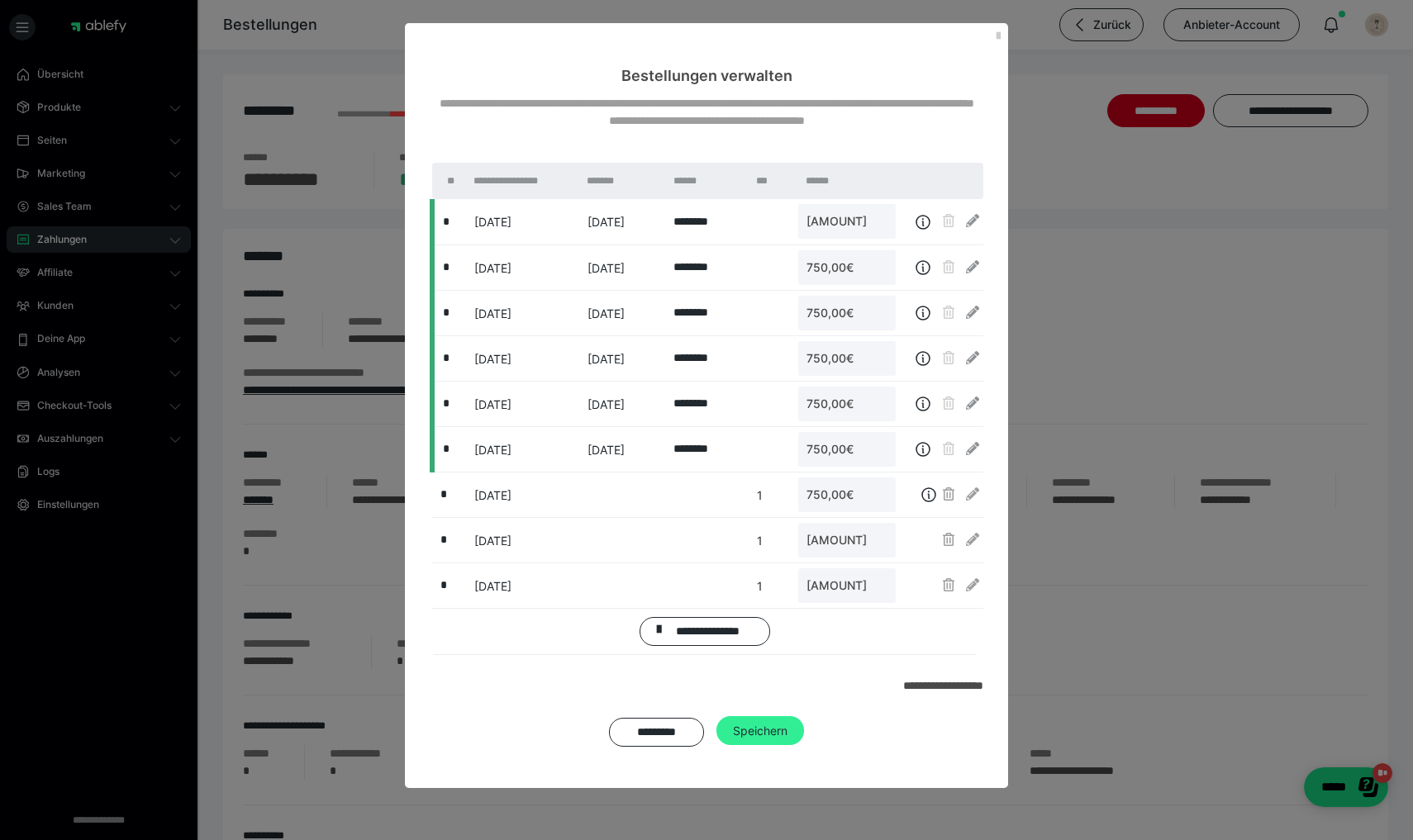 click on "Speichern" at bounding box center [760, 730] 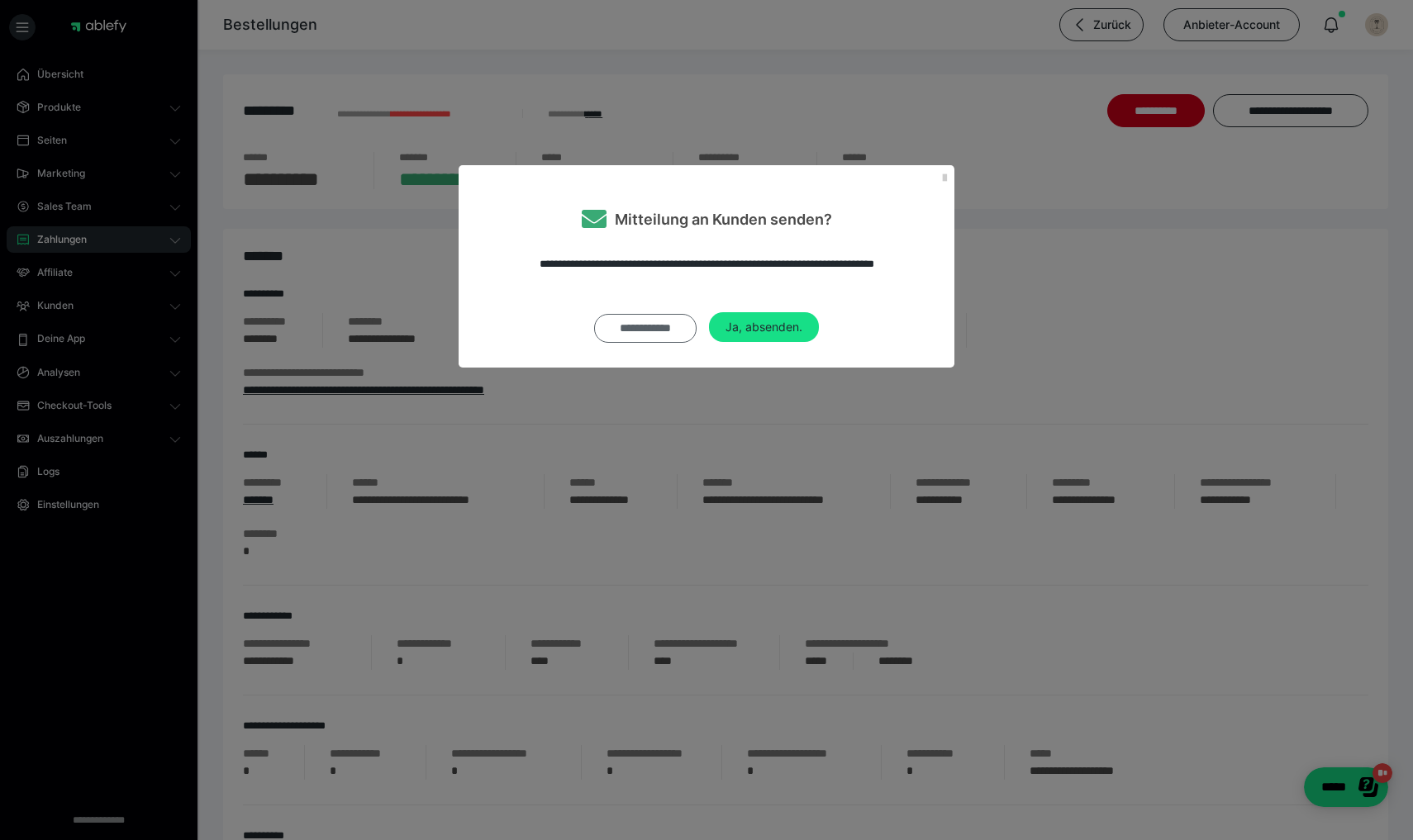 click on "**********" at bounding box center [645, 328] 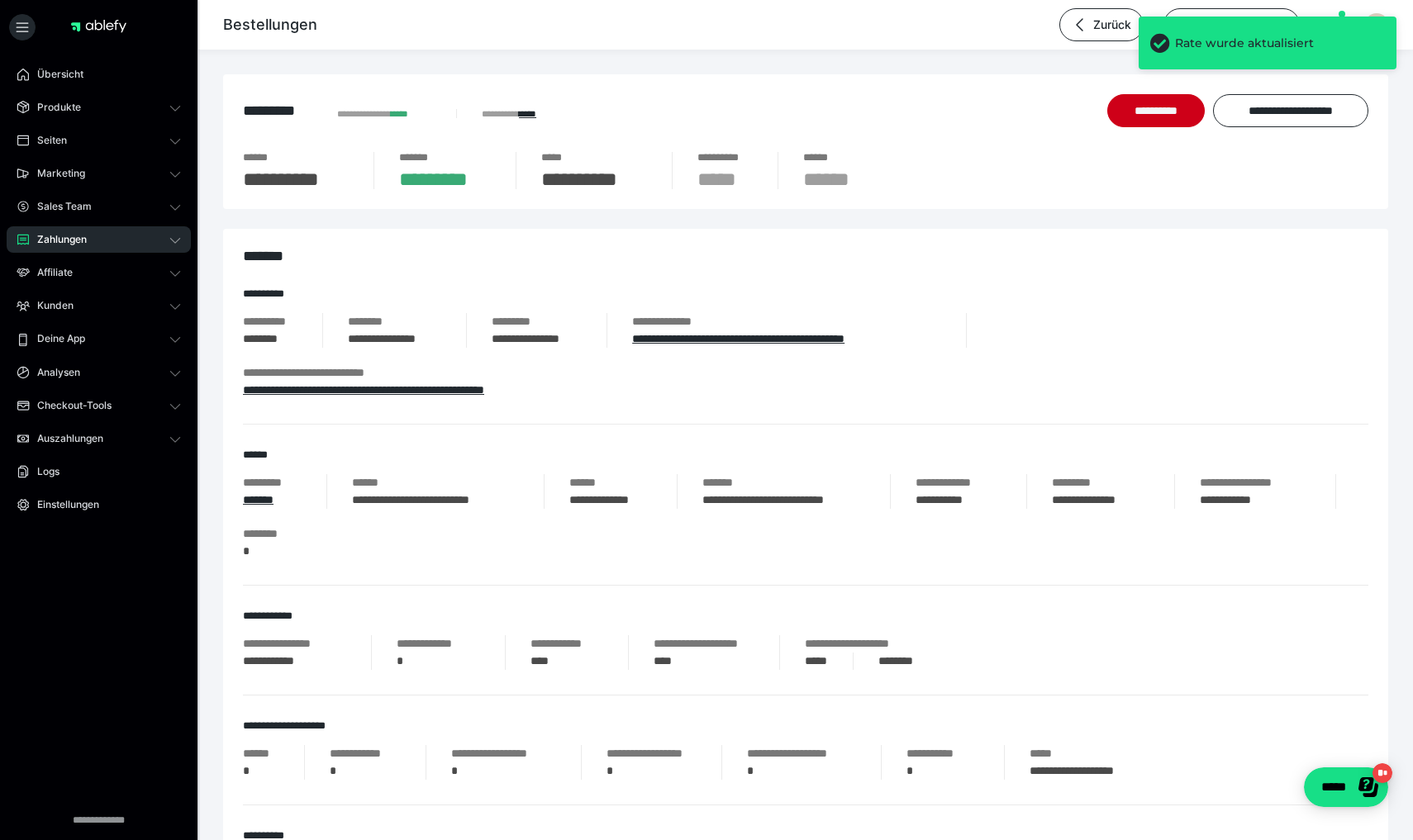 scroll, scrollTop: 2, scrollLeft: 0, axis: vertical 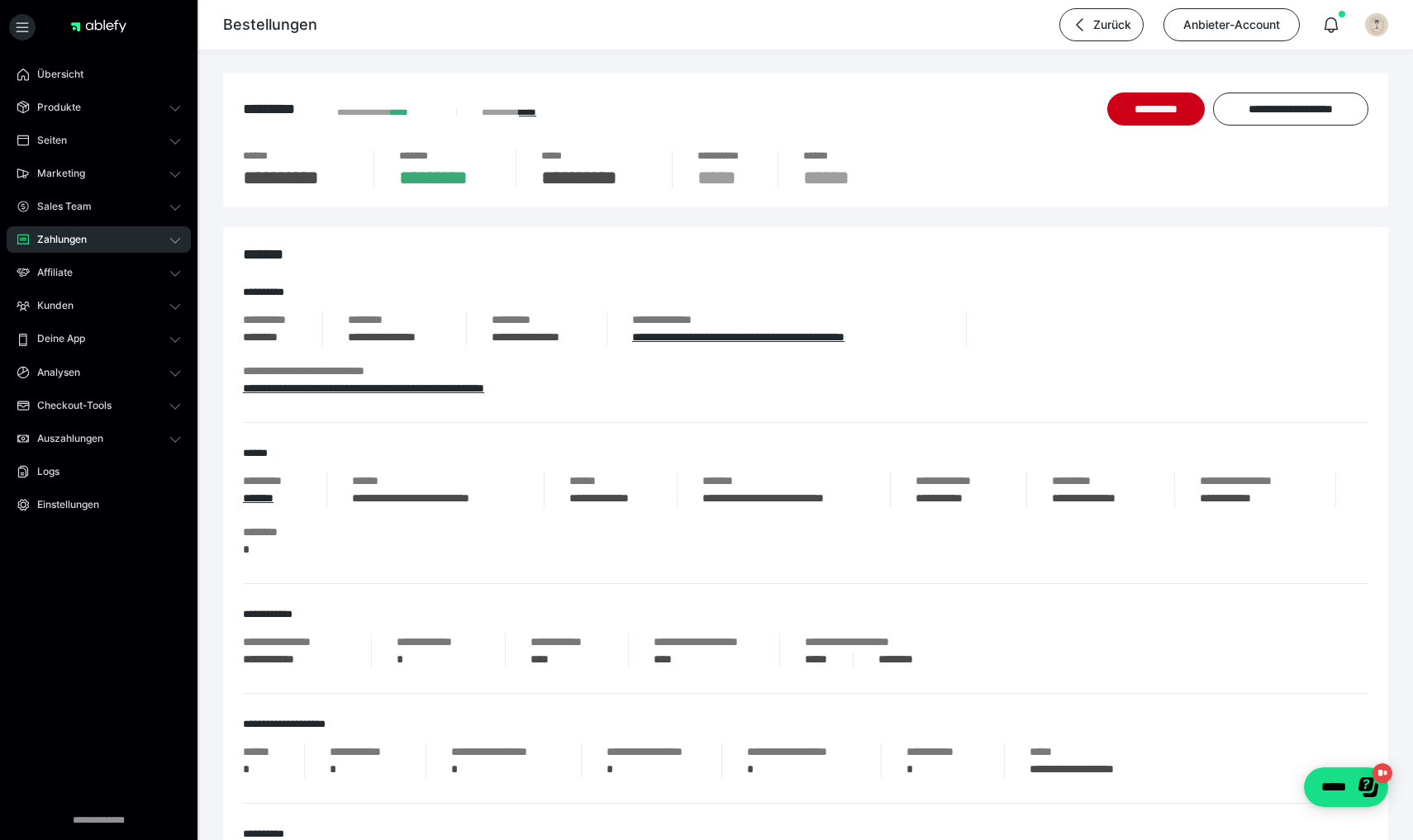 click 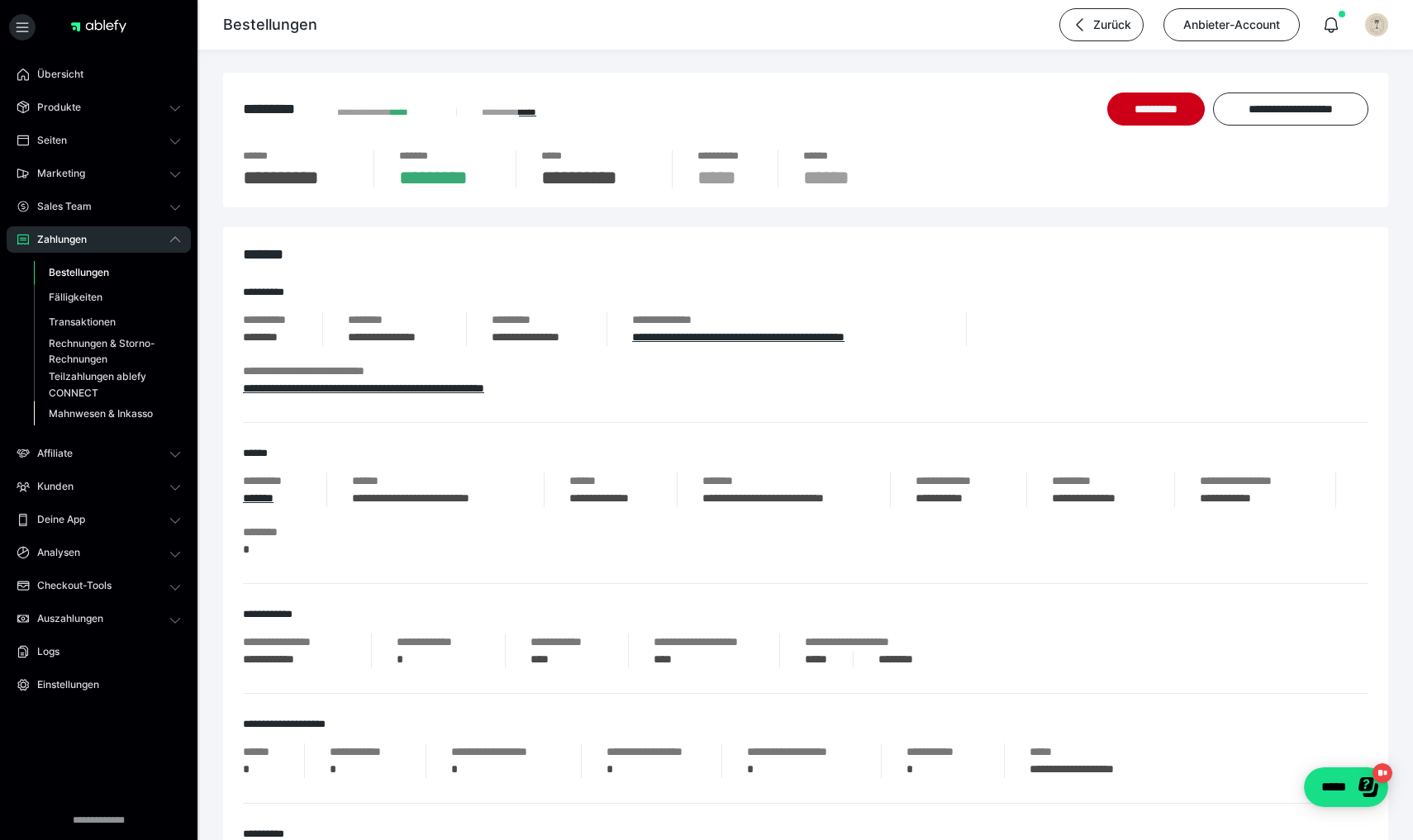 drag, startPoint x: 81, startPoint y: 411, endPoint x: 110, endPoint y: 410, distance: 29.017236 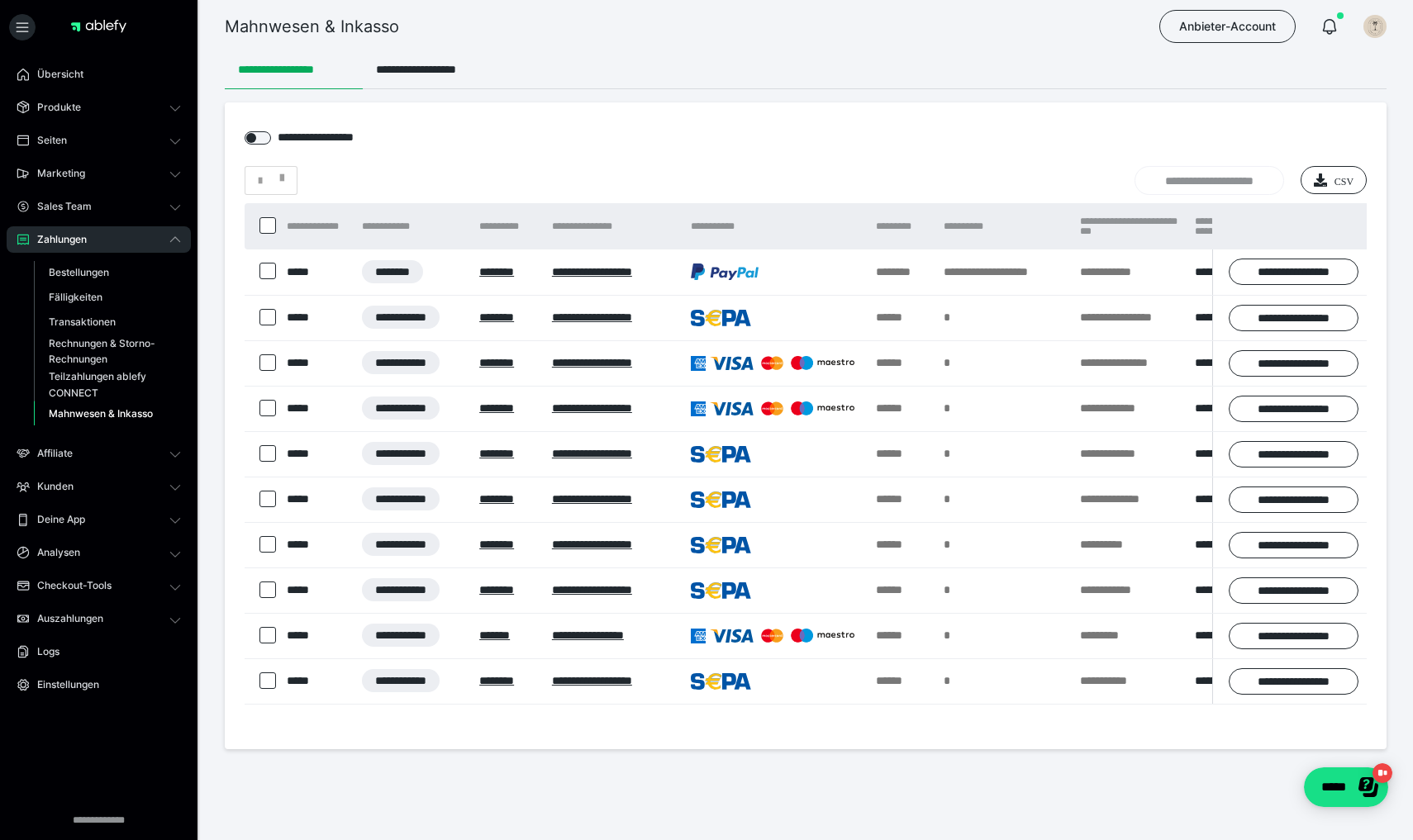 scroll, scrollTop: 0, scrollLeft: 0, axis: both 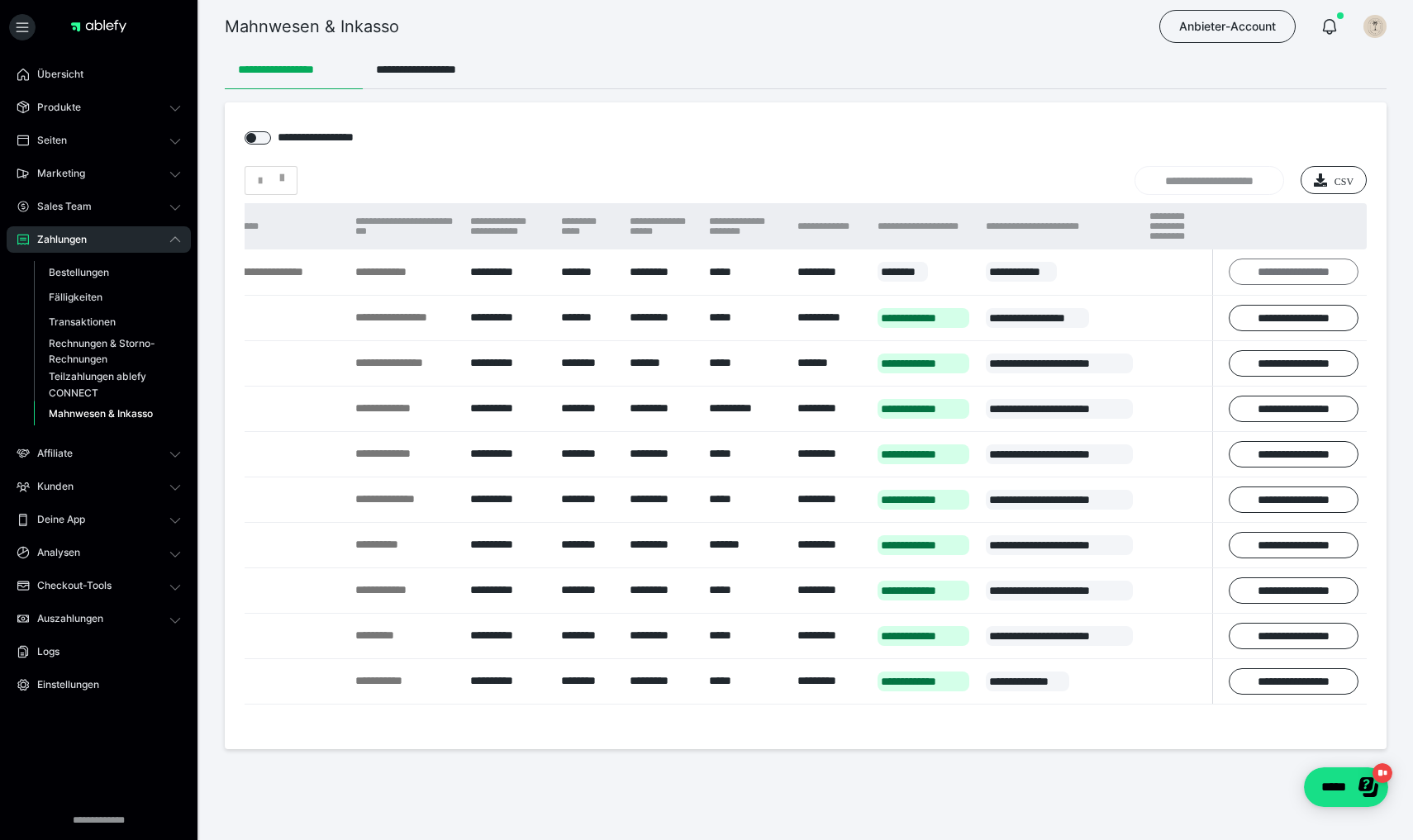 click on "**********" at bounding box center (1293, 272) 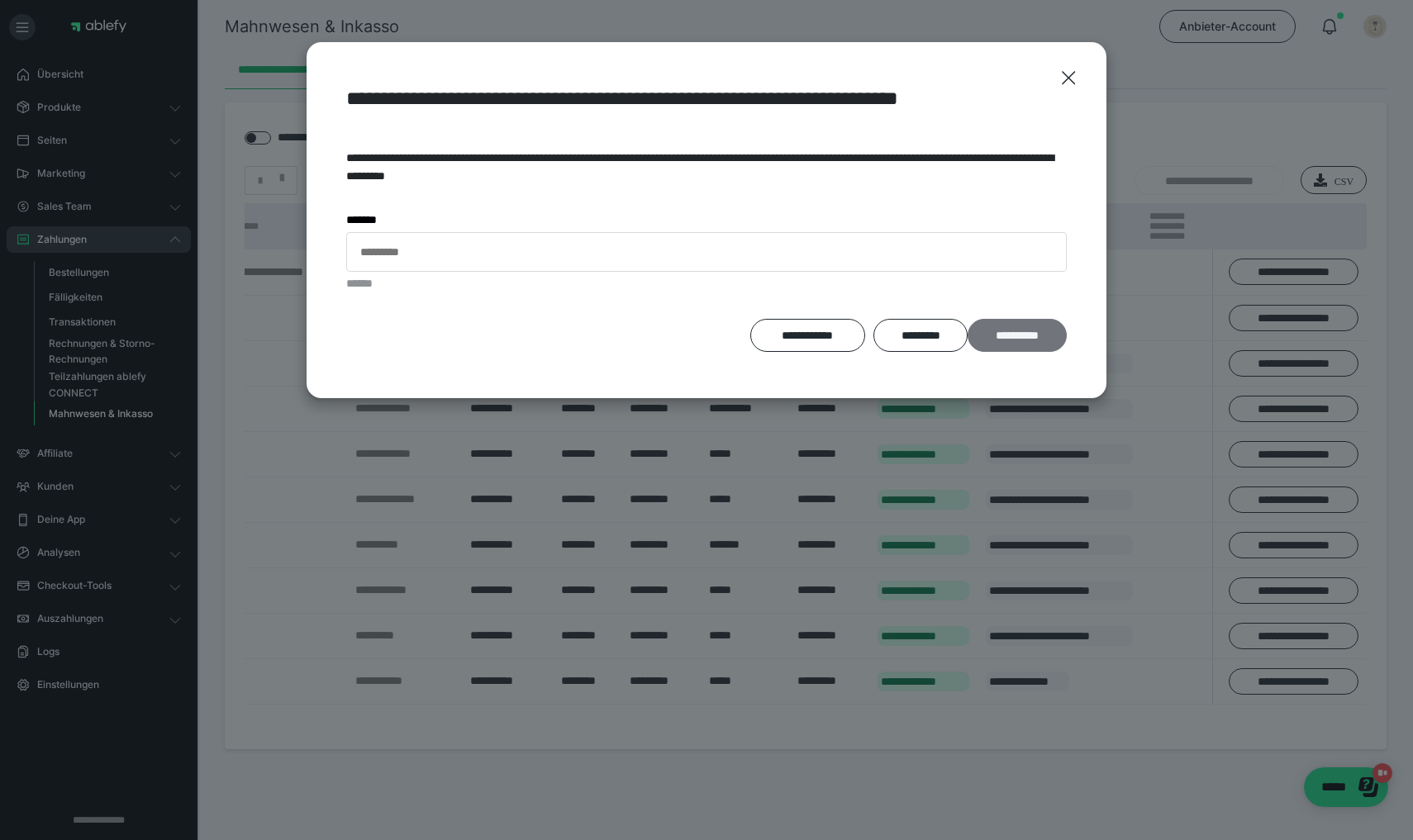 click on "**********" at bounding box center [1017, 335] 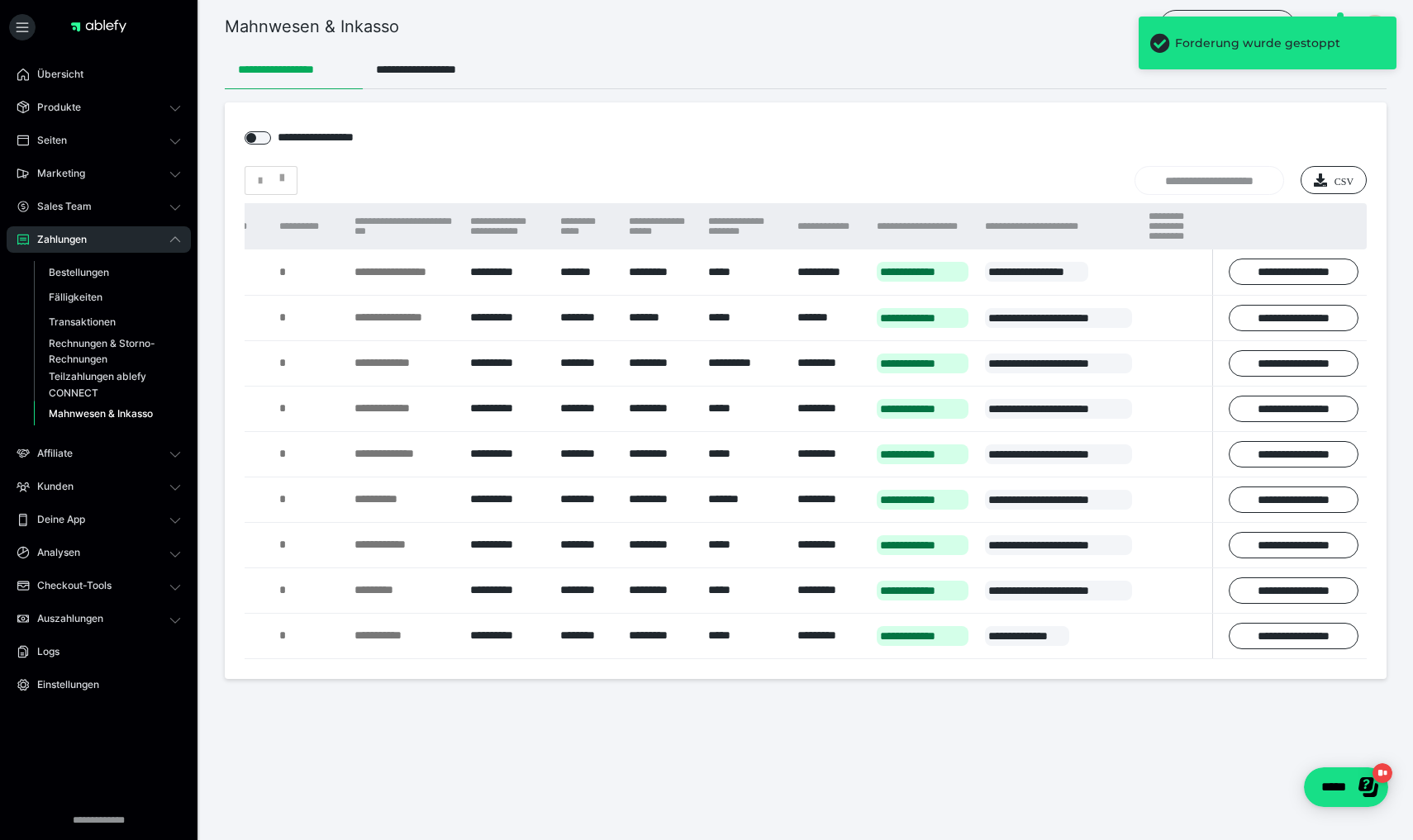 scroll, scrollTop: 0, scrollLeft: 664, axis: horizontal 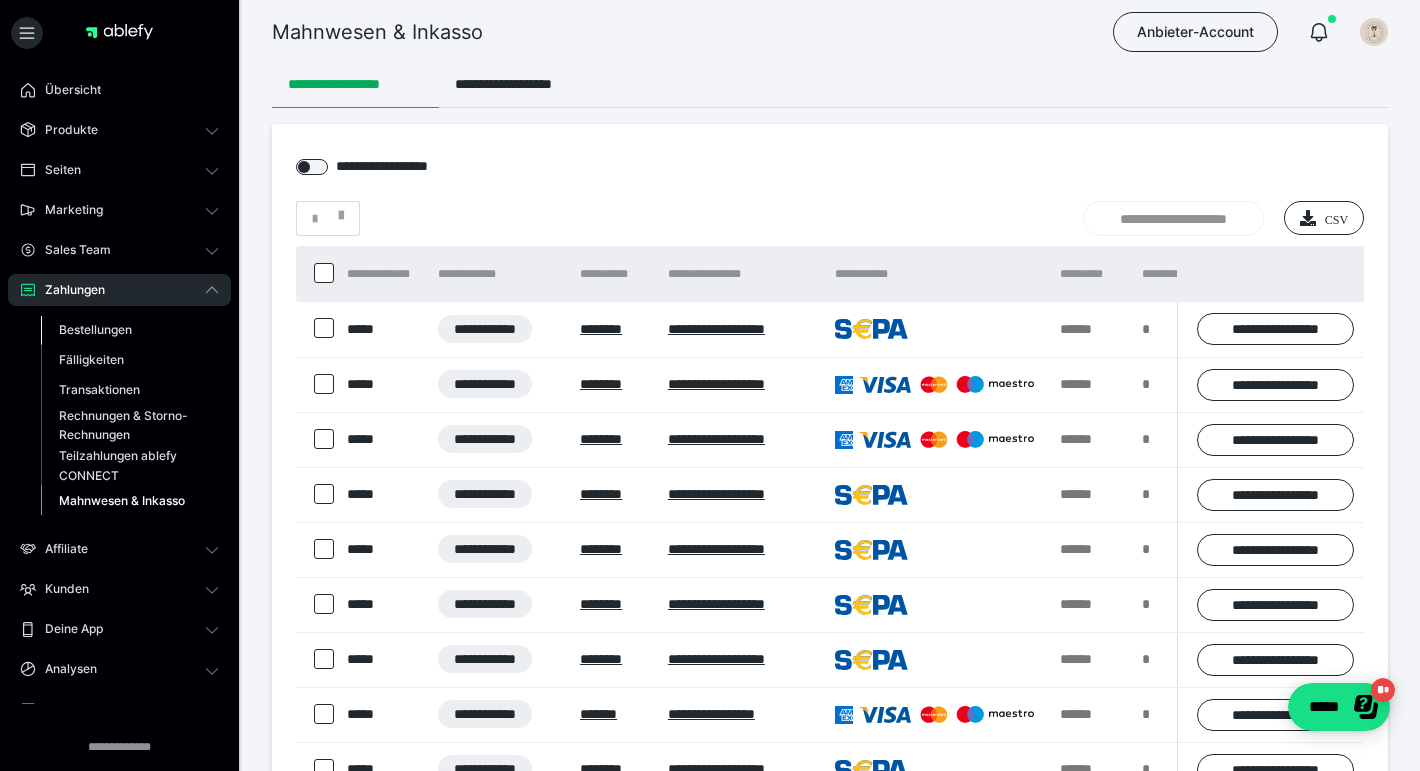 click on "Bestellungen" at bounding box center (95, 329) 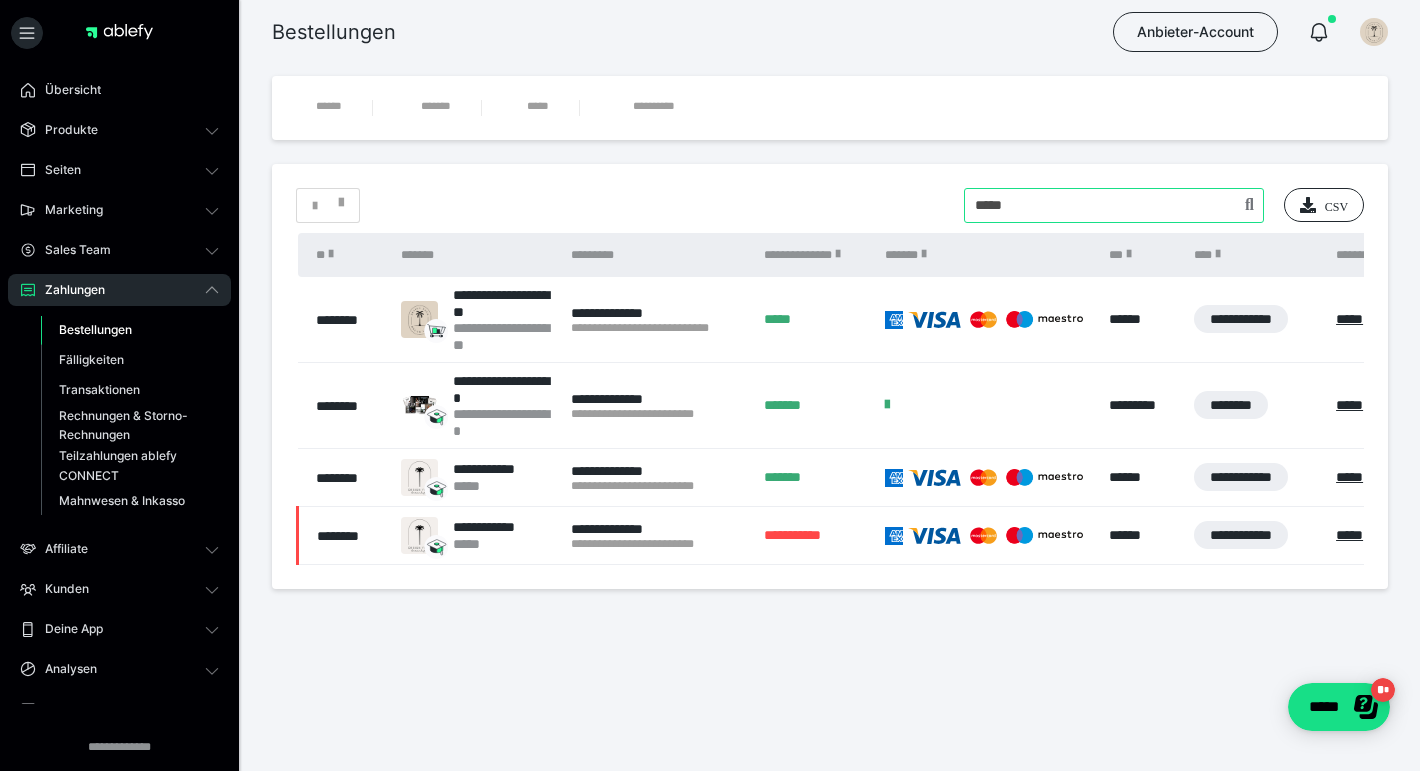 click at bounding box center (1114, 205) 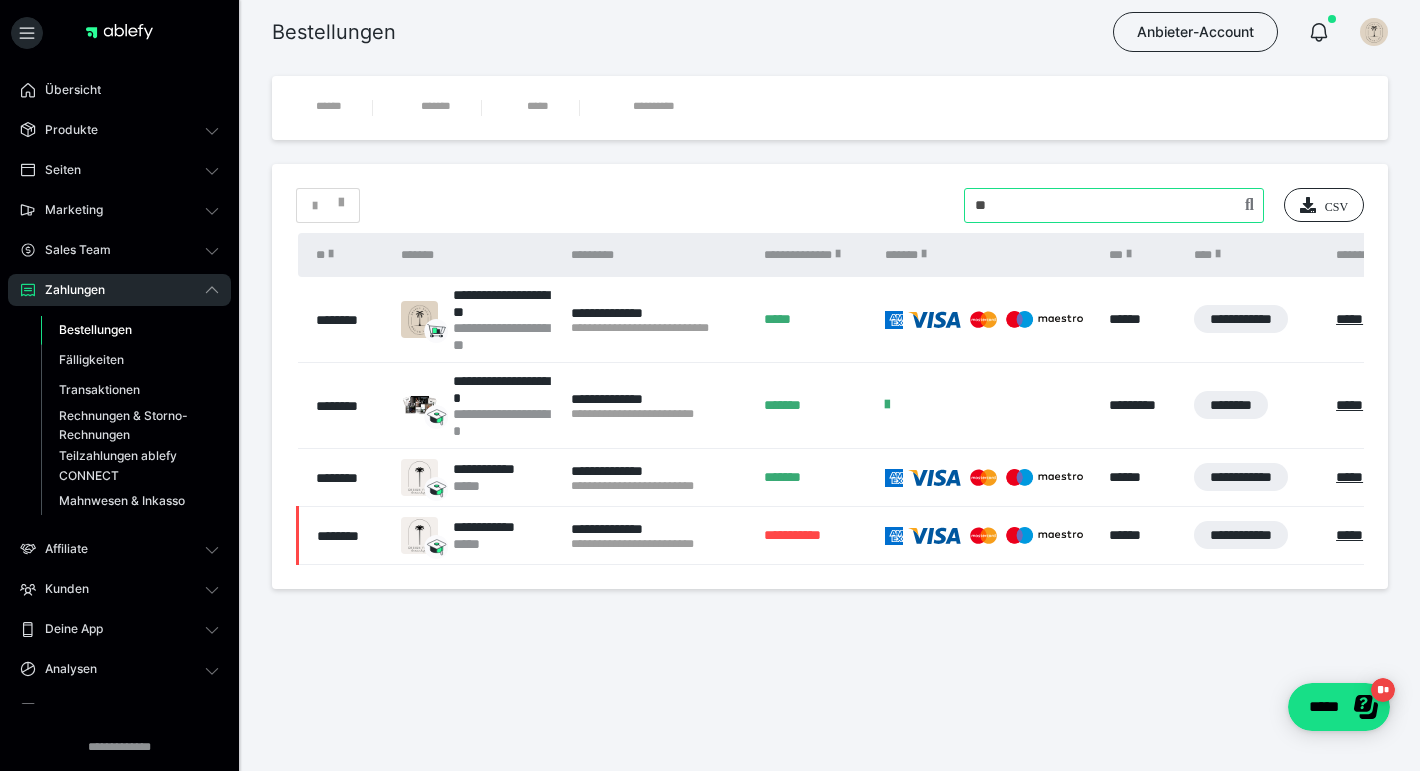 type on "*" 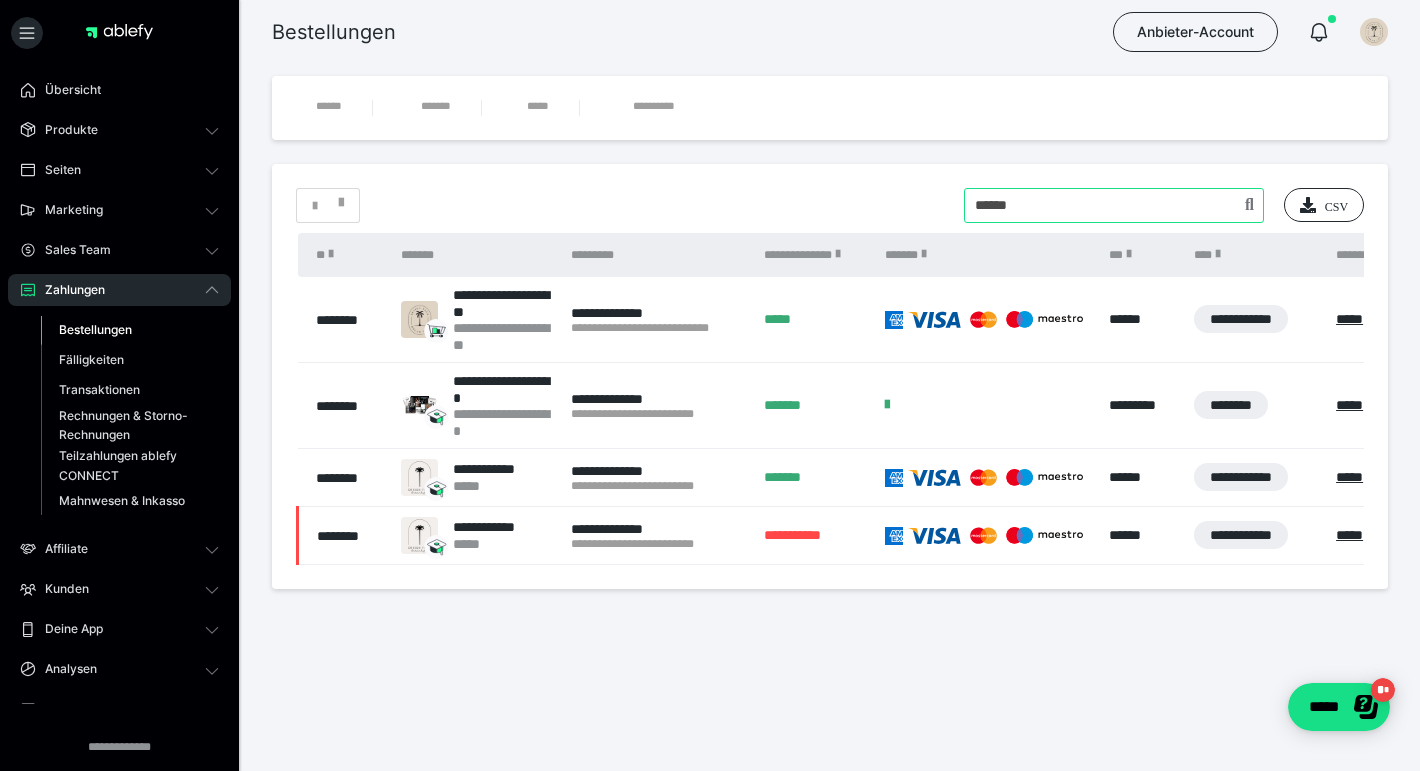 type on "******" 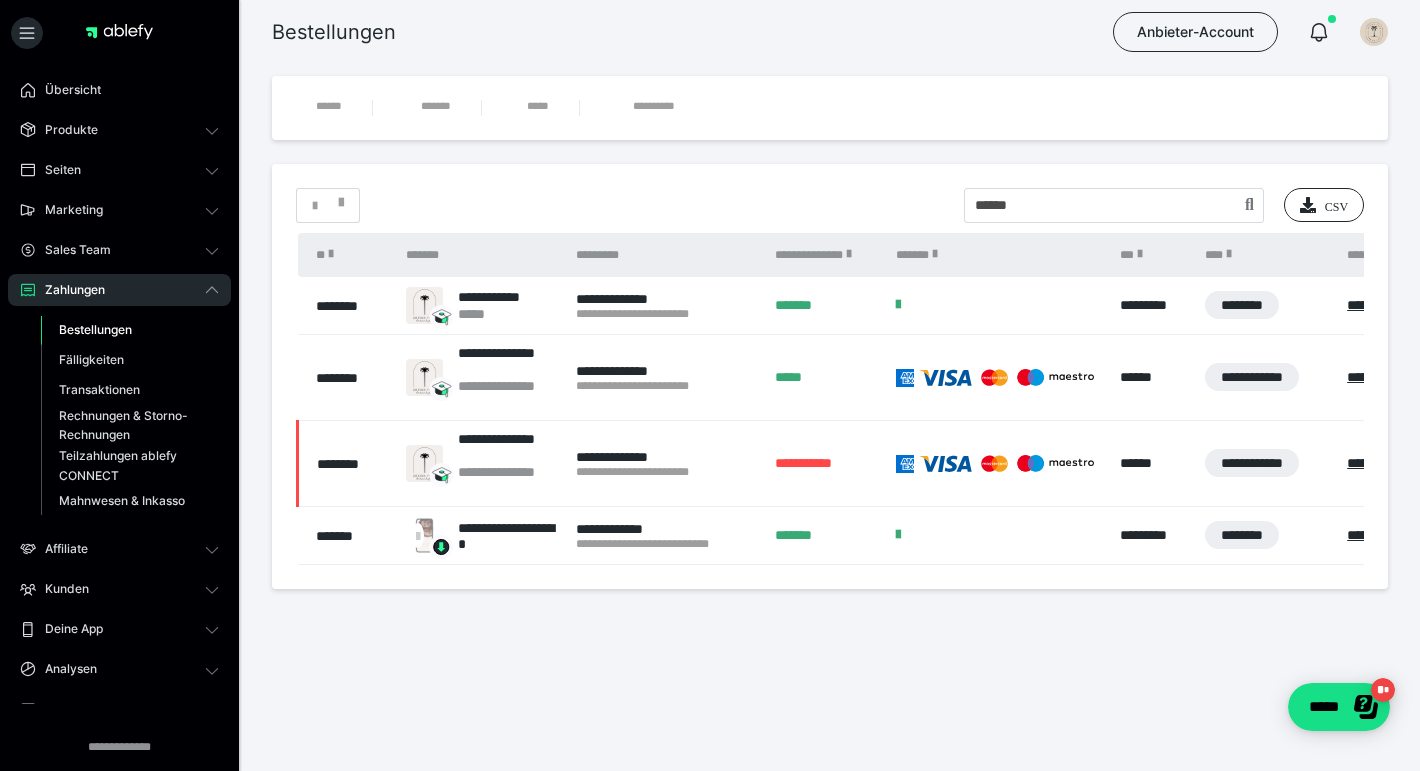 scroll, scrollTop: 0, scrollLeft: 0, axis: both 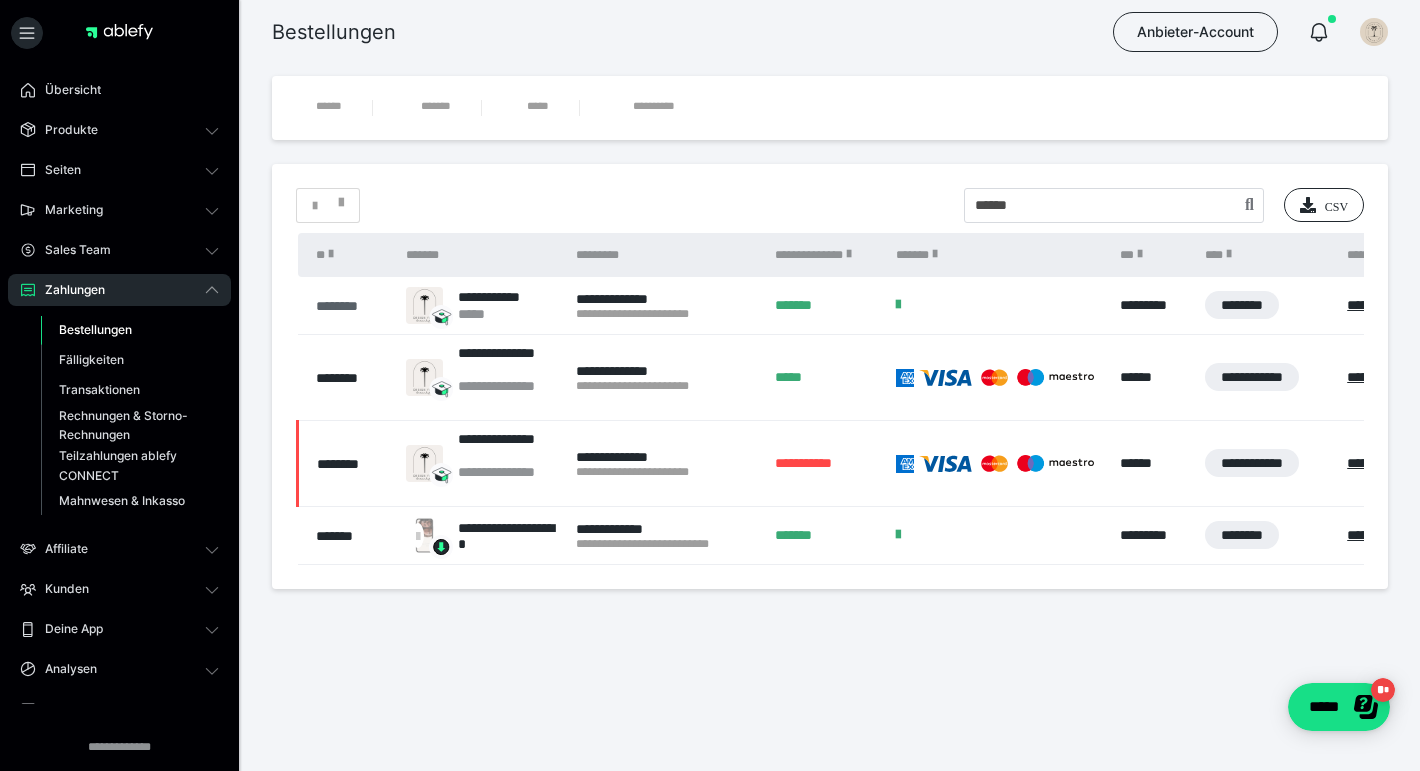 click on "********" at bounding box center (351, 306) 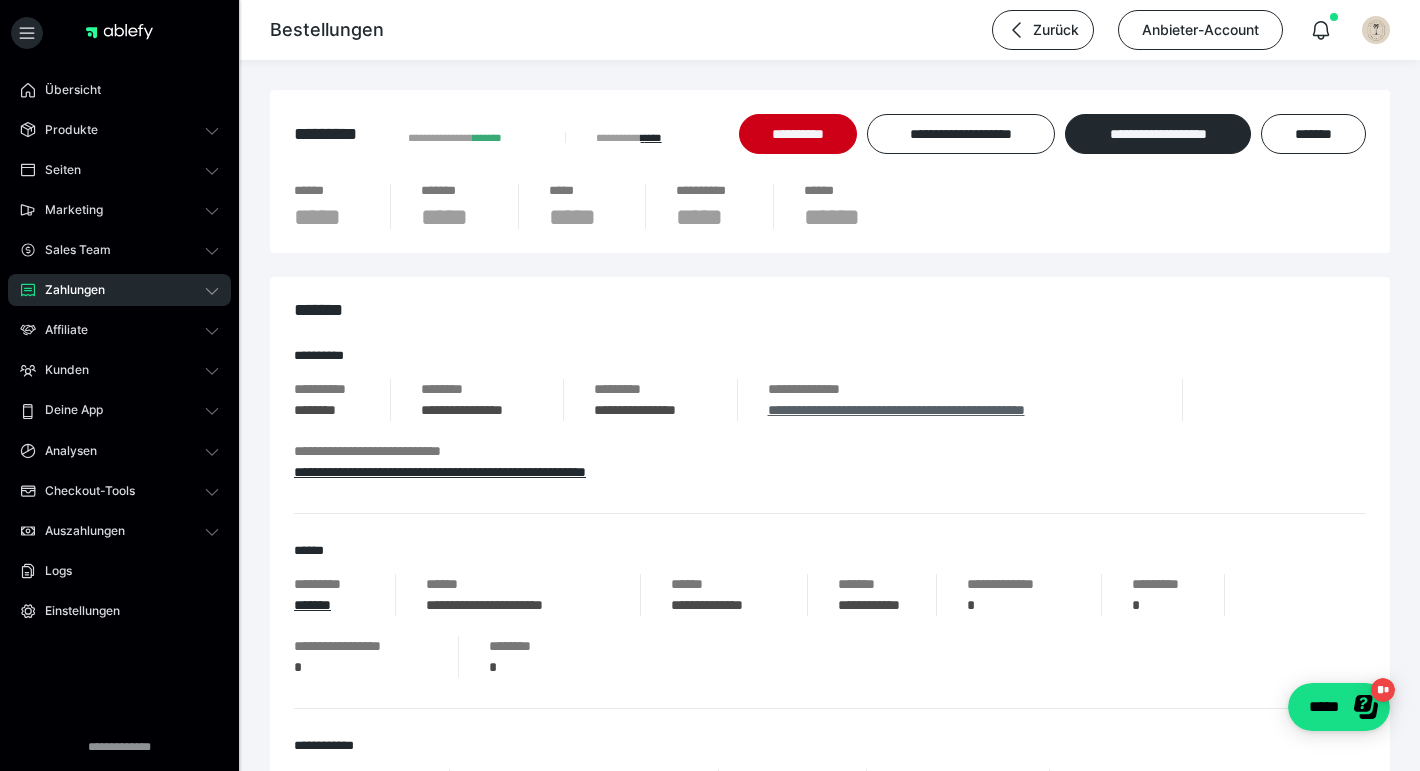click on "**********" at bounding box center (896, 410) 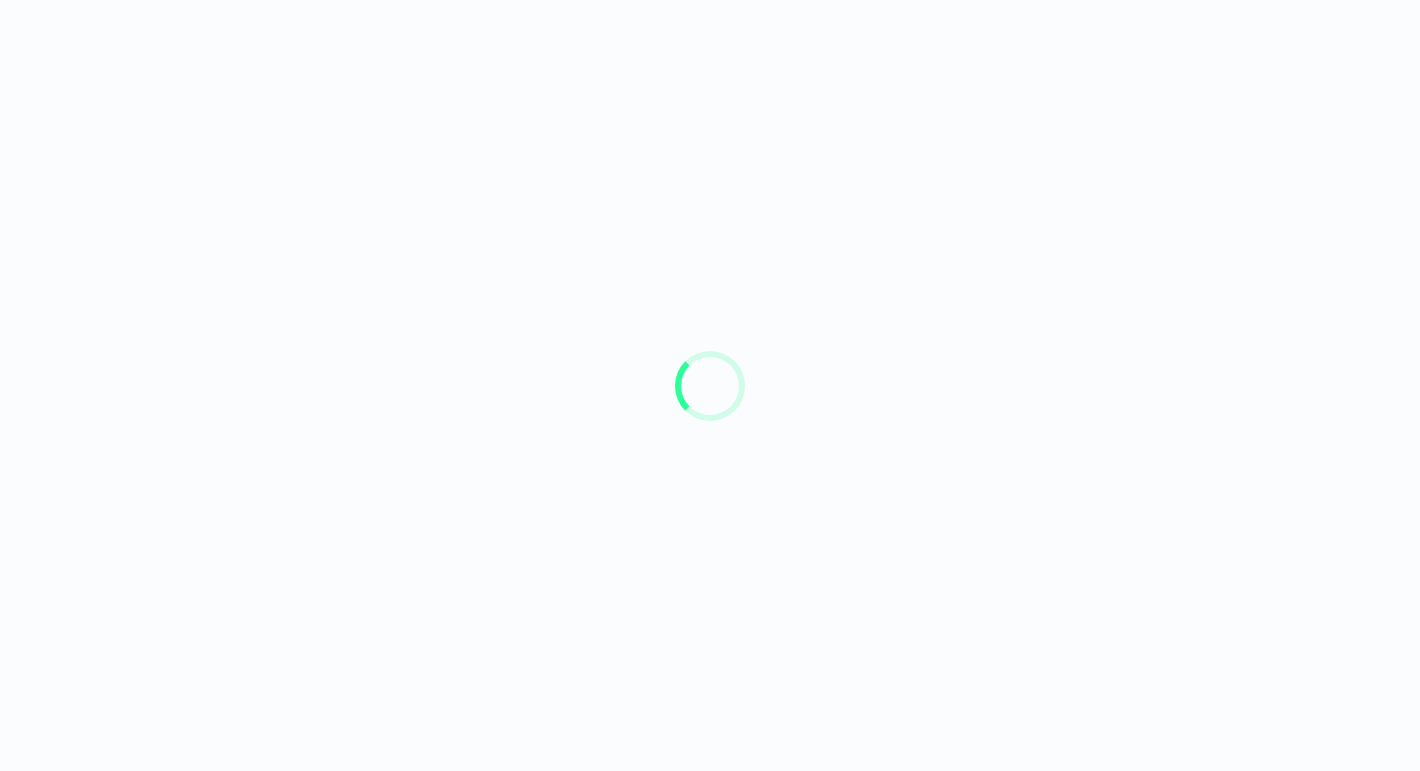 scroll, scrollTop: 0, scrollLeft: 0, axis: both 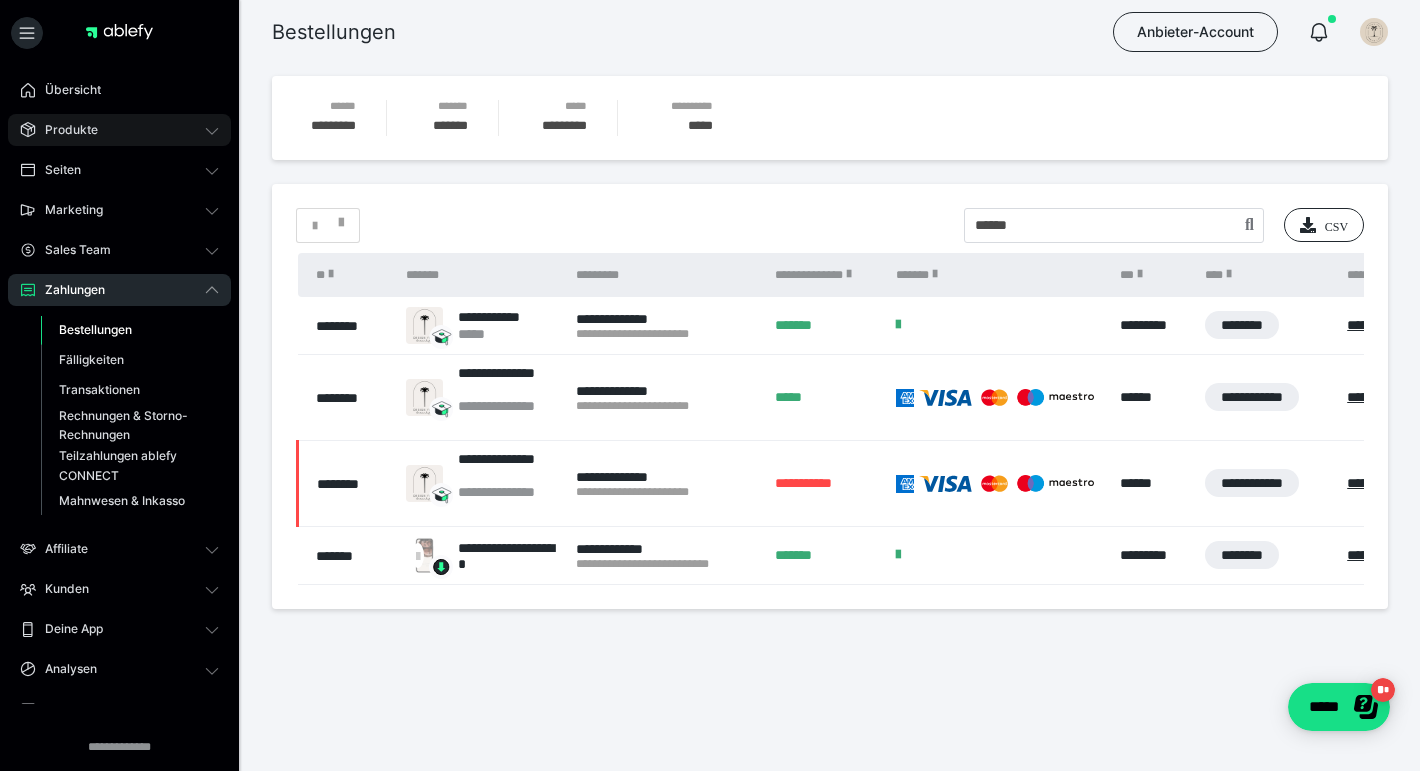 click on "Produkte" at bounding box center (119, 130) 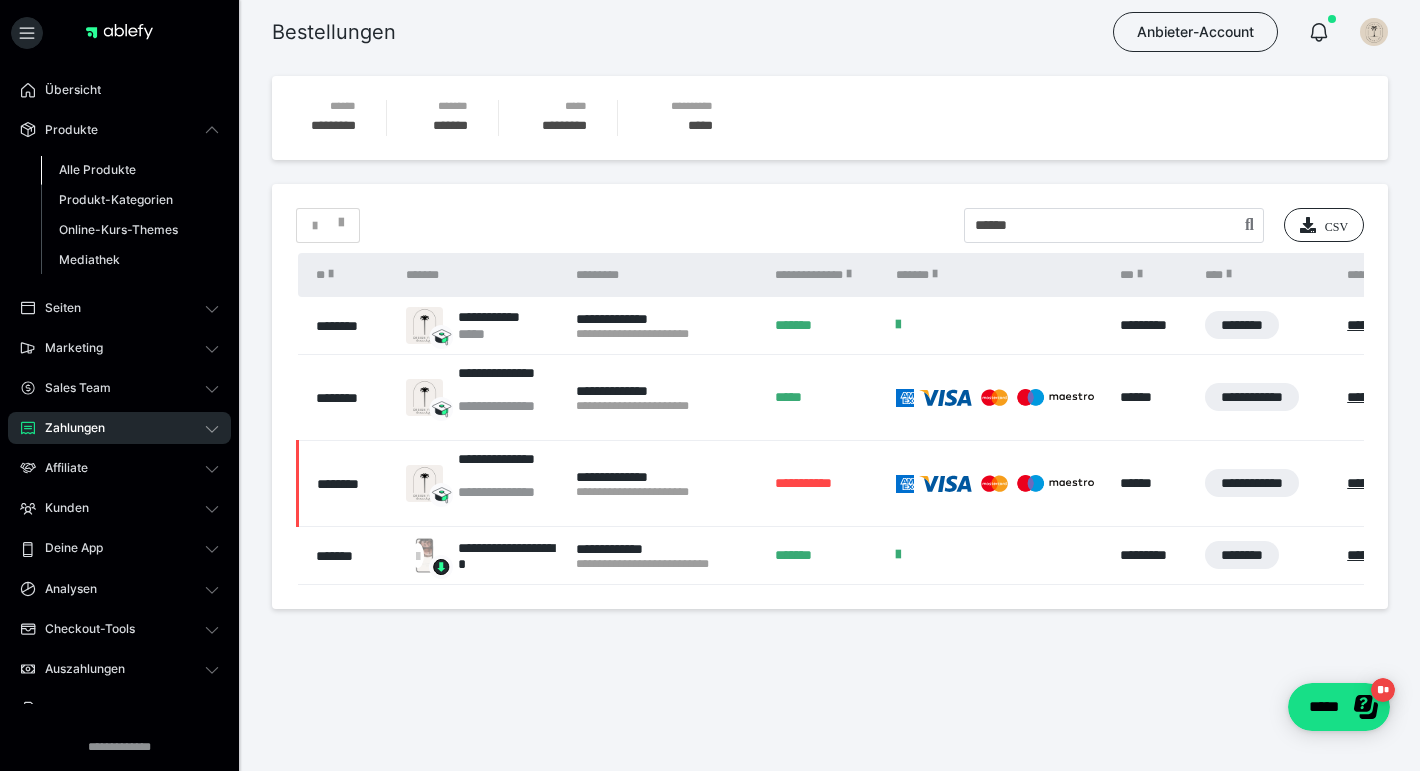 click on "Alle Produkte" at bounding box center [97, 169] 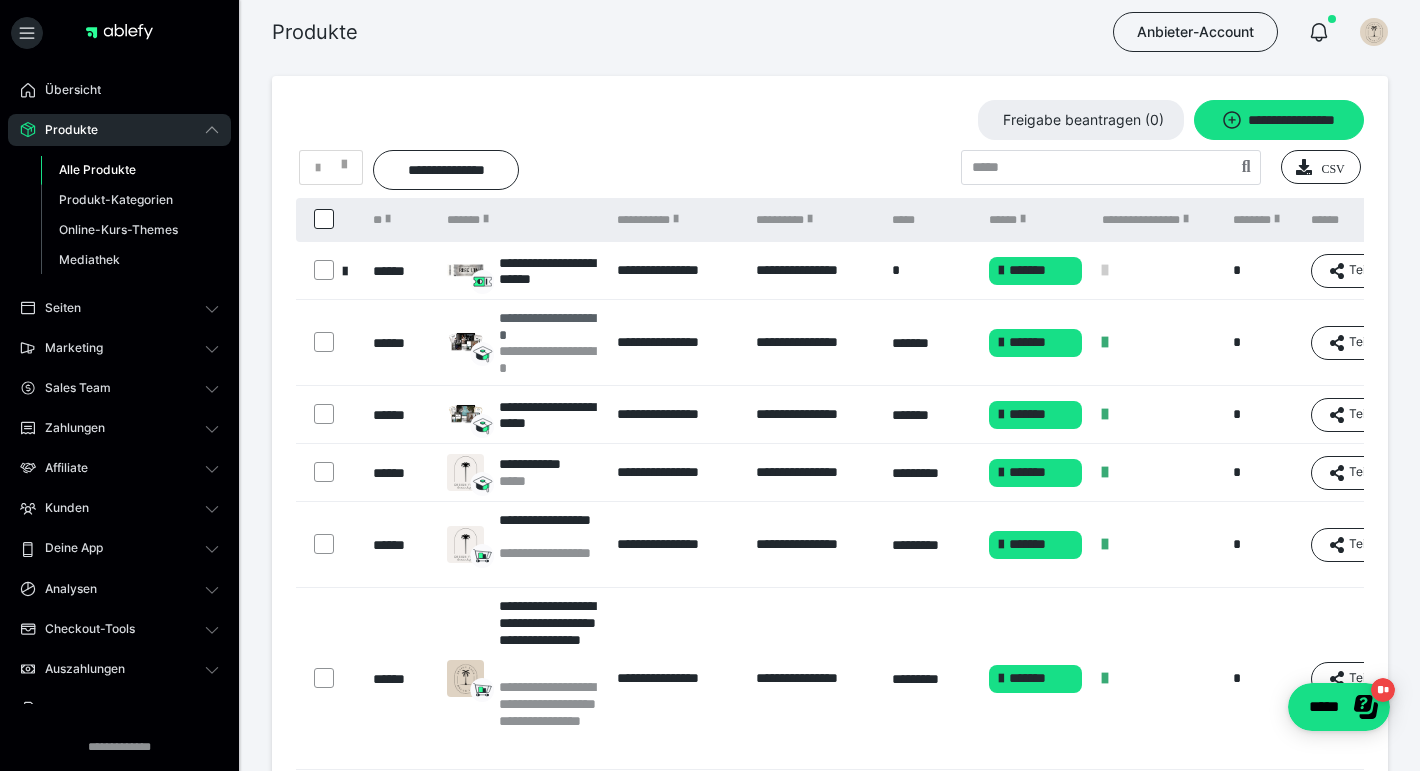click on "**********" at bounding box center [548, 326] 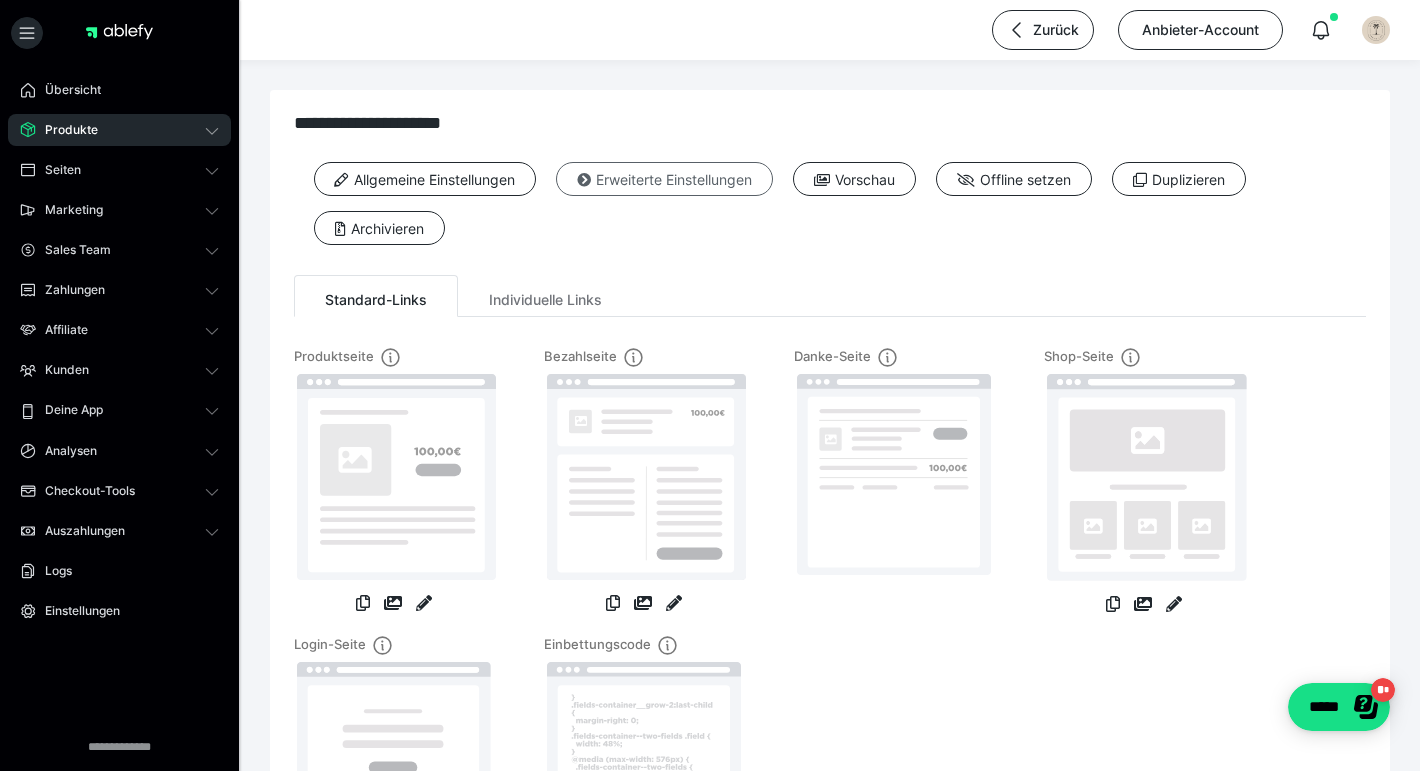 click on "Erweiterte Einstellungen" at bounding box center [664, 179] 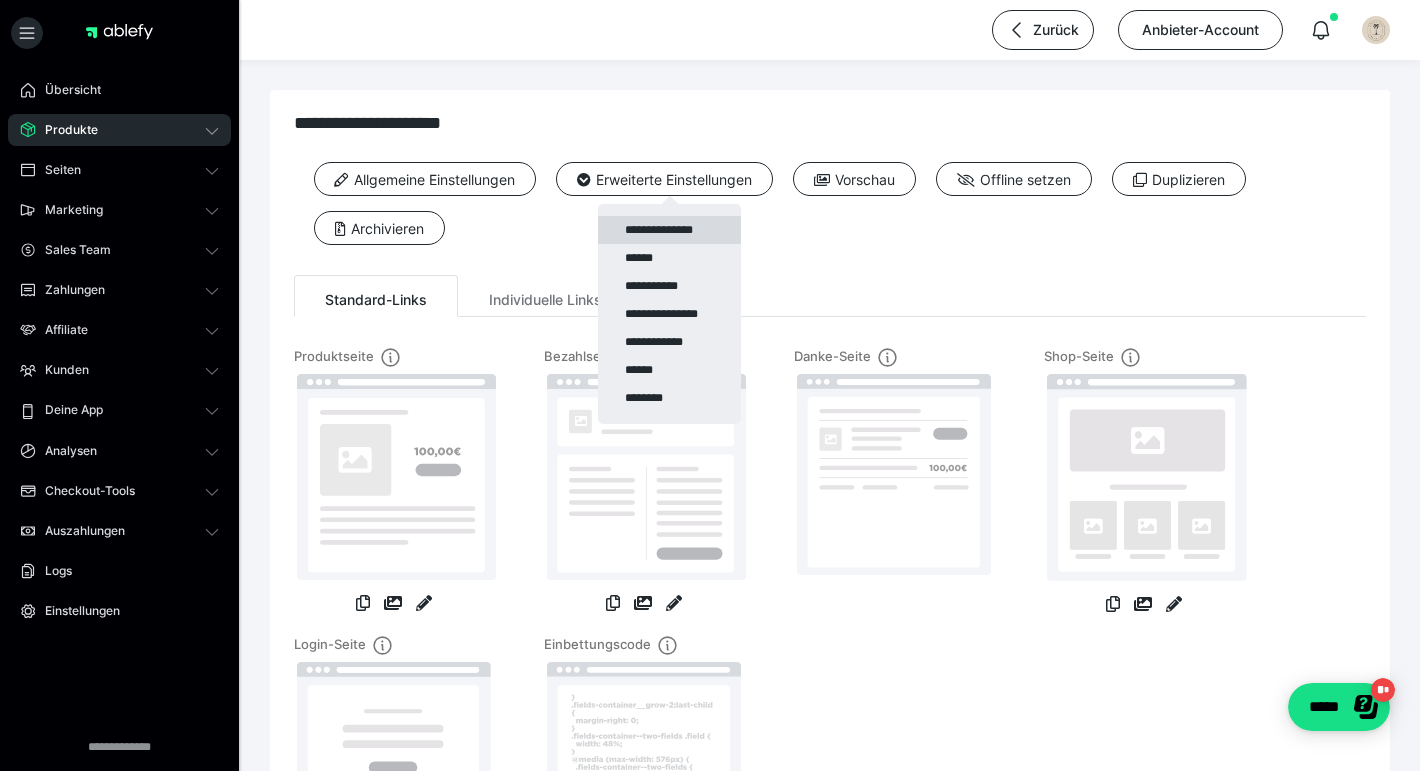 click on "**********" at bounding box center [669, 230] 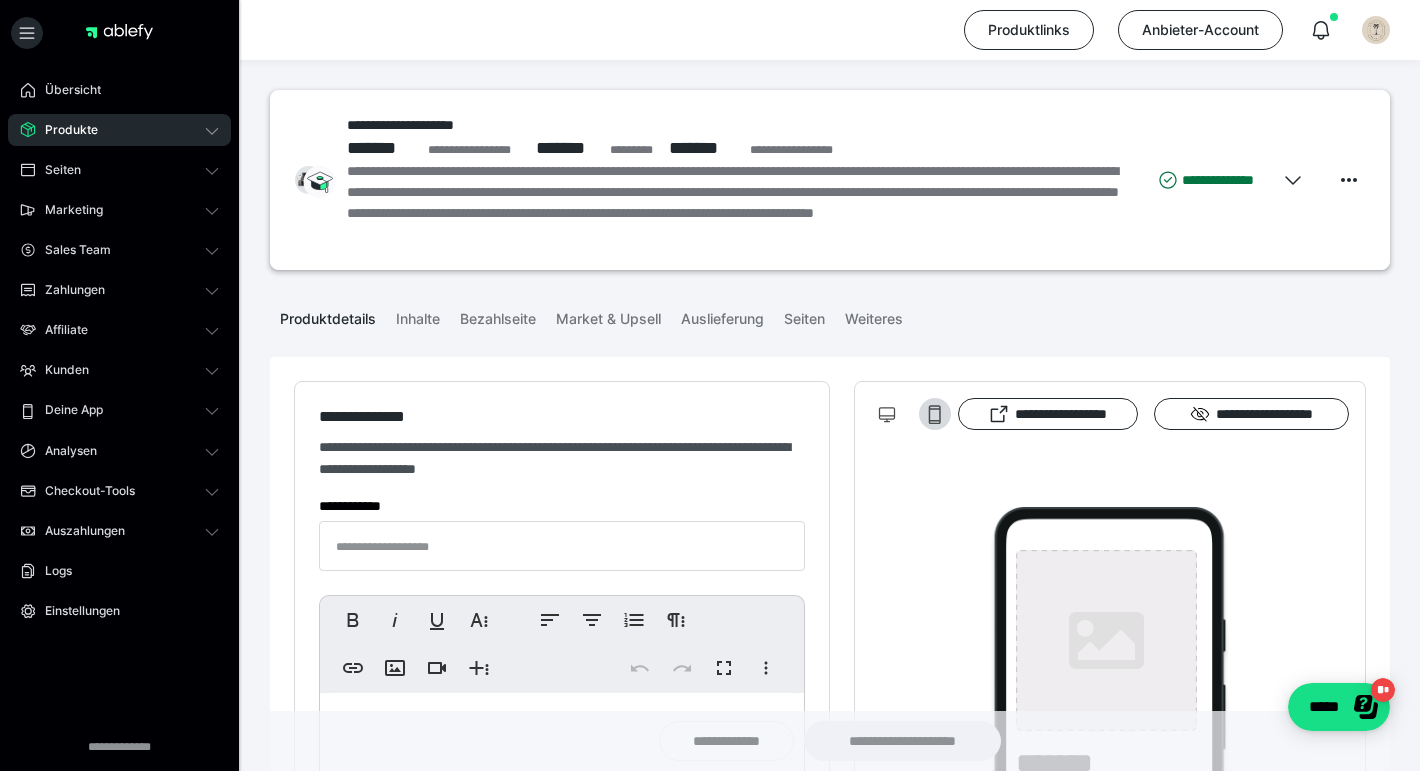 type on "**********" 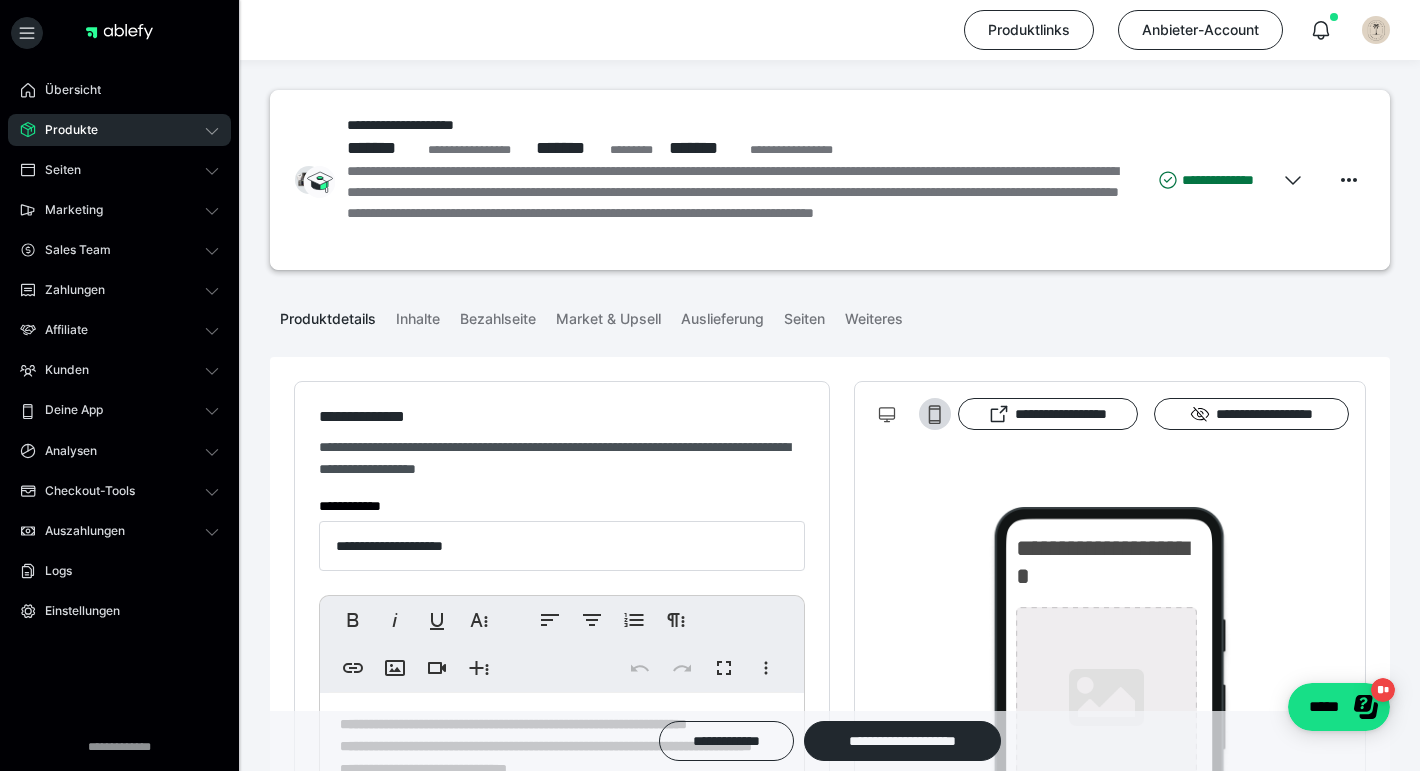 type on "**********" 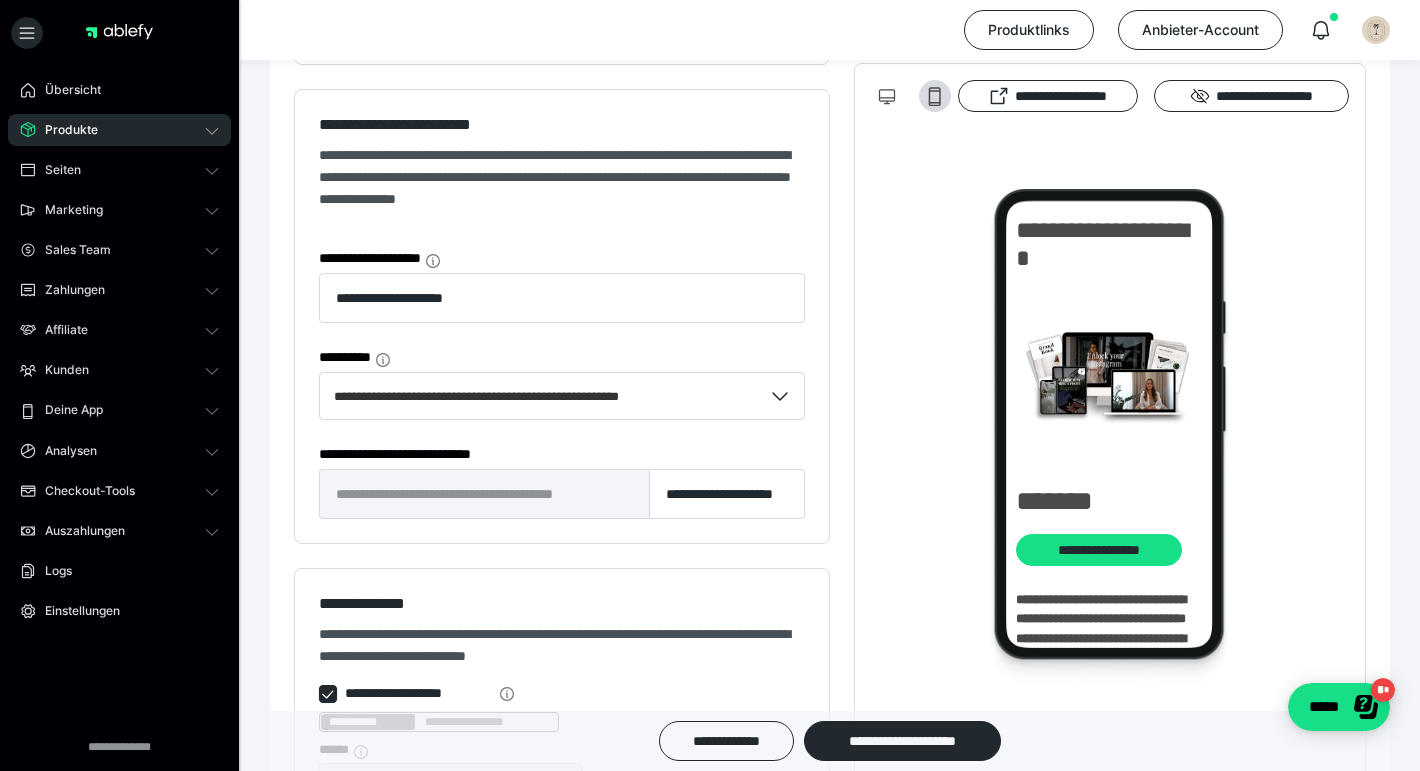 scroll, scrollTop: 1479, scrollLeft: 0, axis: vertical 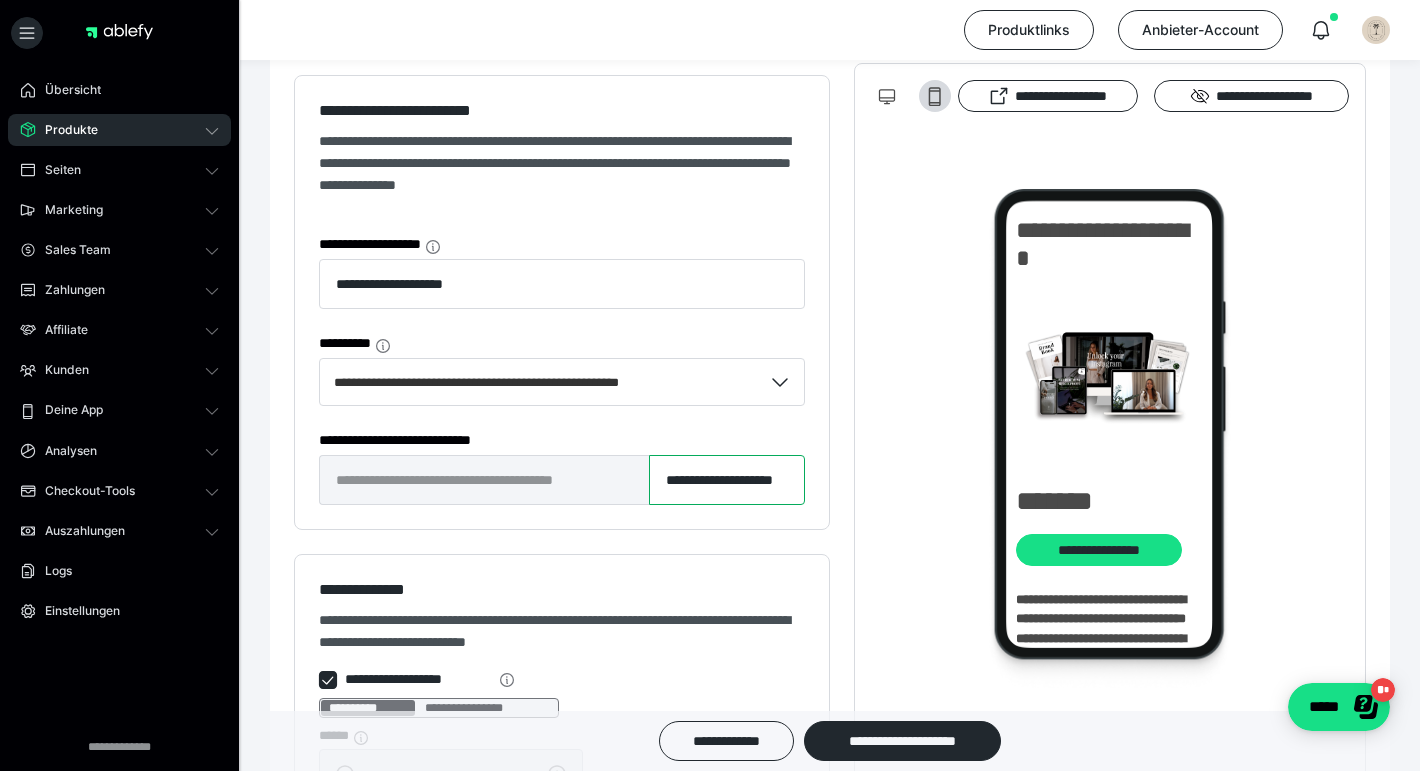 click on "**********" at bounding box center (727, 480) 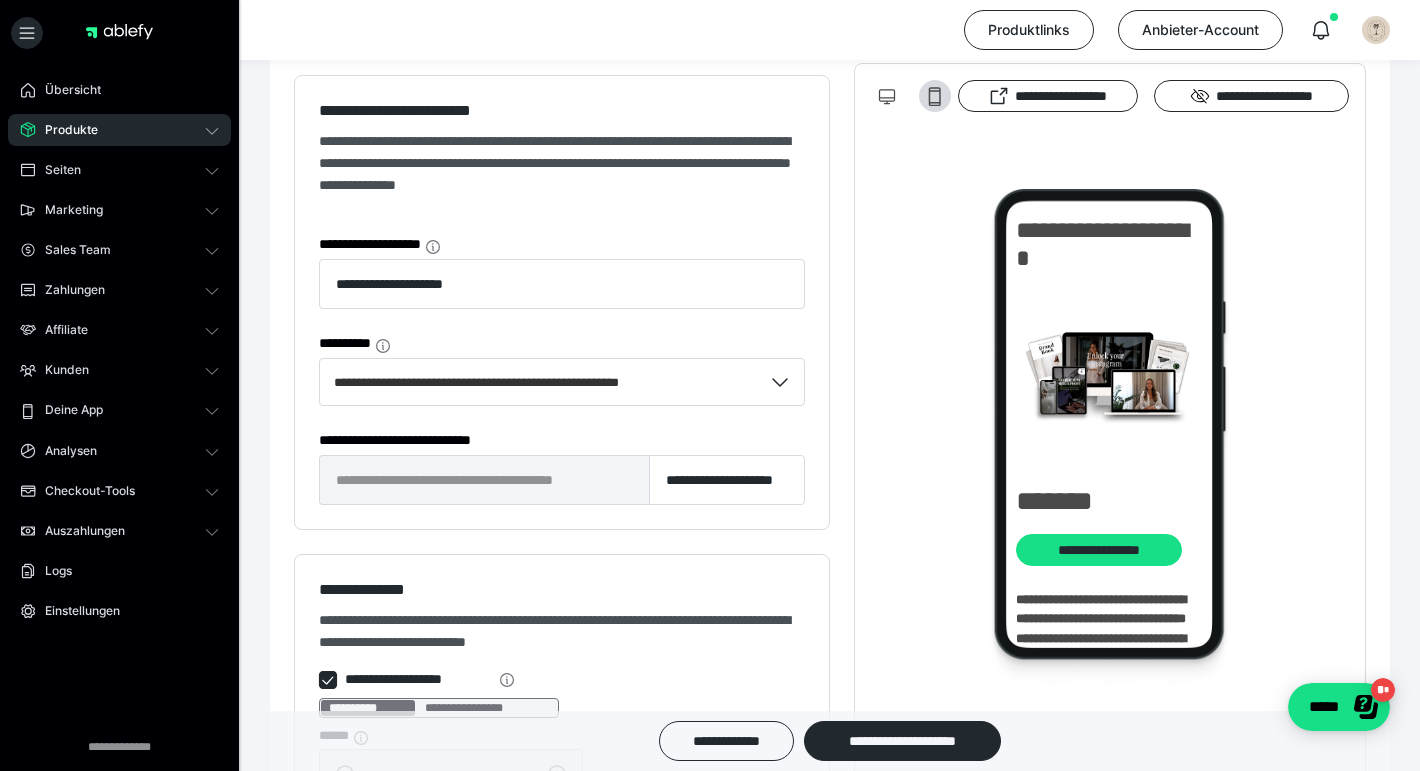click on "**********" at bounding box center [1110, 448] 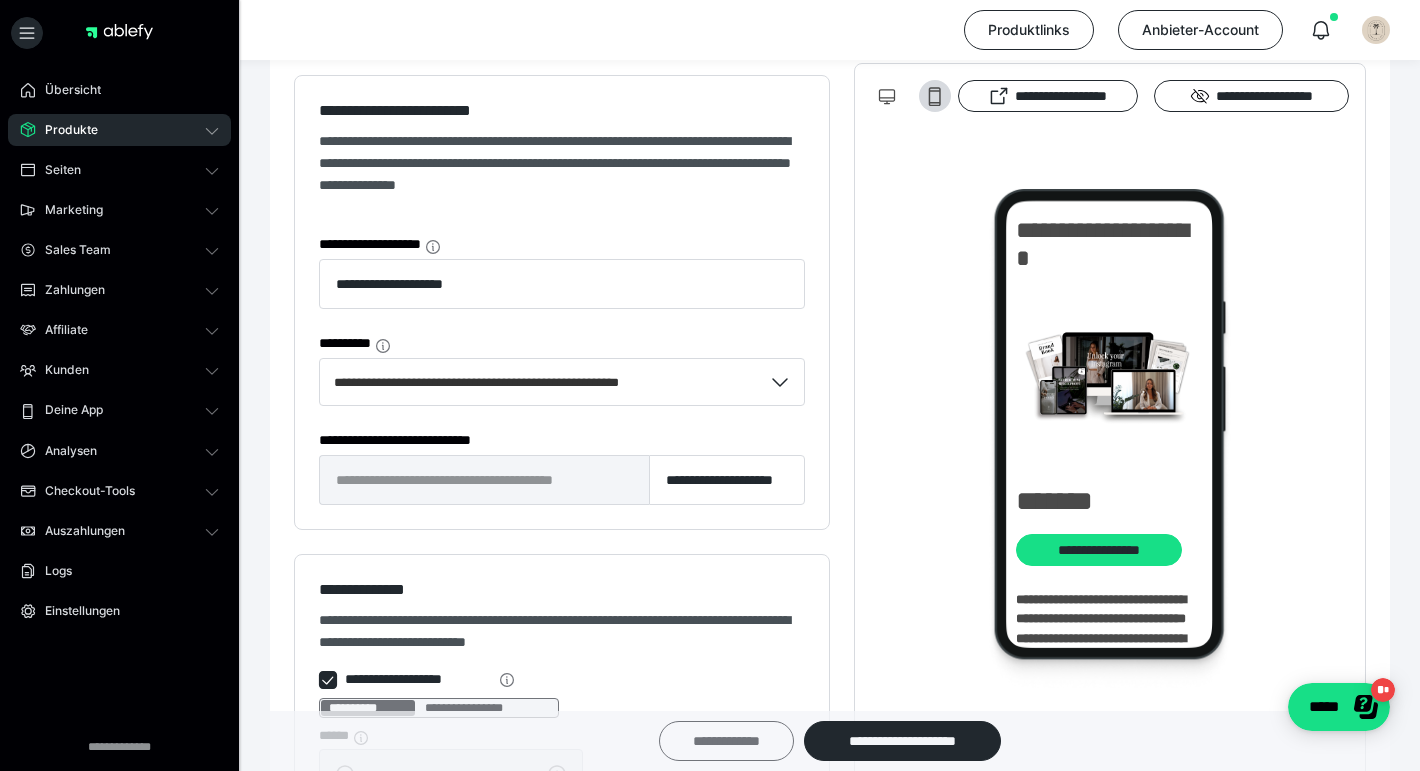 click on "**********" at bounding box center (726, 741) 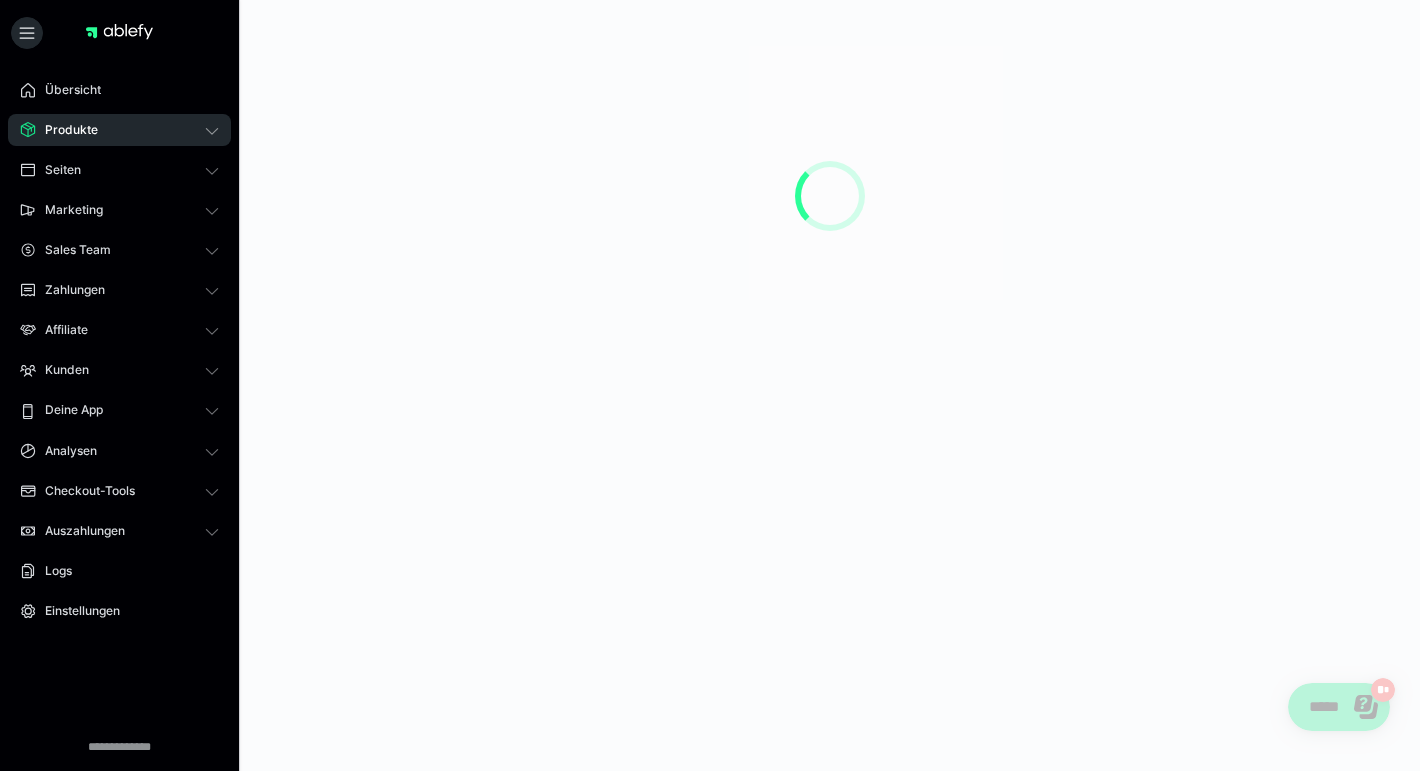scroll, scrollTop: 0, scrollLeft: 0, axis: both 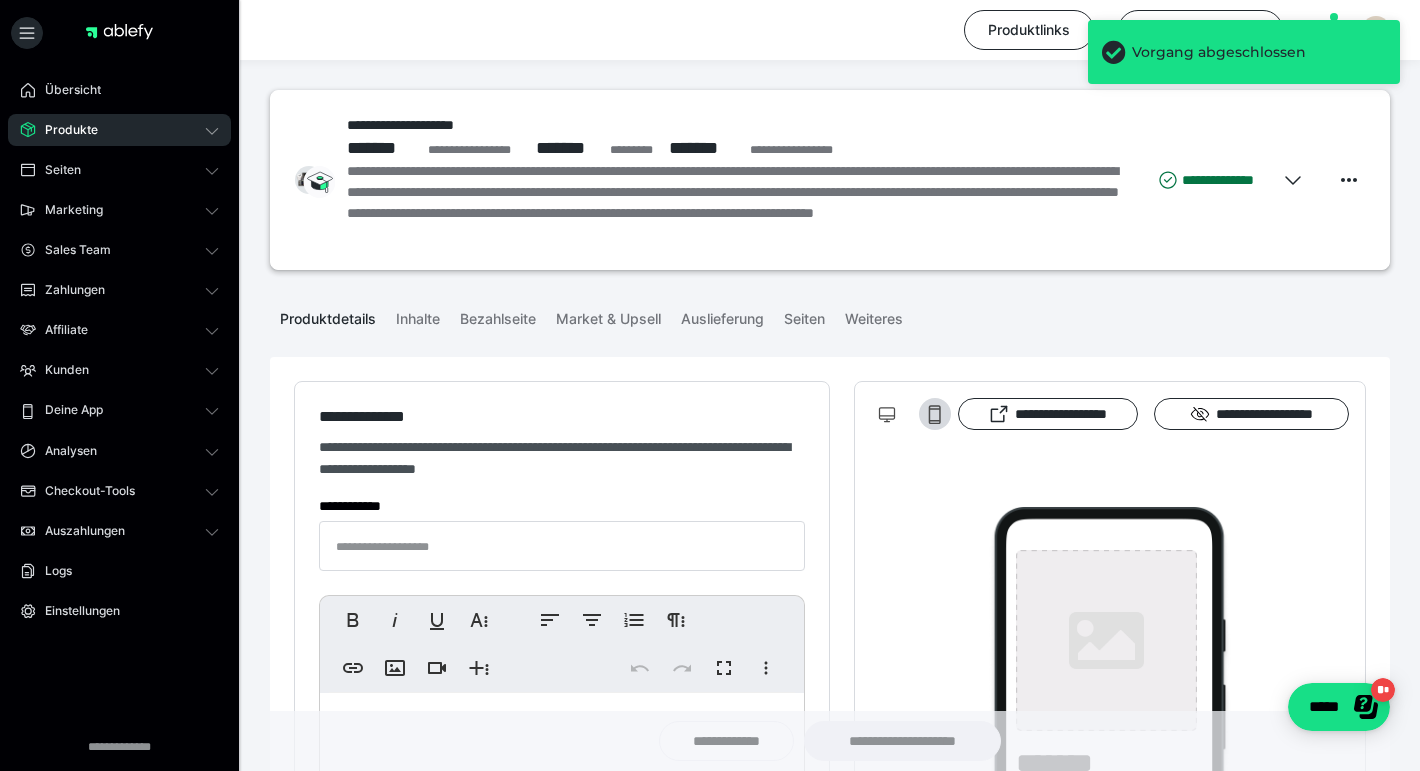type on "**********" 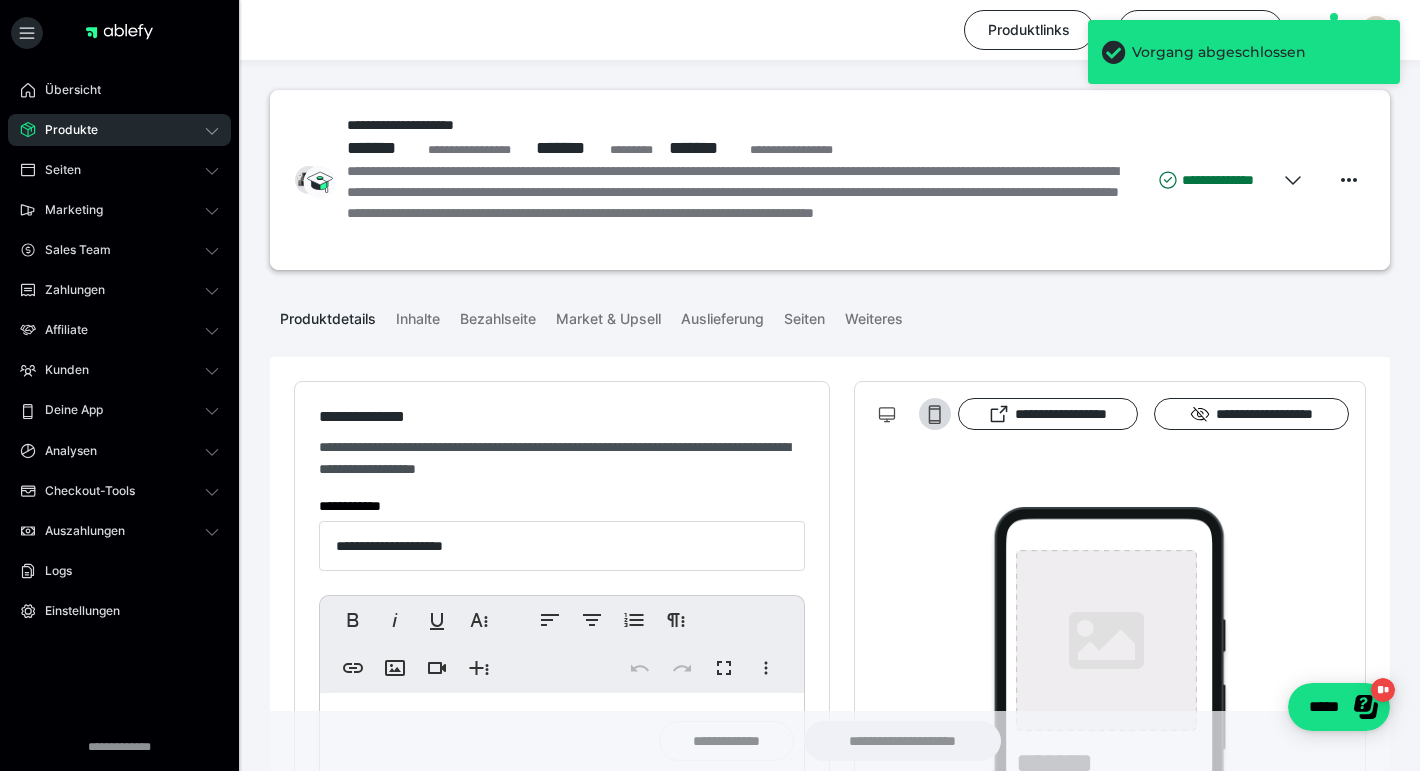 type on "**********" 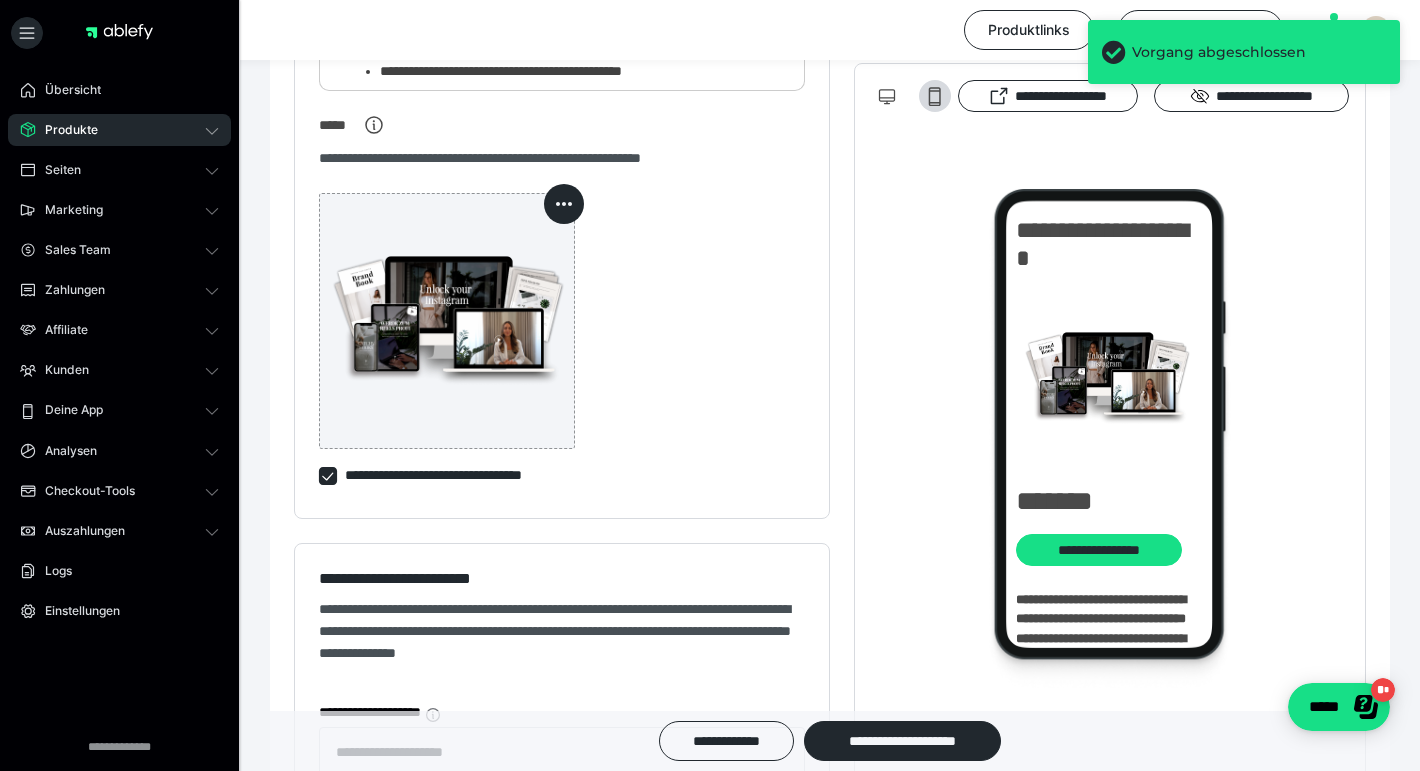 scroll, scrollTop: 1012, scrollLeft: 0, axis: vertical 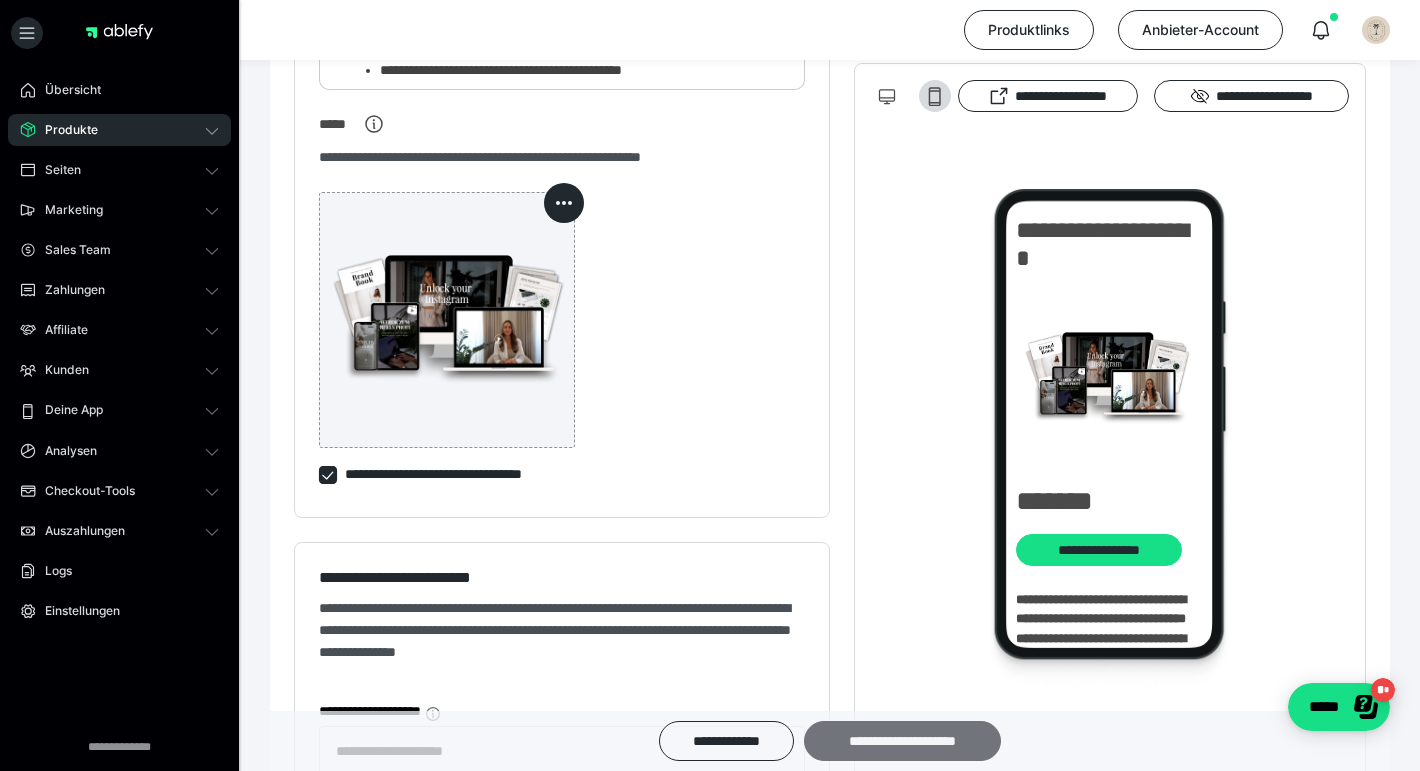 click on "**********" at bounding box center (902, 741) 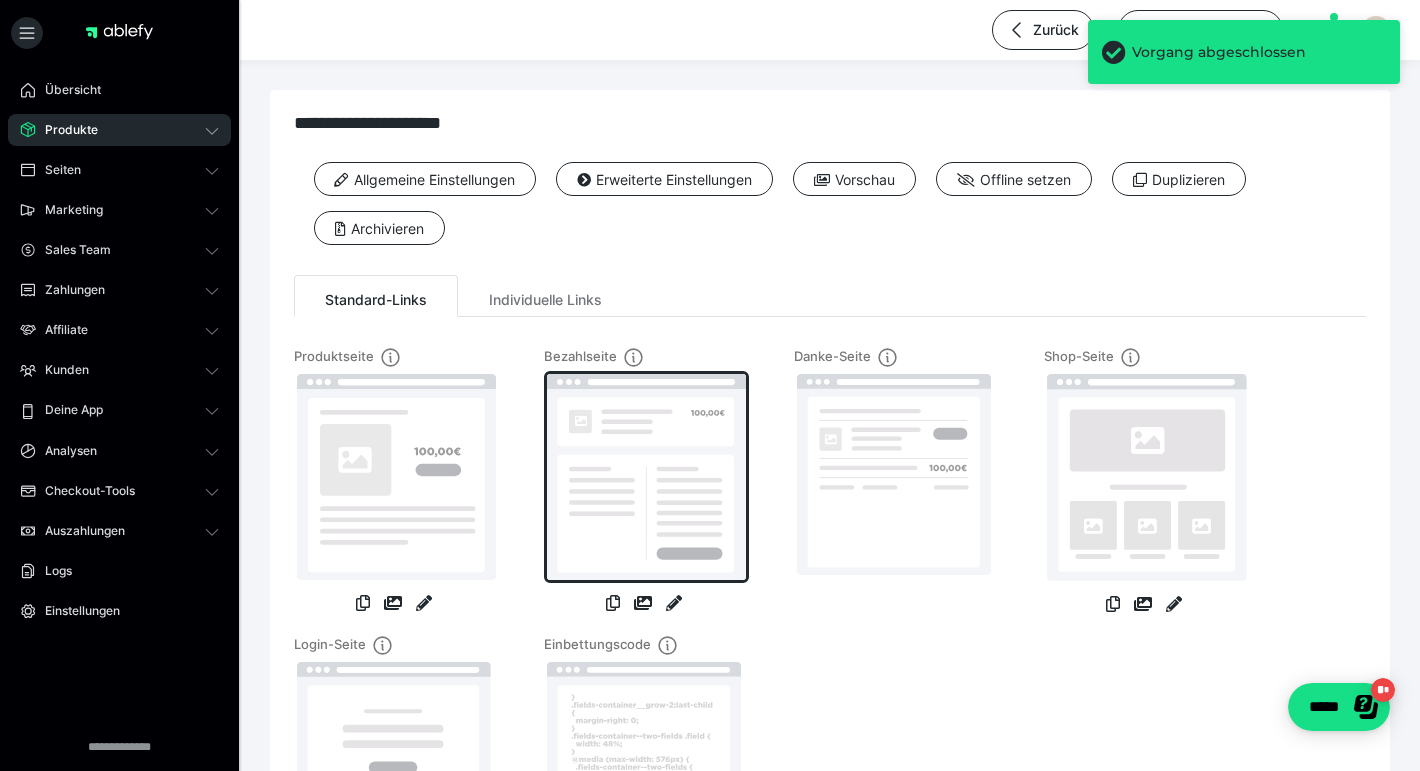 click at bounding box center (646, 477) 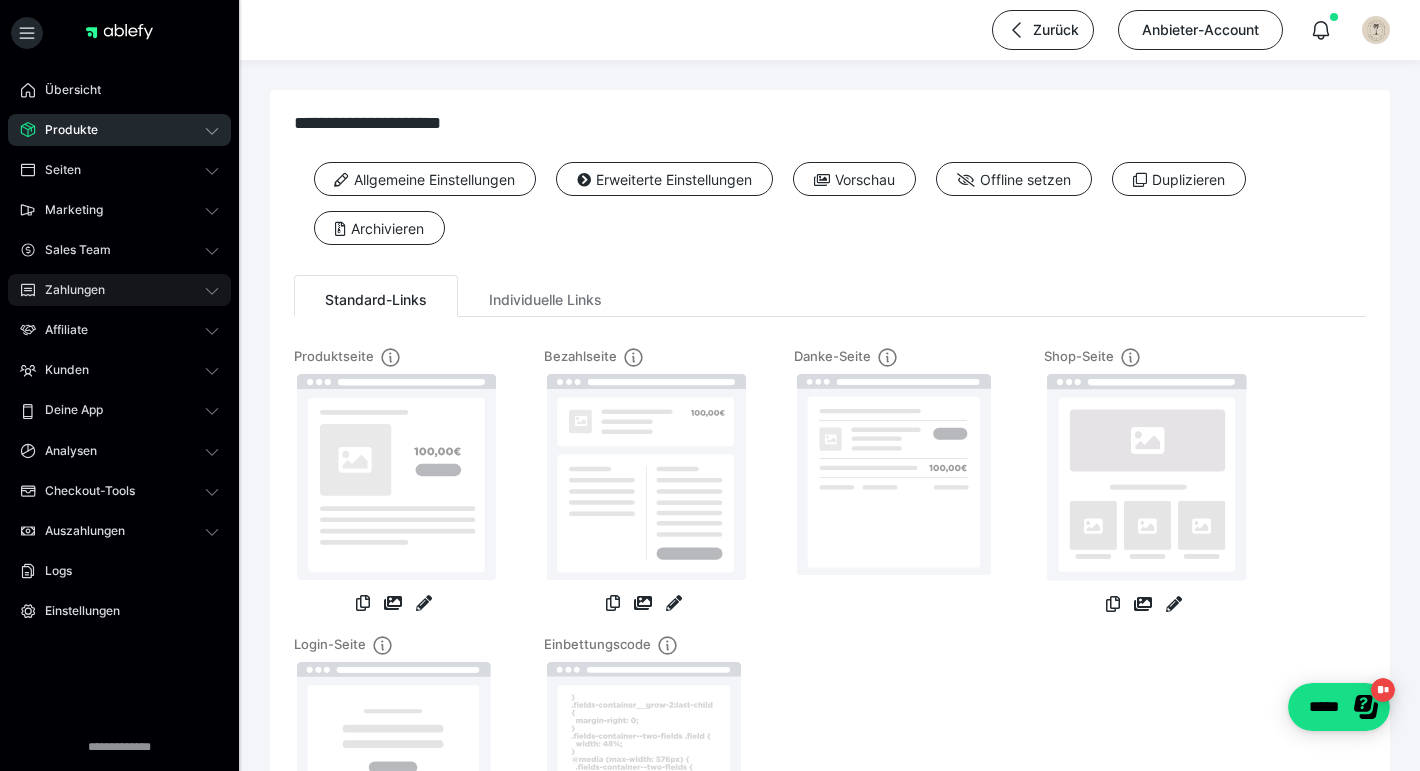 click 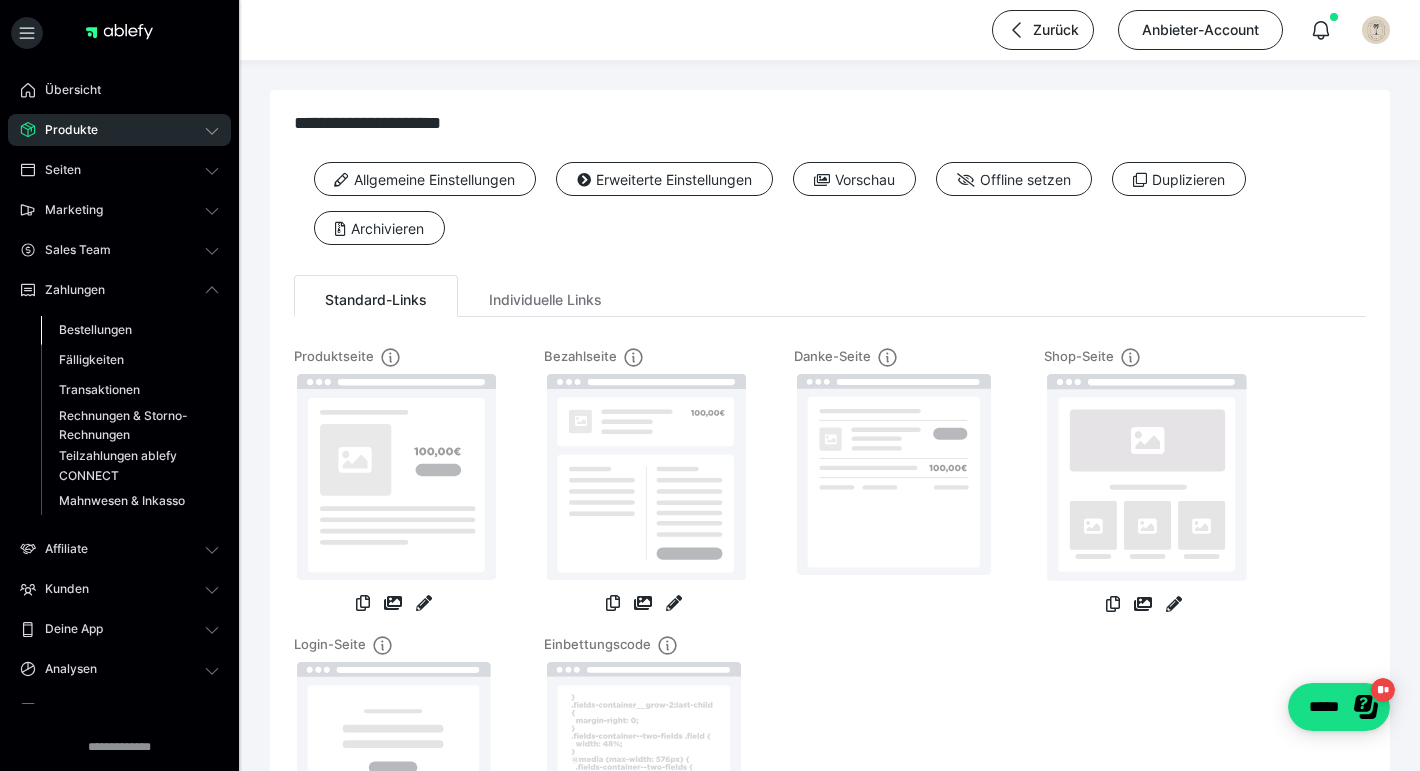 click on "Bestellungen" at bounding box center [95, 329] 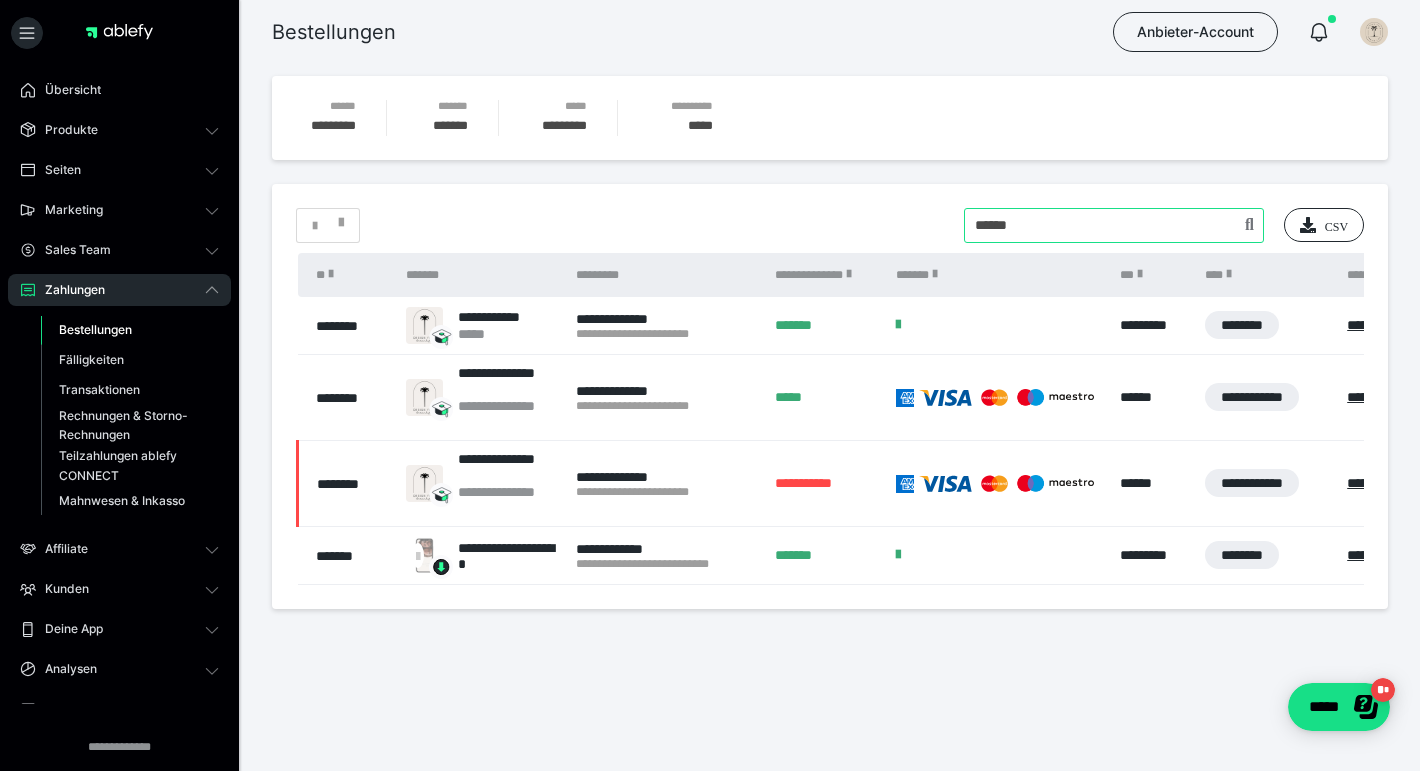drag, startPoint x: 1021, startPoint y: 228, endPoint x: 894, endPoint y: 226, distance: 127.01575 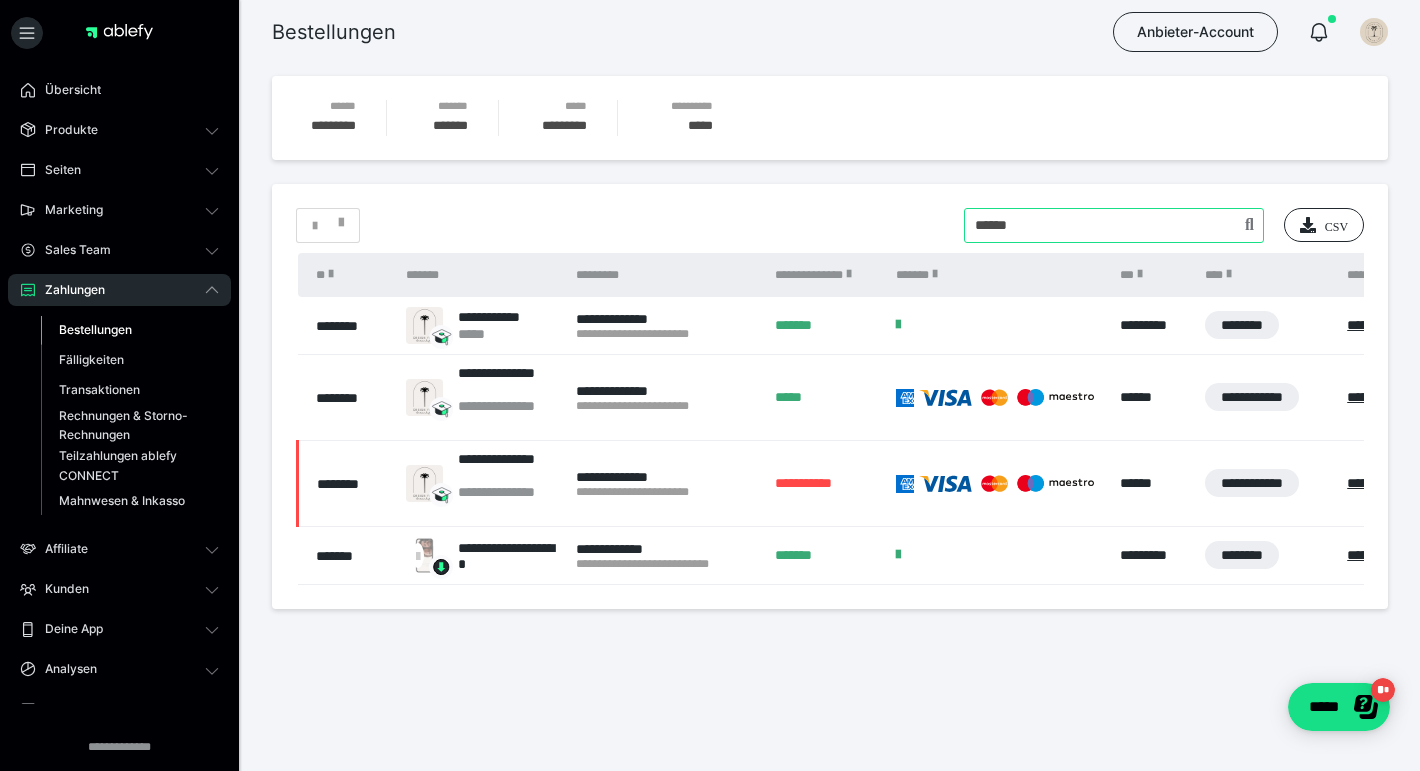 click on "* CSV" at bounding box center (830, 225) 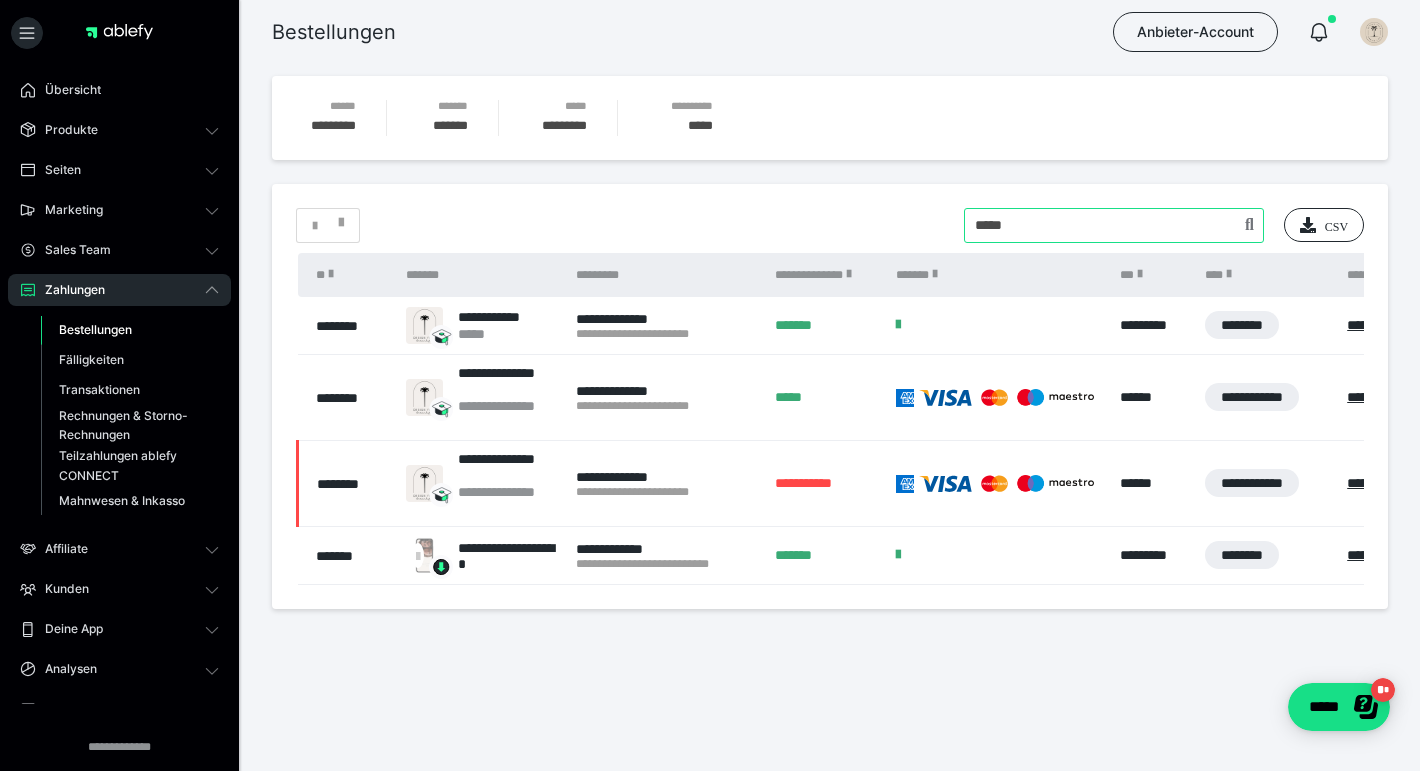 type on "*****" 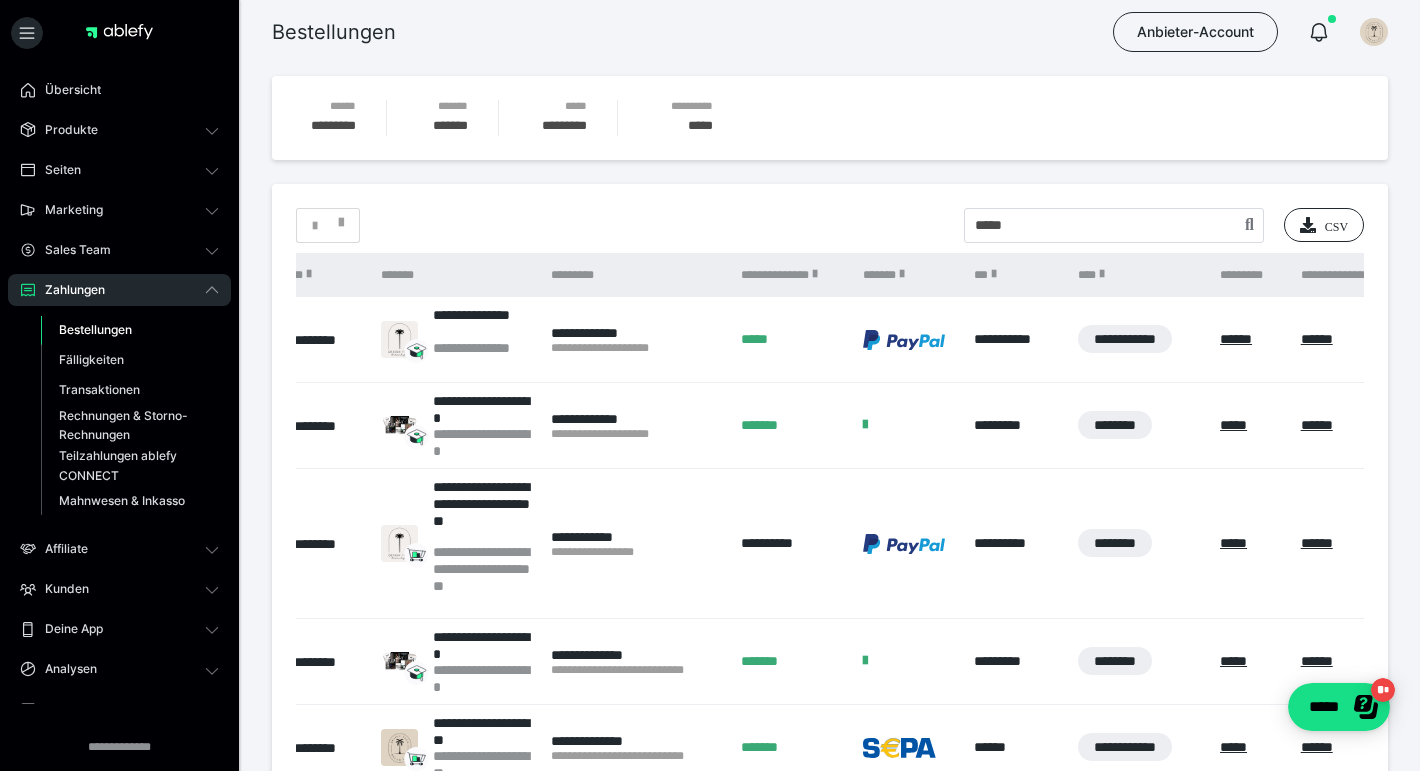 scroll, scrollTop: 0, scrollLeft: 23, axis: horizontal 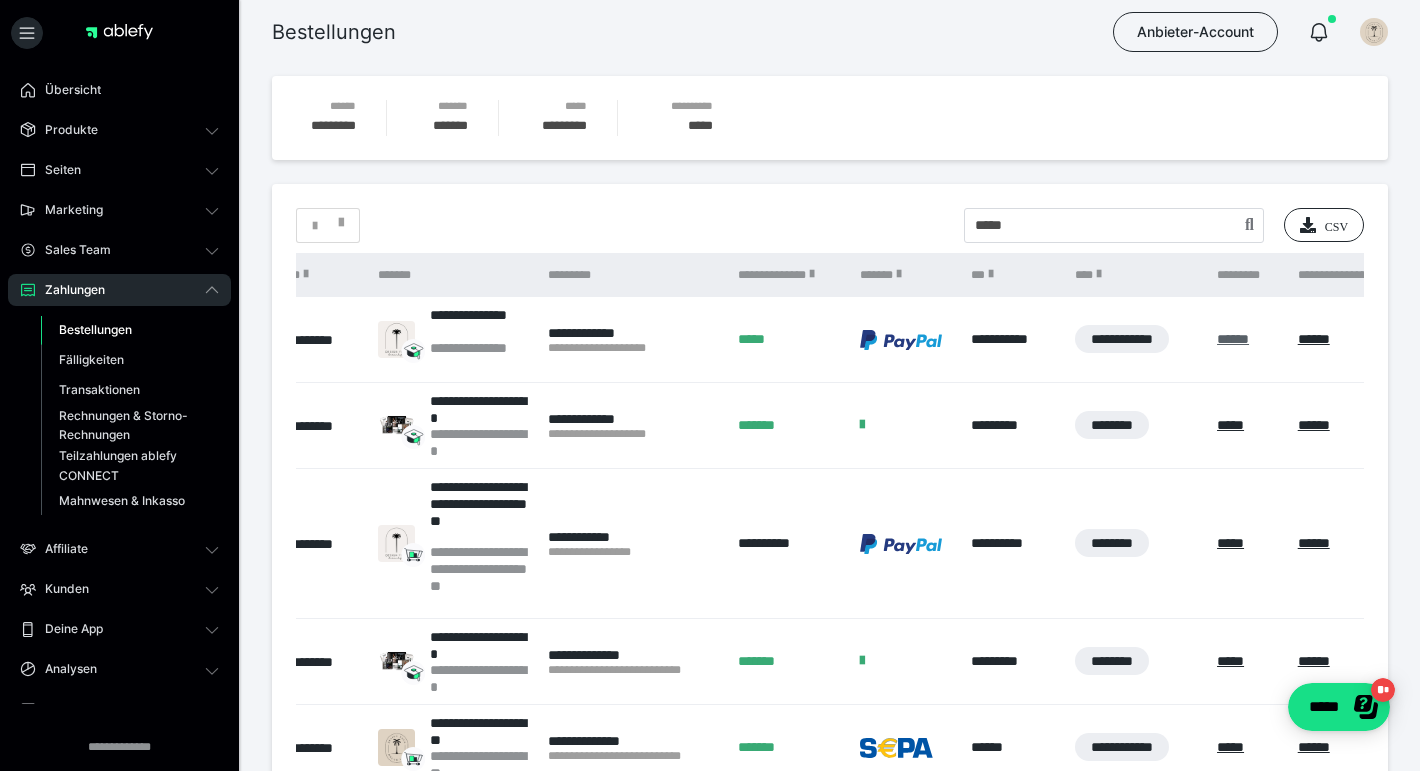 click on "******" at bounding box center (1233, 339) 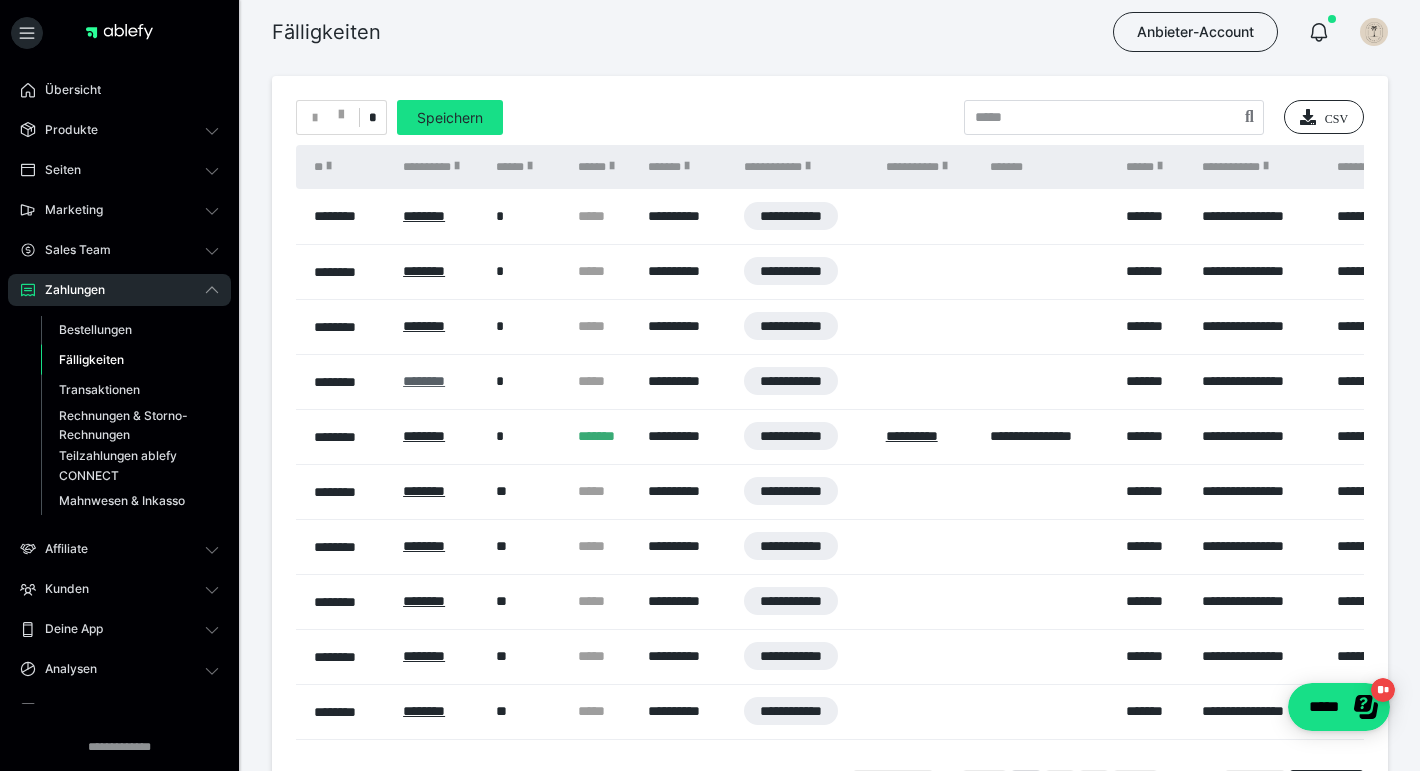 click on "********" at bounding box center [424, 381] 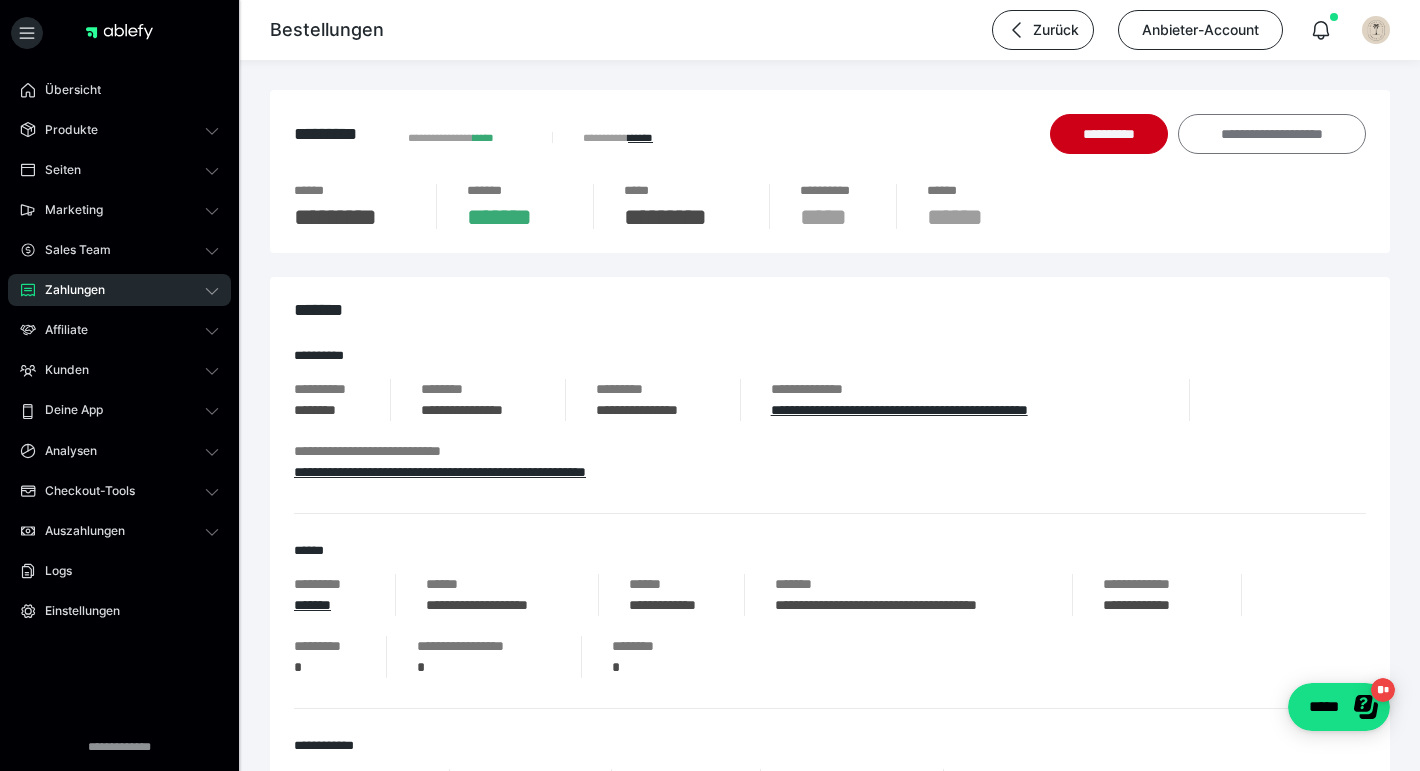 click on "**********" at bounding box center (1272, 134) 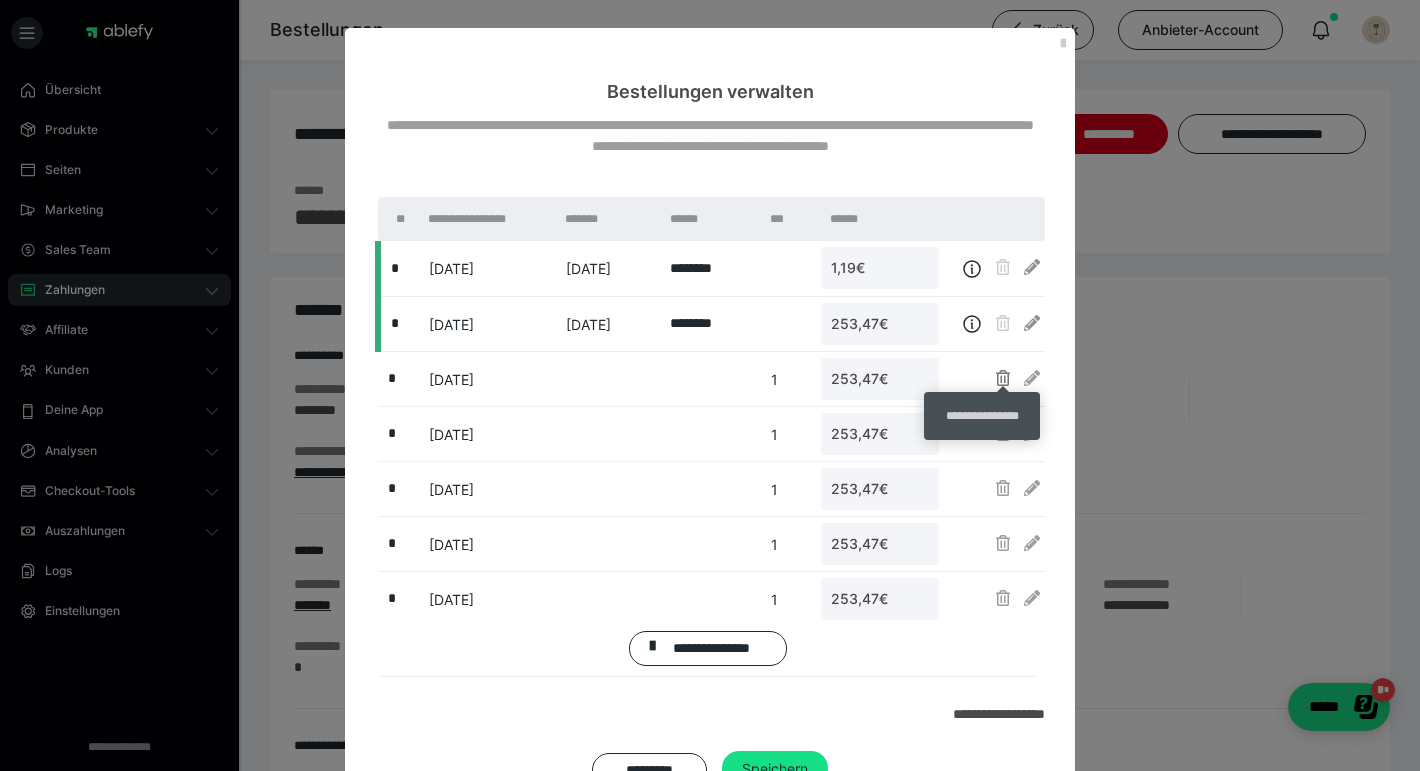 click at bounding box center [1003, 378] 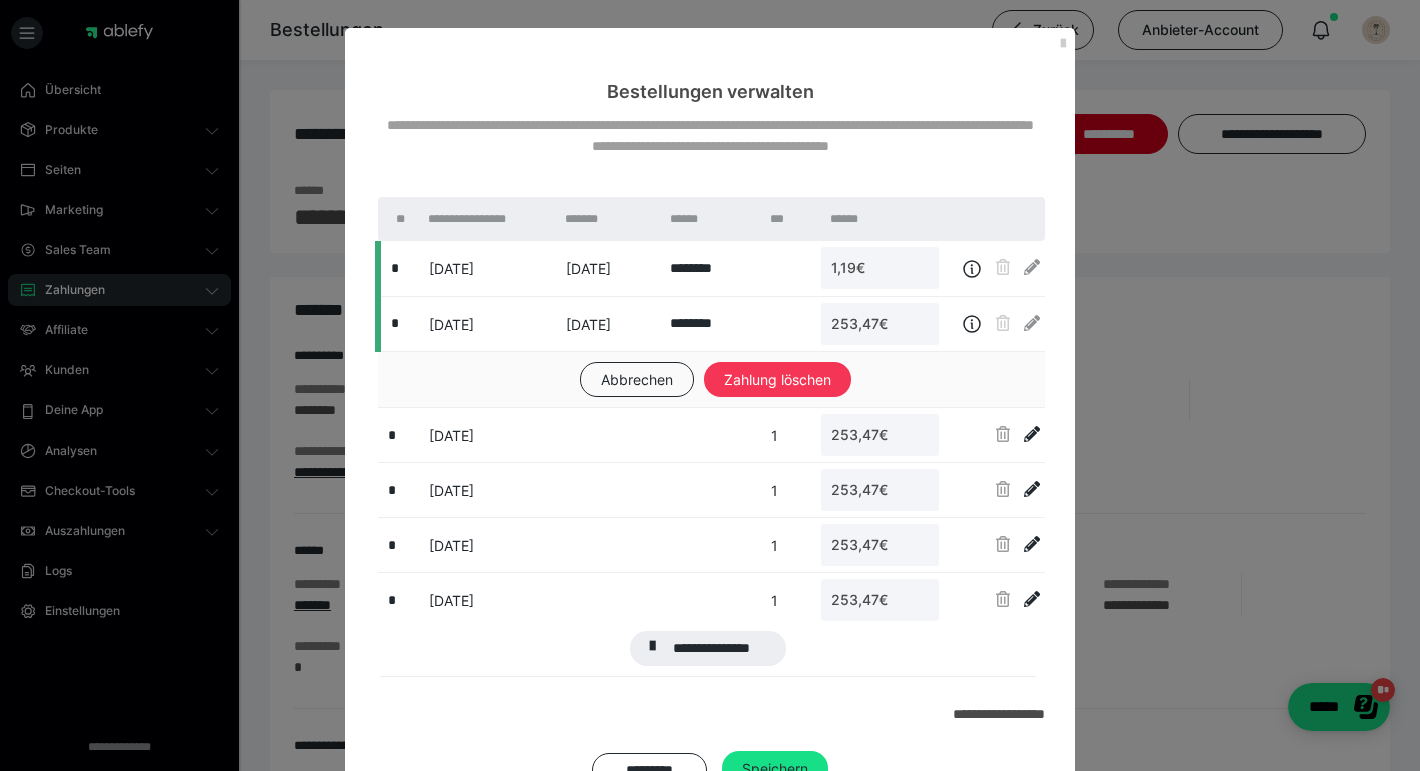 click on "Zahlung löschen" at bounding box center (777, 380) 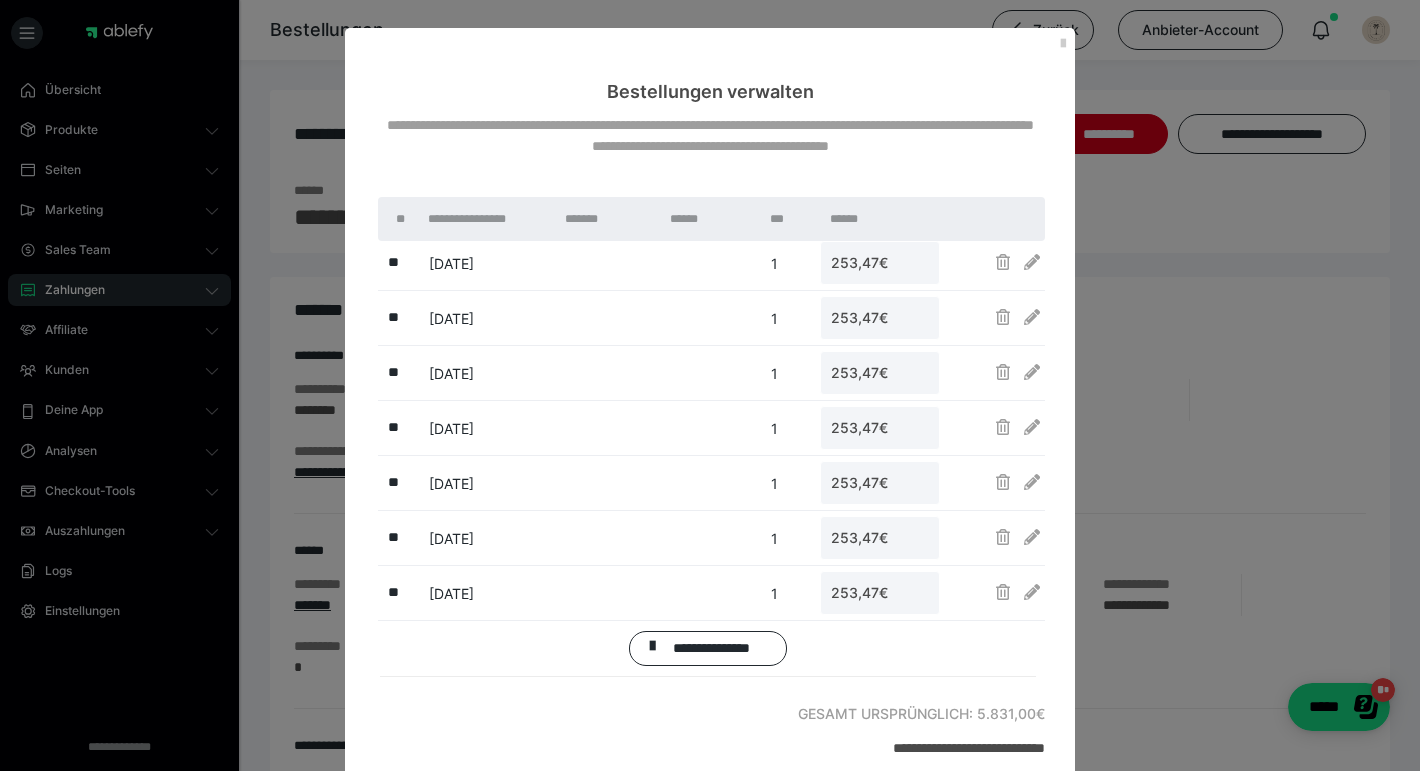 scroll, scrollTop: 886, scrollLeft: 0, axis: vertical 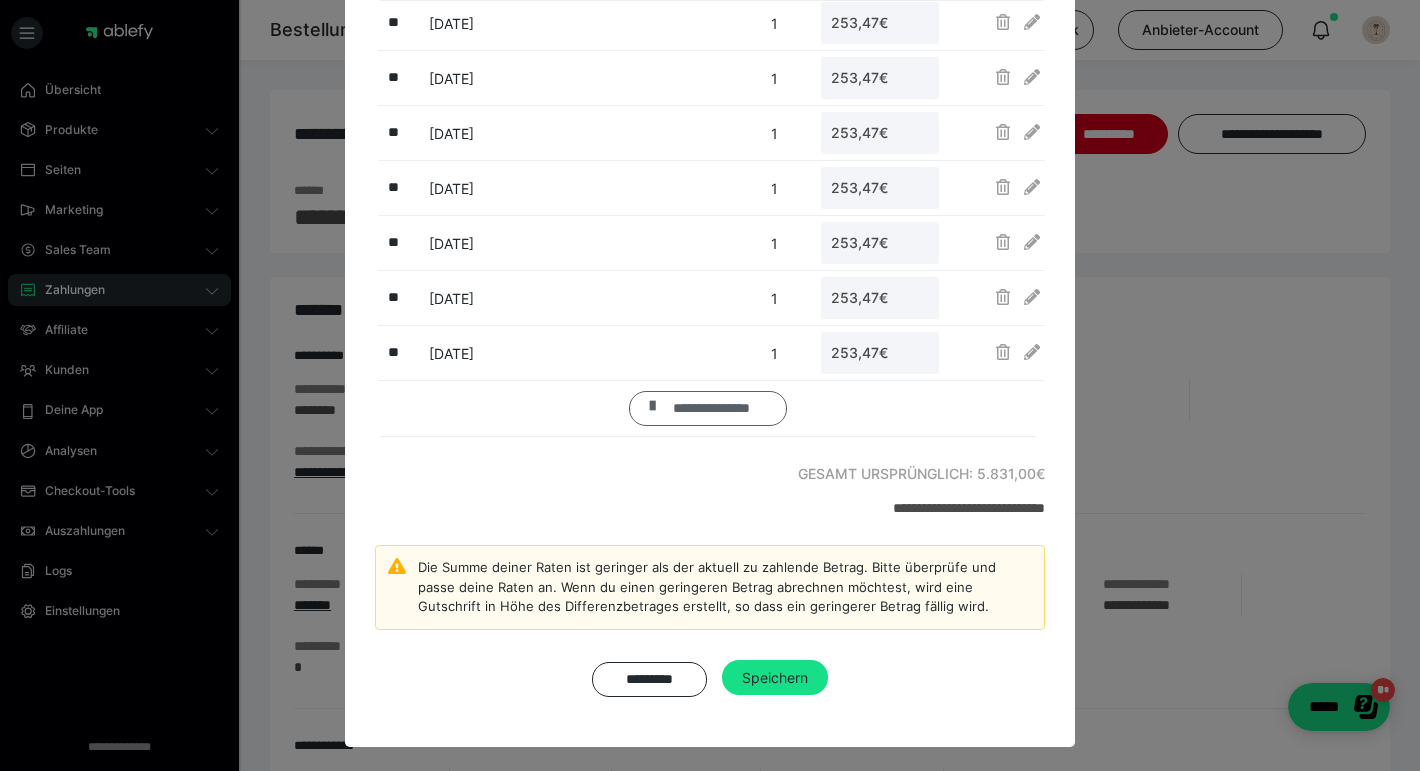 click on "**********" at bounding box center (712, 408) 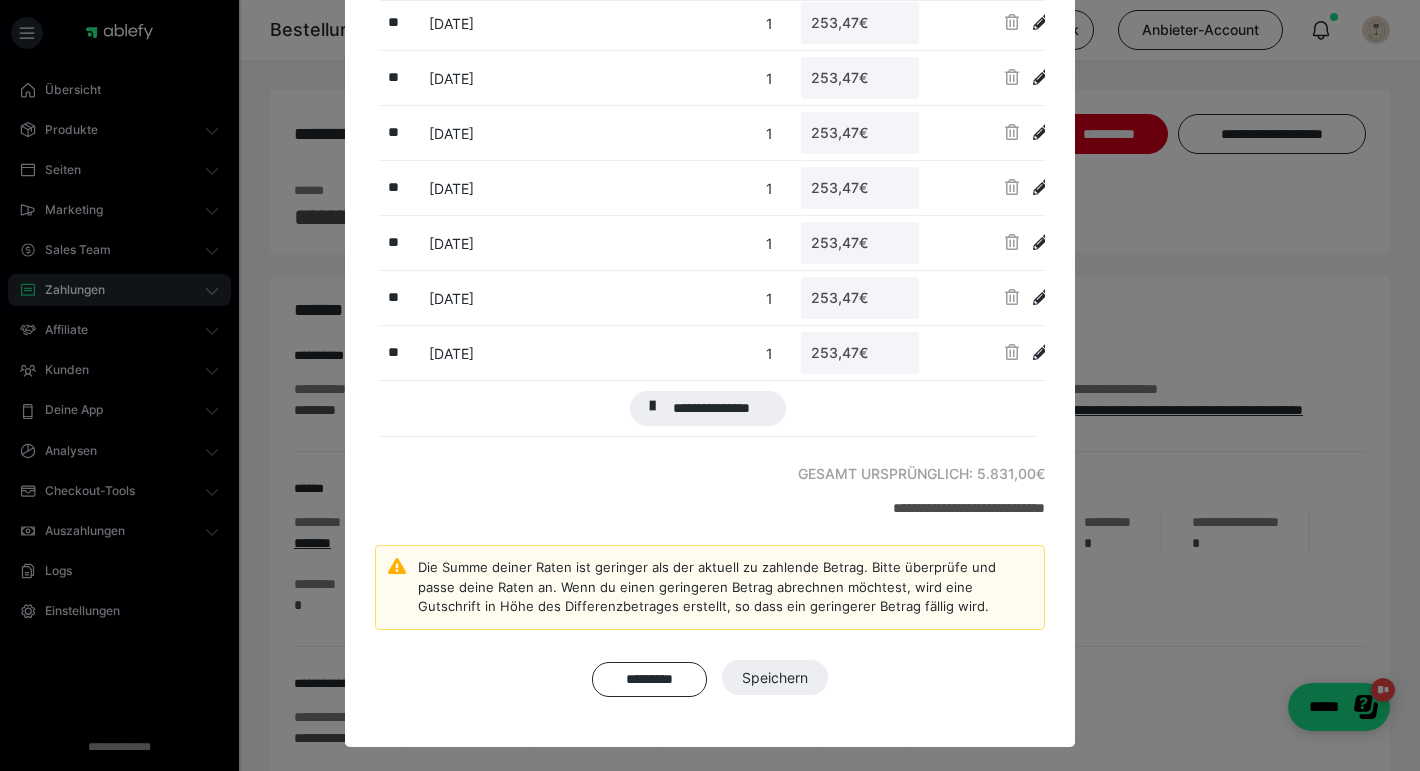 scroll, scrollTop: 952, scrollLeft: 0, axis: vertical 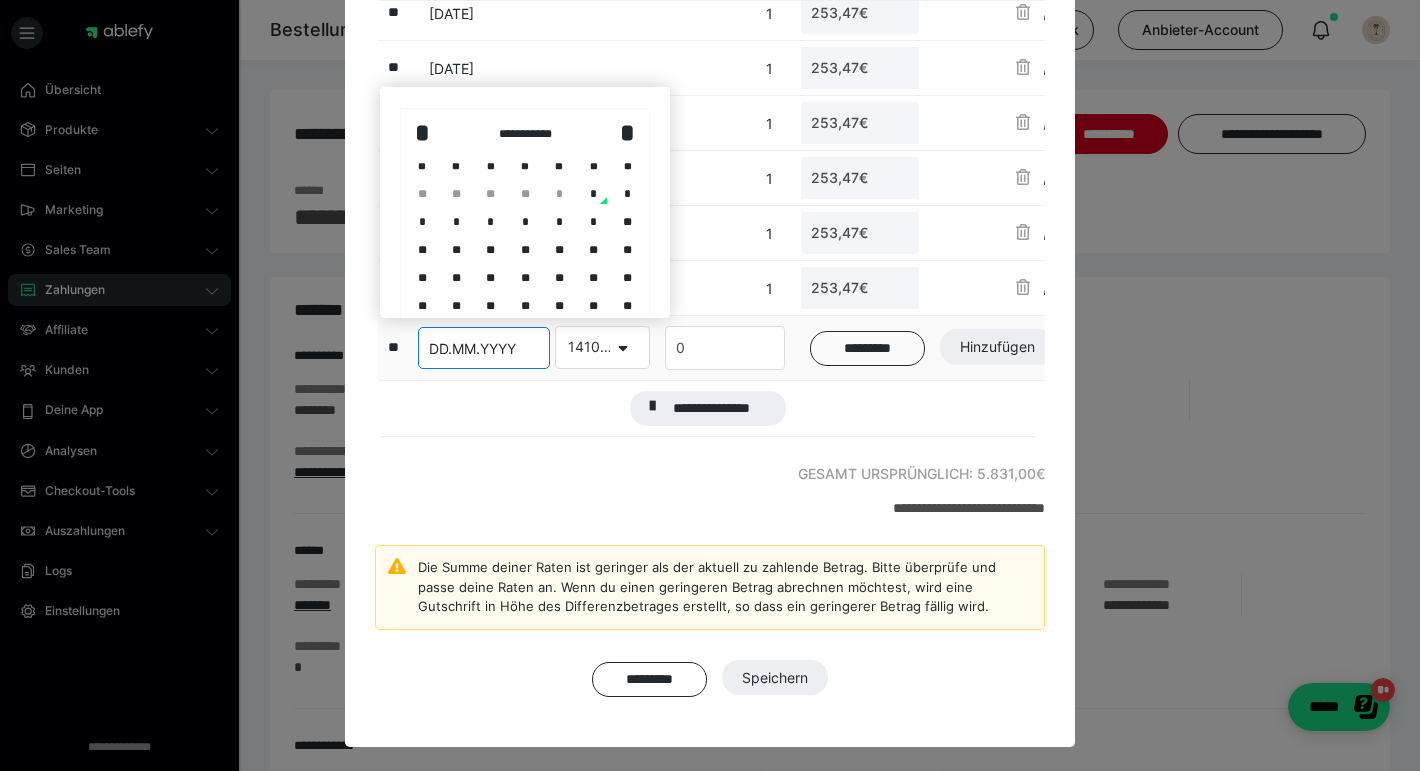 click at bounding box center (710, 385) 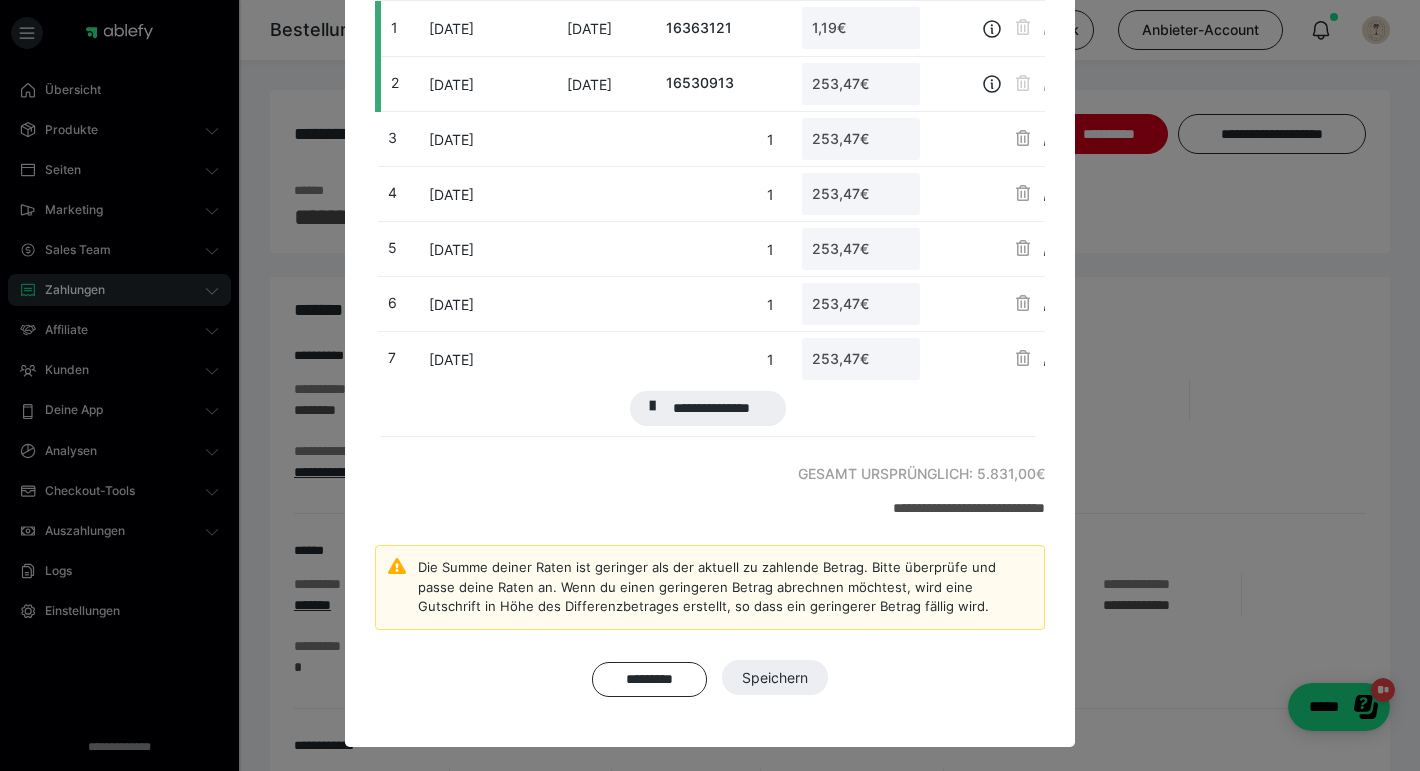 scroll, scrollTop: 952, scrollLeft: 0, axis: vertical 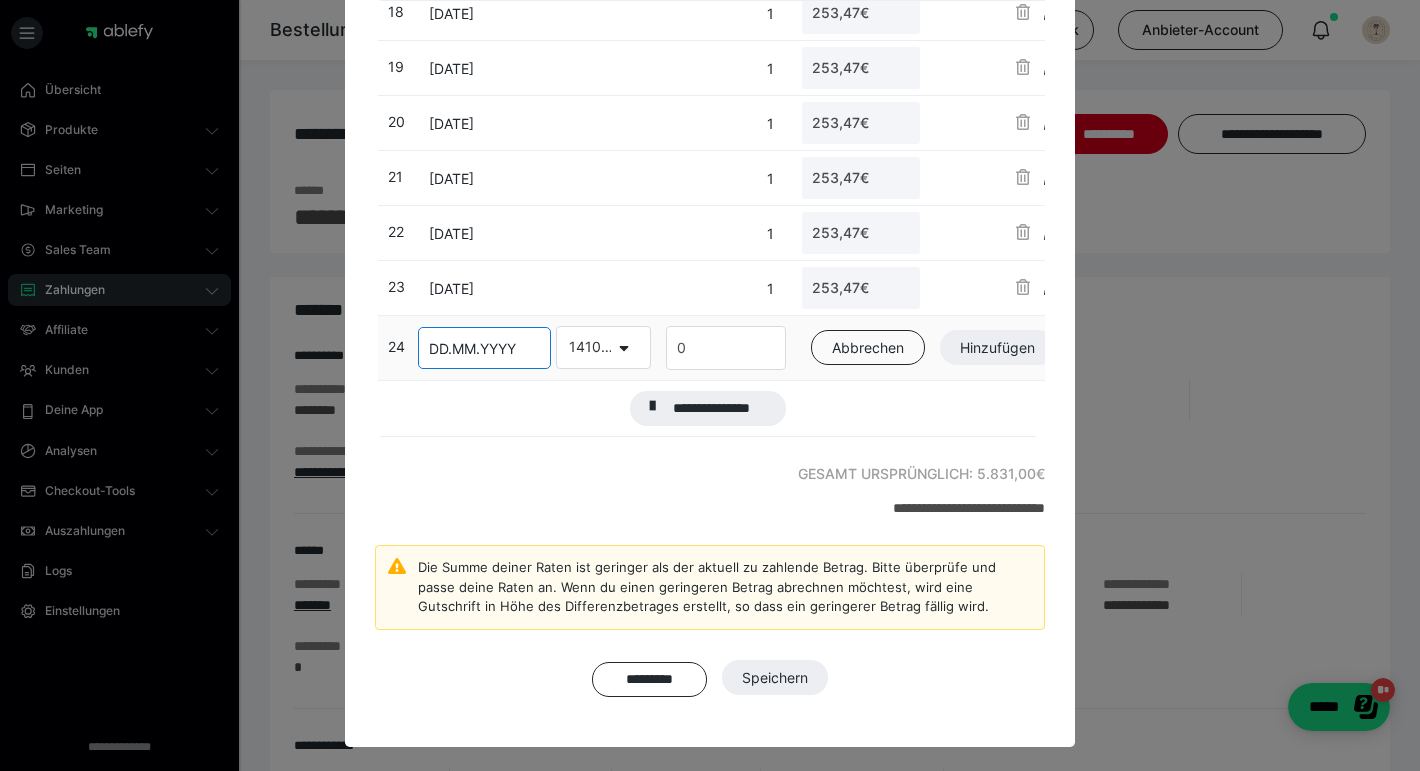 click on "DD.MM.YYYY" at bounding box center [472, 348] 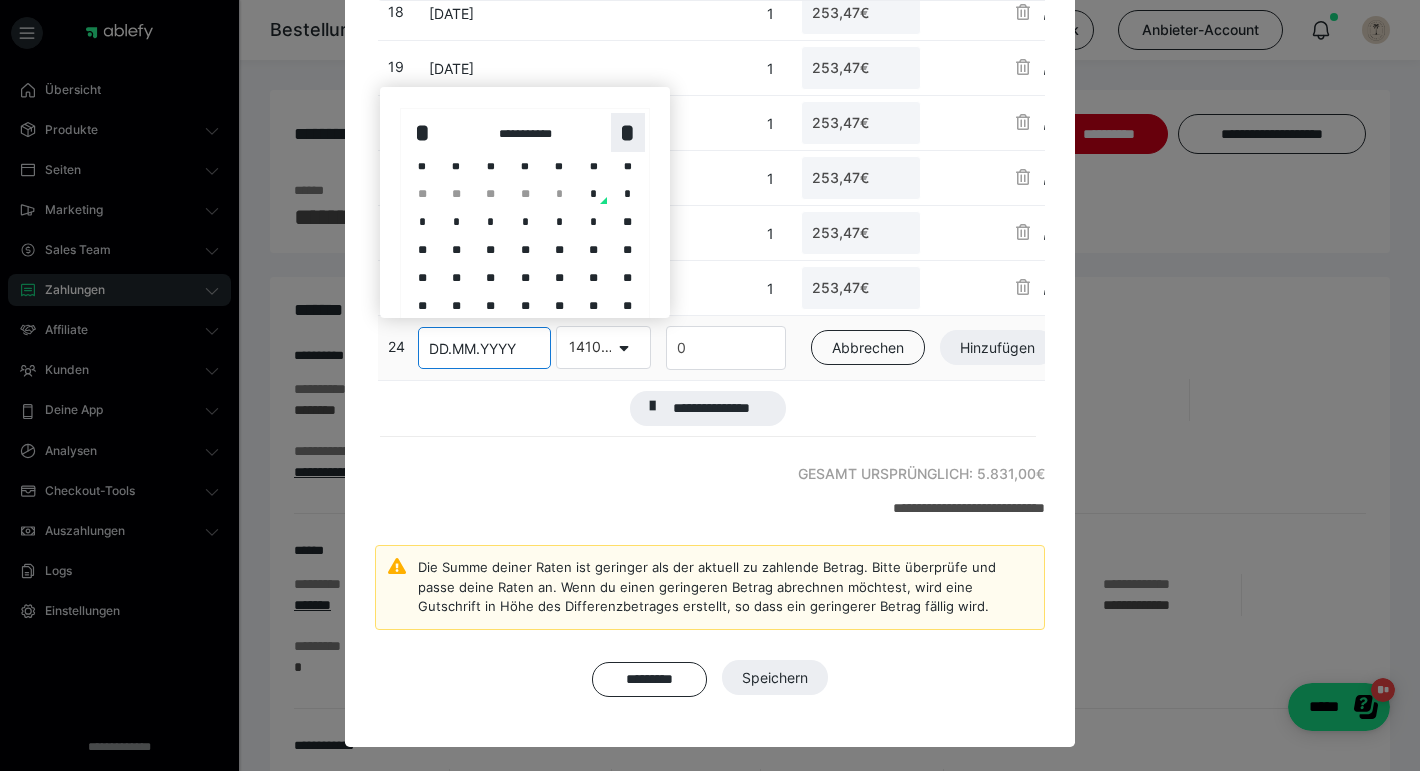 click on "*" at bounding box center (628, 132) 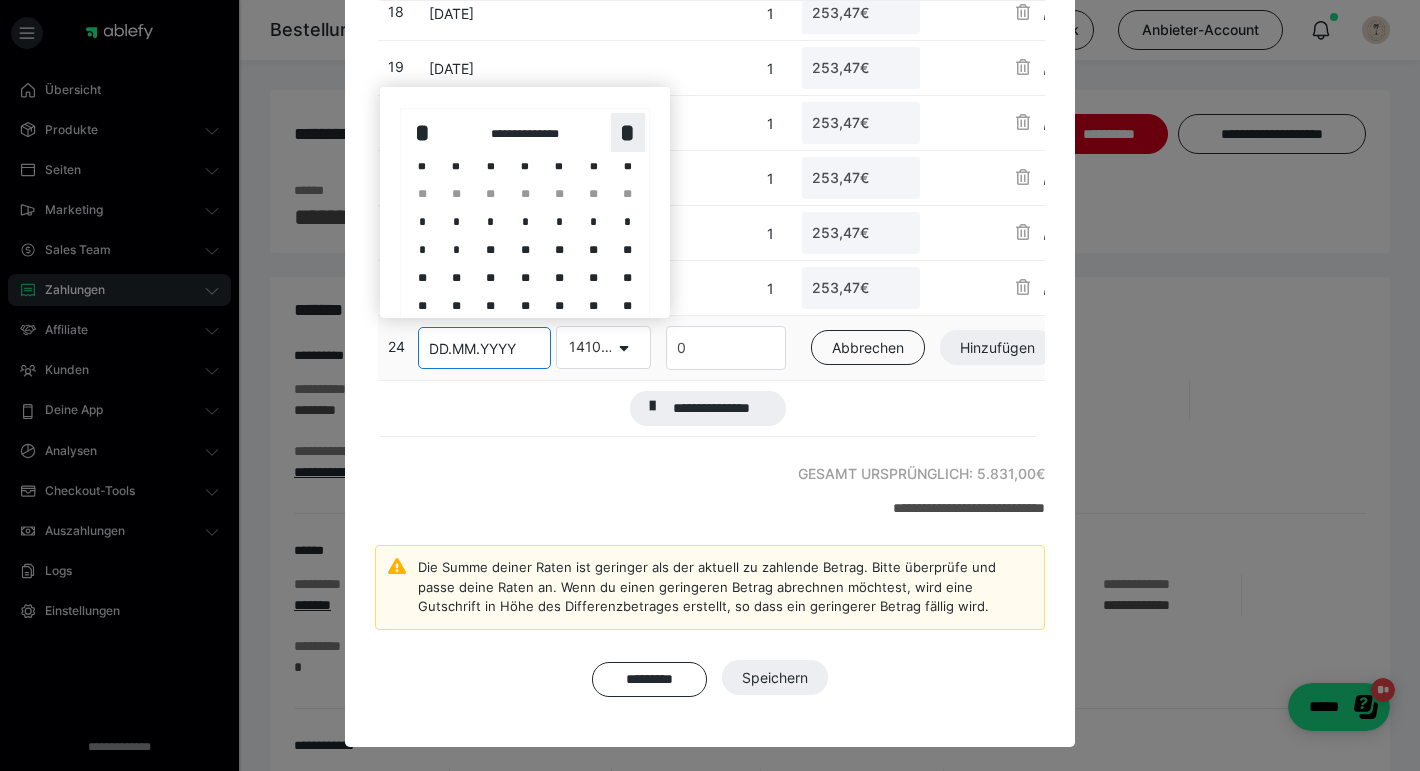 click on "*" at bounding box center [628, 132] 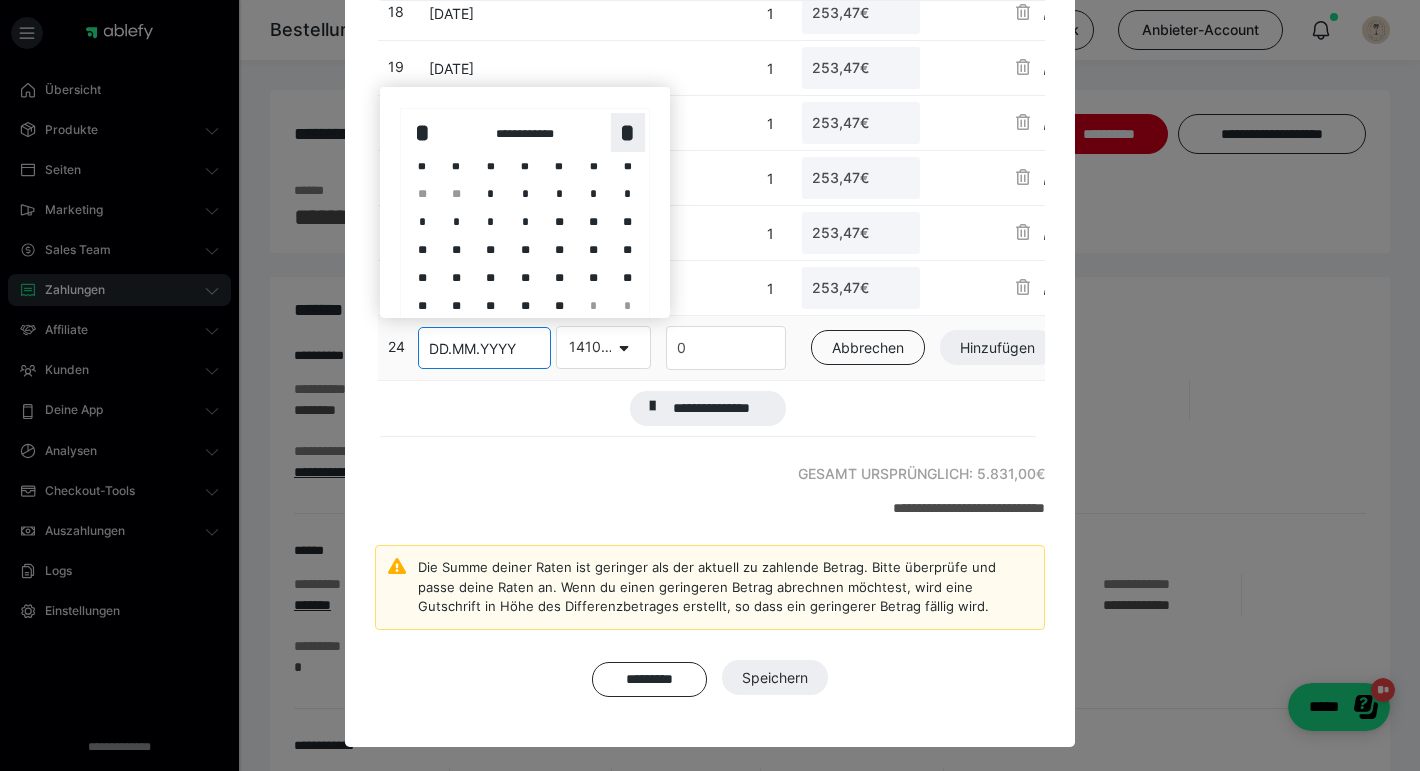 click on "*" at bounding box center (628, 132) 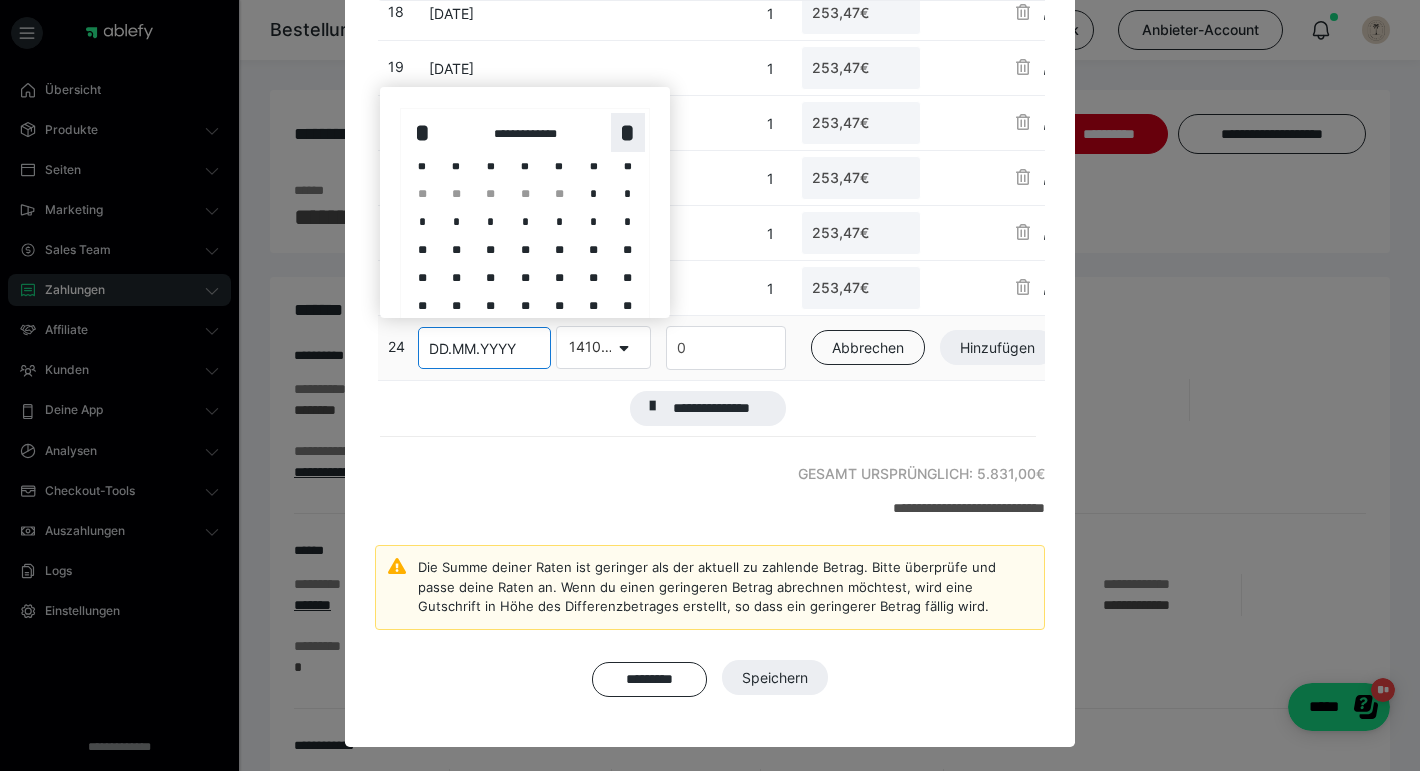 click on "*" at bounding box center [628, 132] 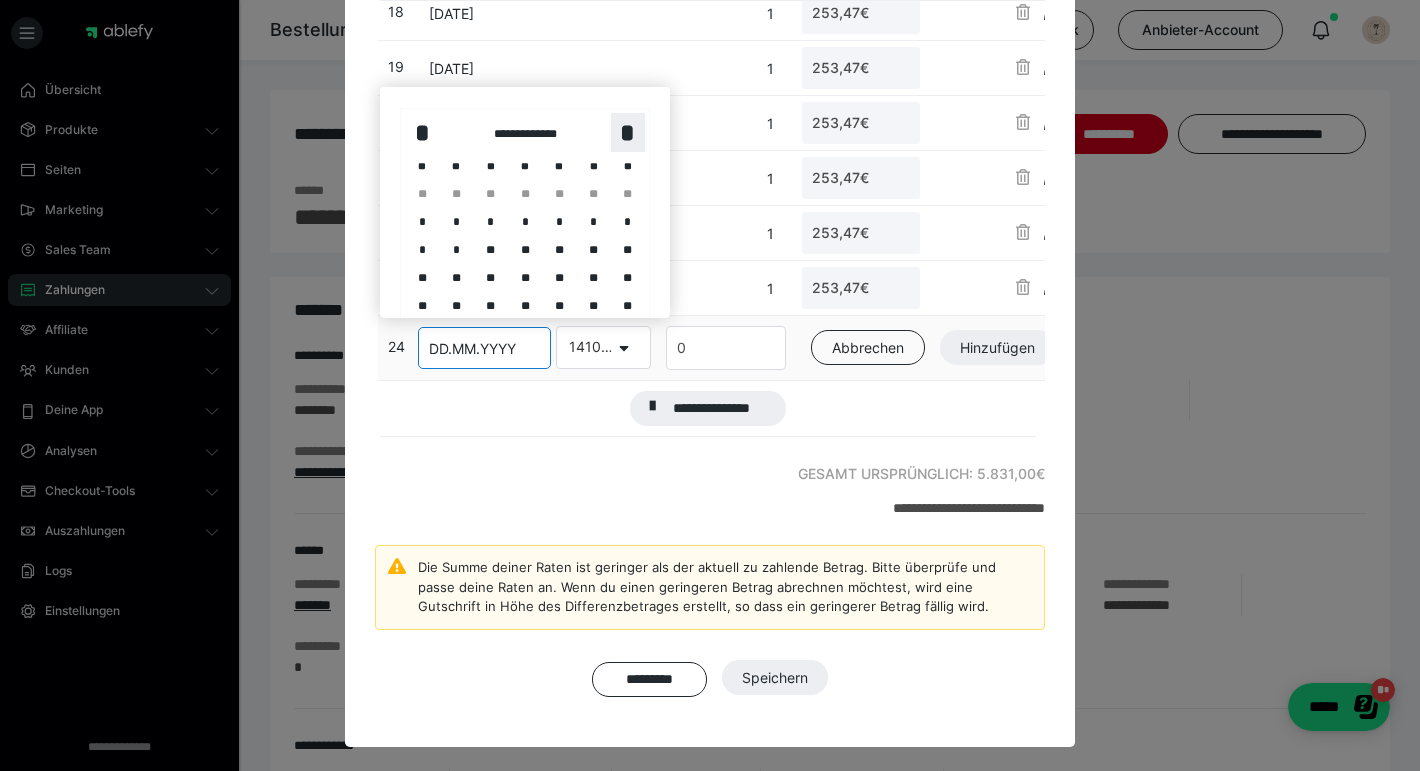 click on "*" at bounding box center [628, 132] 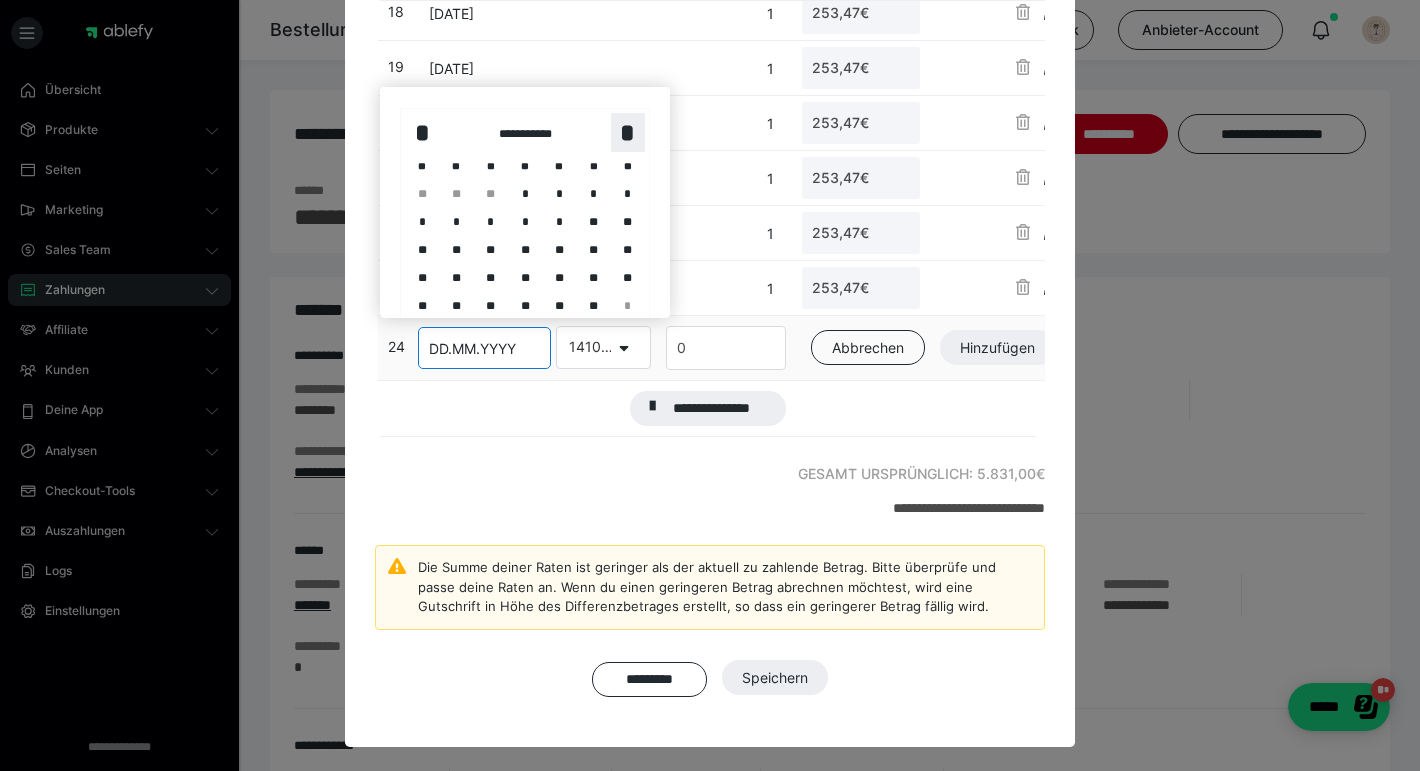 click on "*" at bounding box center [628, 132] 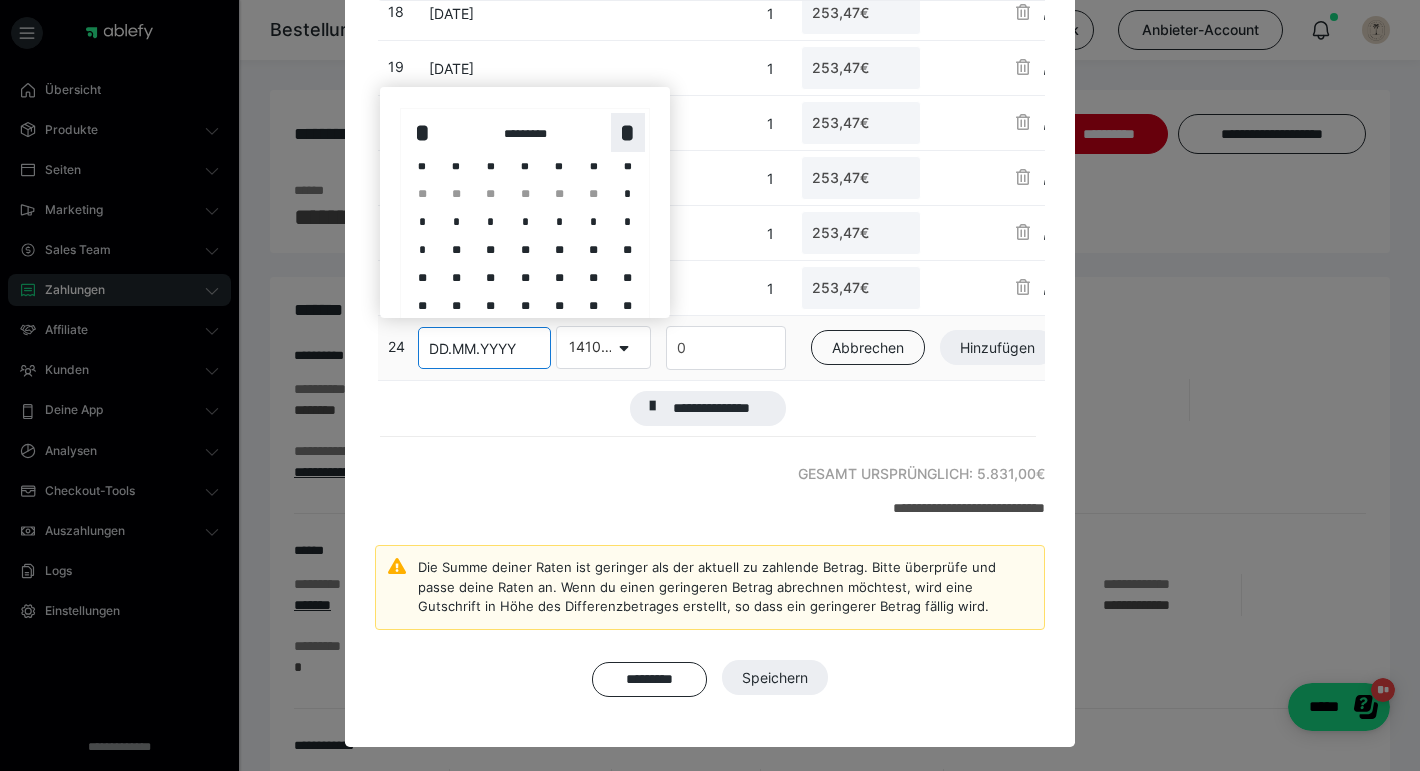 click on "*" at bounding box center [628, 132] 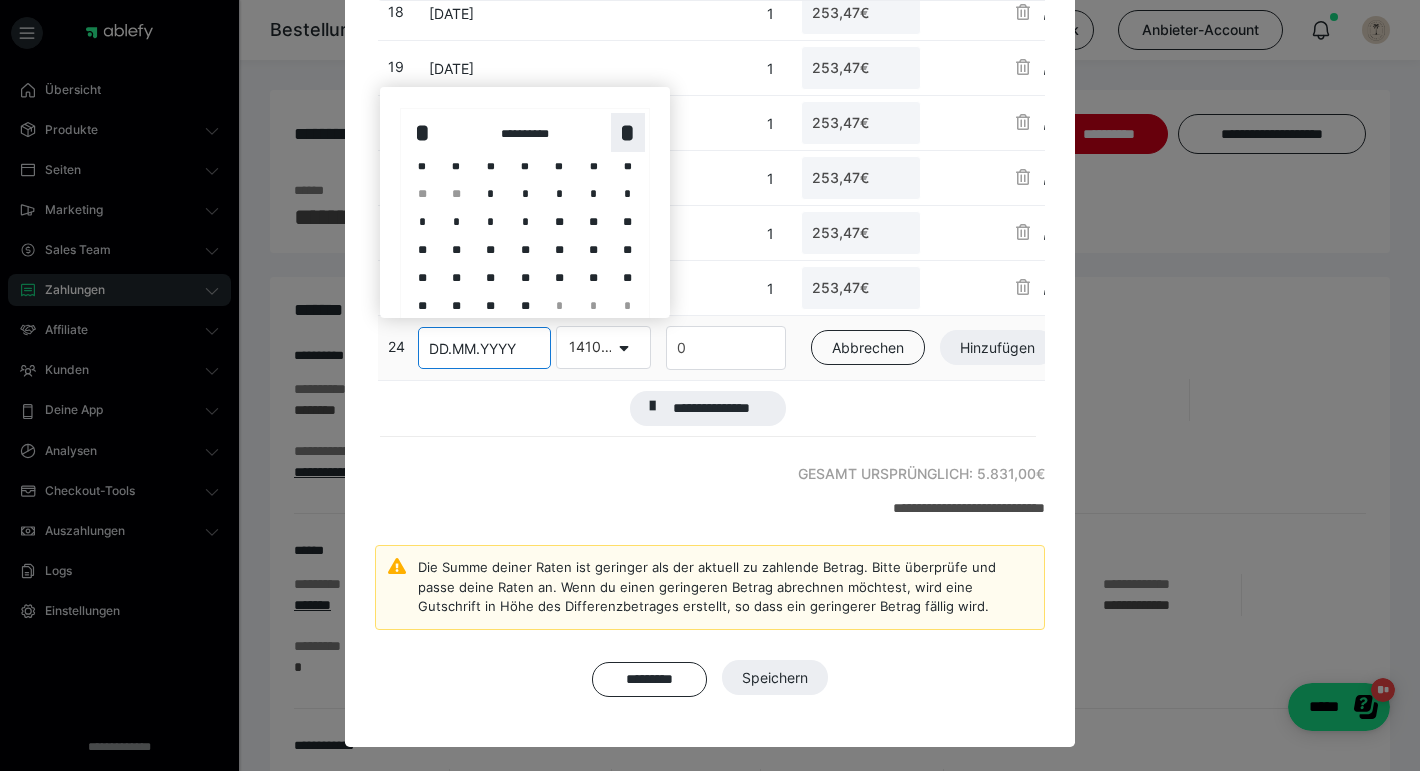 click on "*" at bounding box center (628, 132) 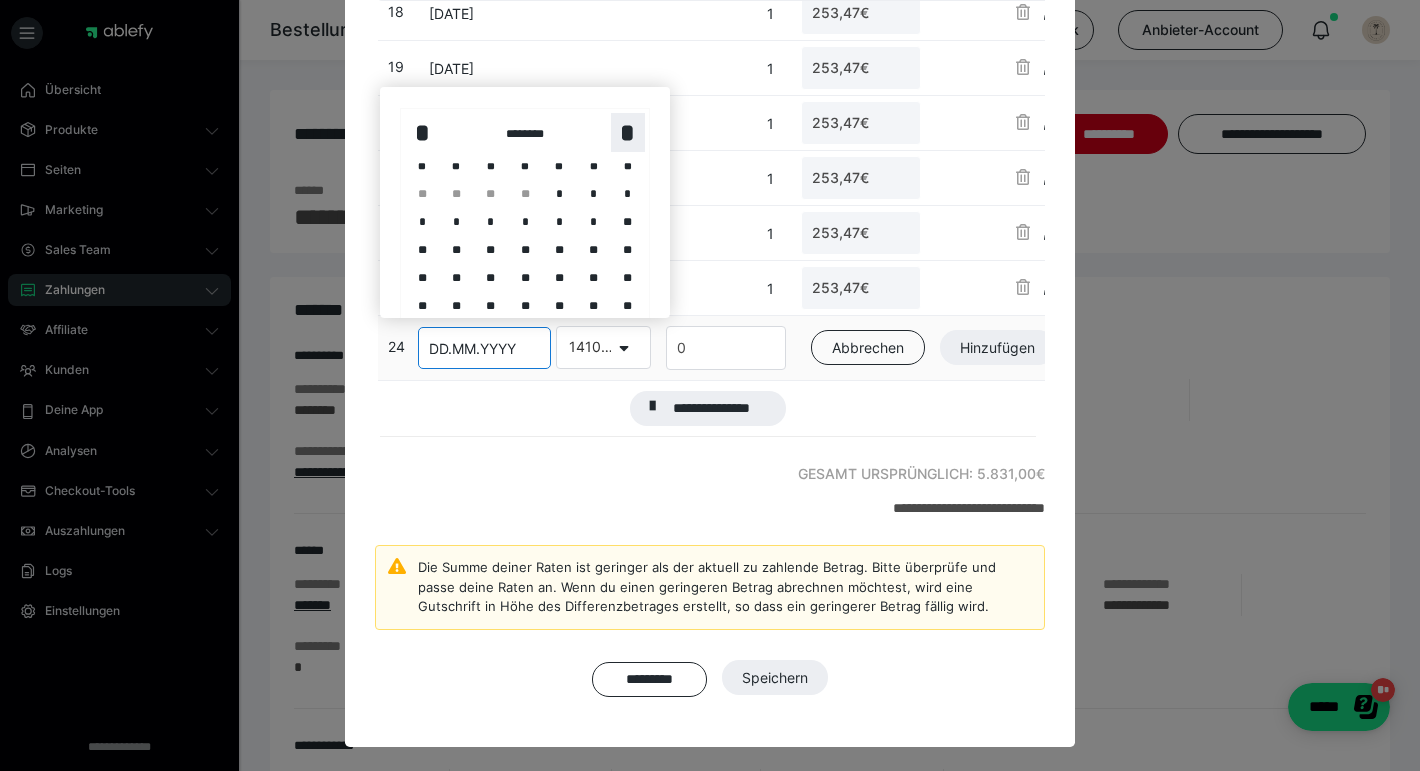 click on "*" at bounding box center (628, 132) 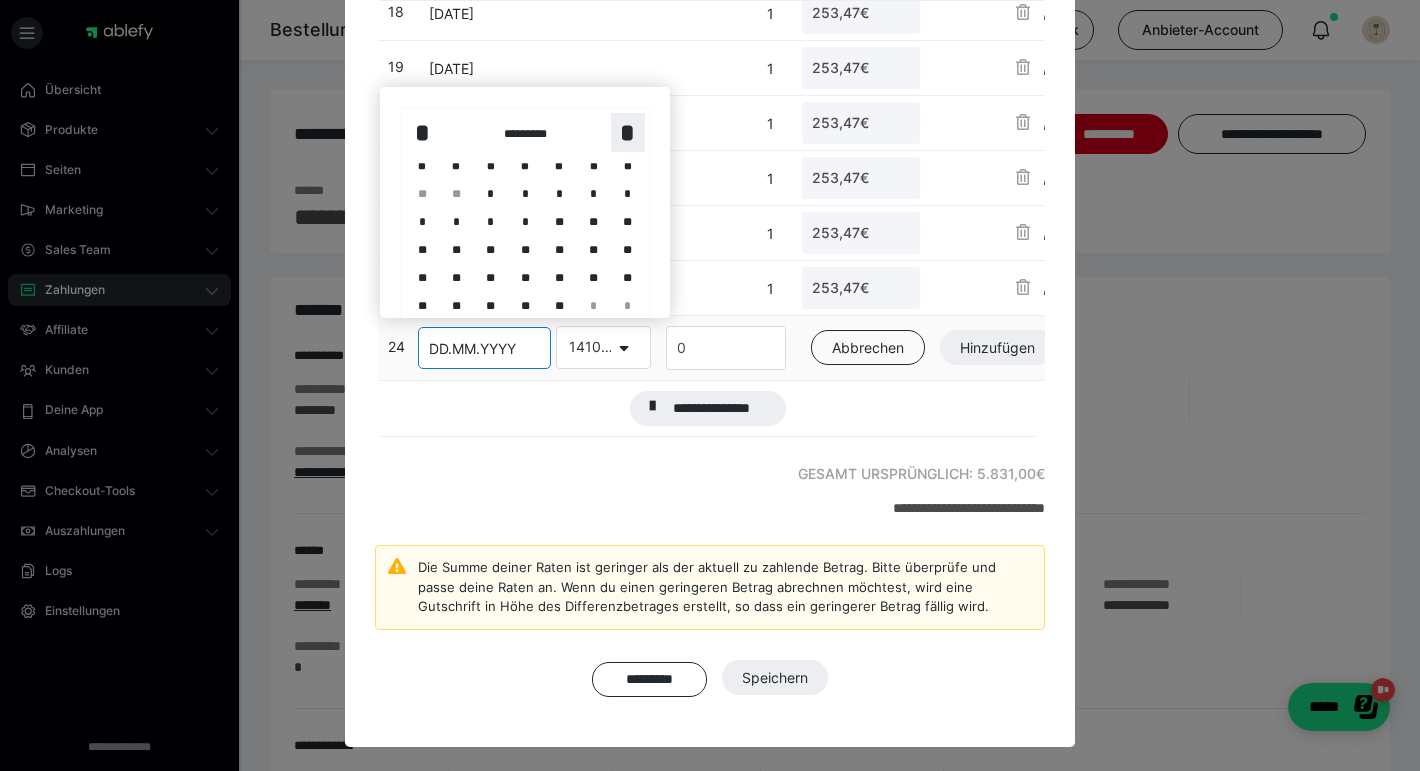 click on "*" at bounding box center [628, 132] 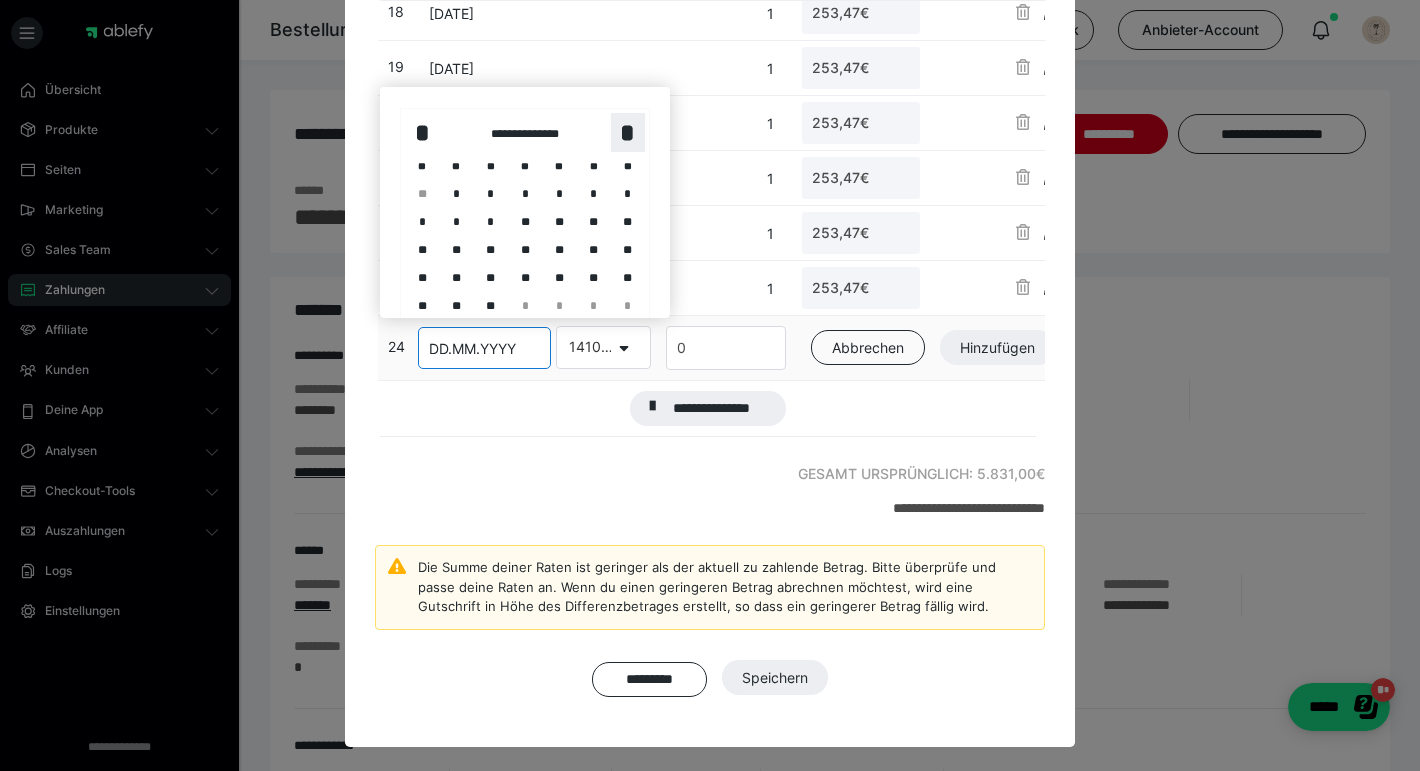 click on "*" at bounding box center (628, 132) 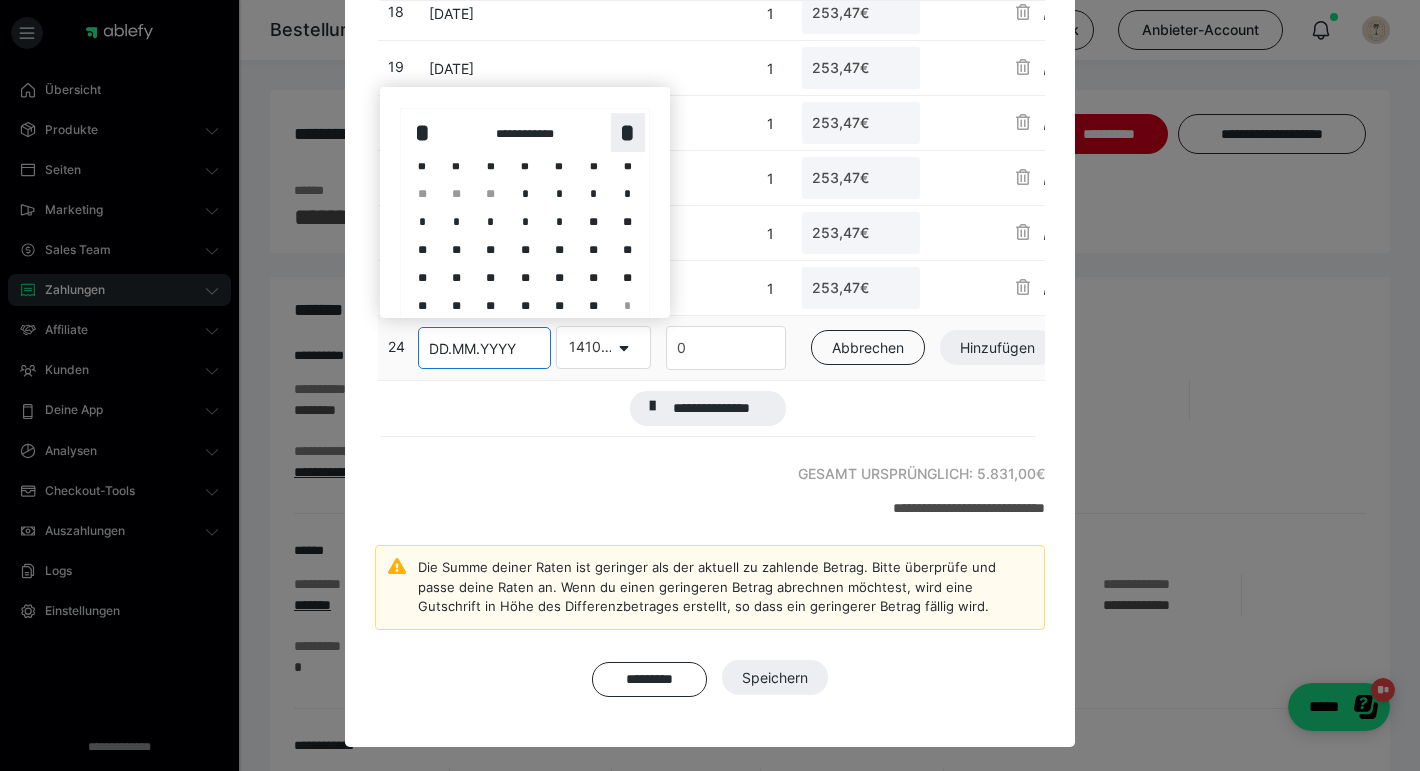 click on "*" at bounding box center (628, 132) 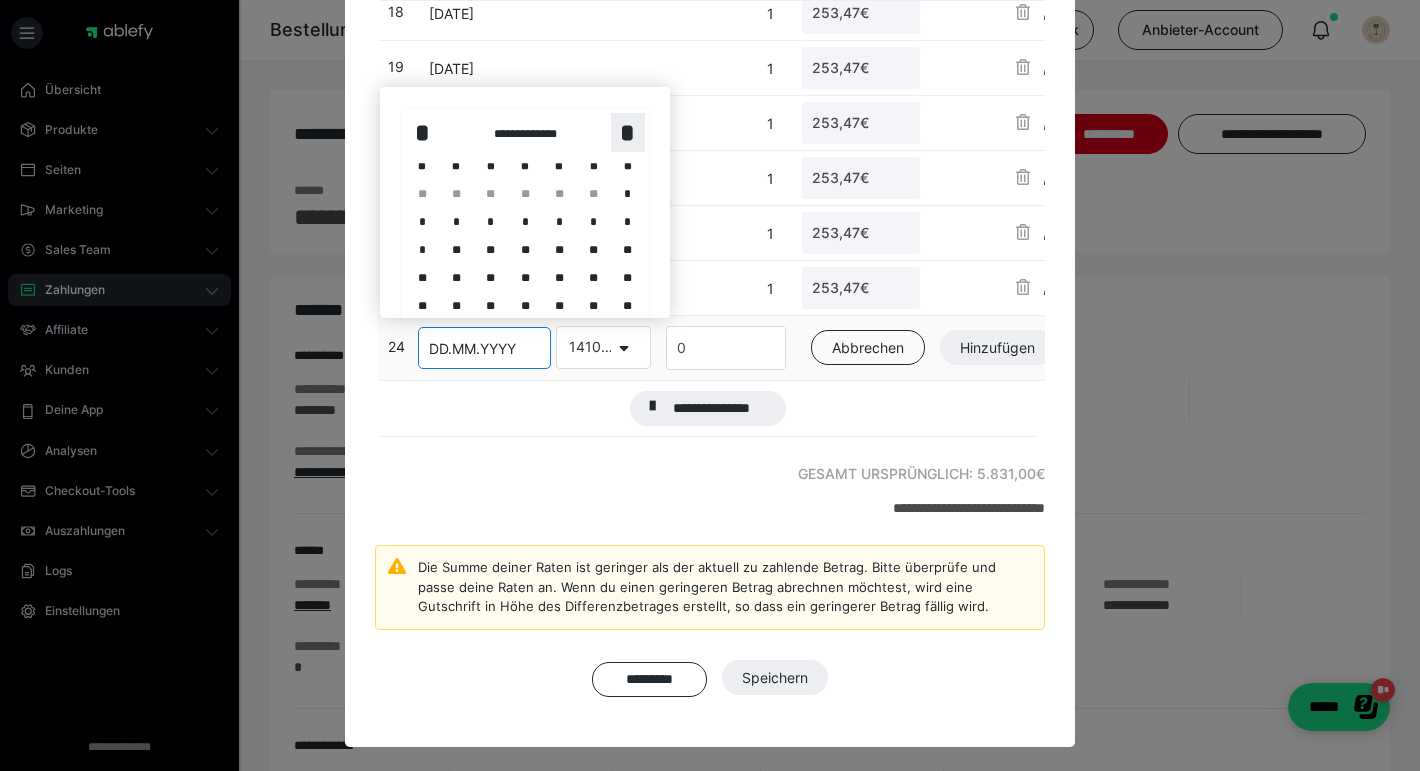 click on "*" at bounding box center (628, 132) 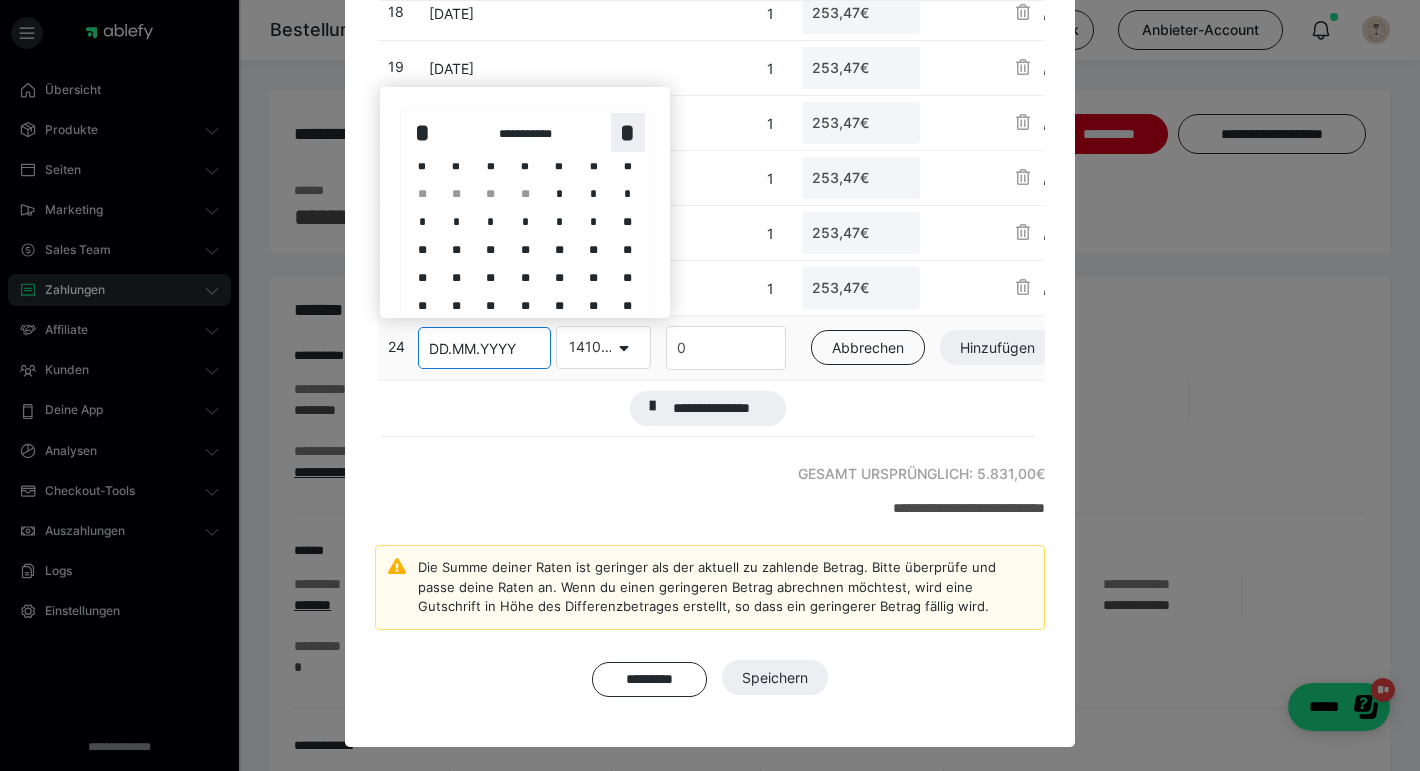 click on "*" at bounding box center (628, 132) 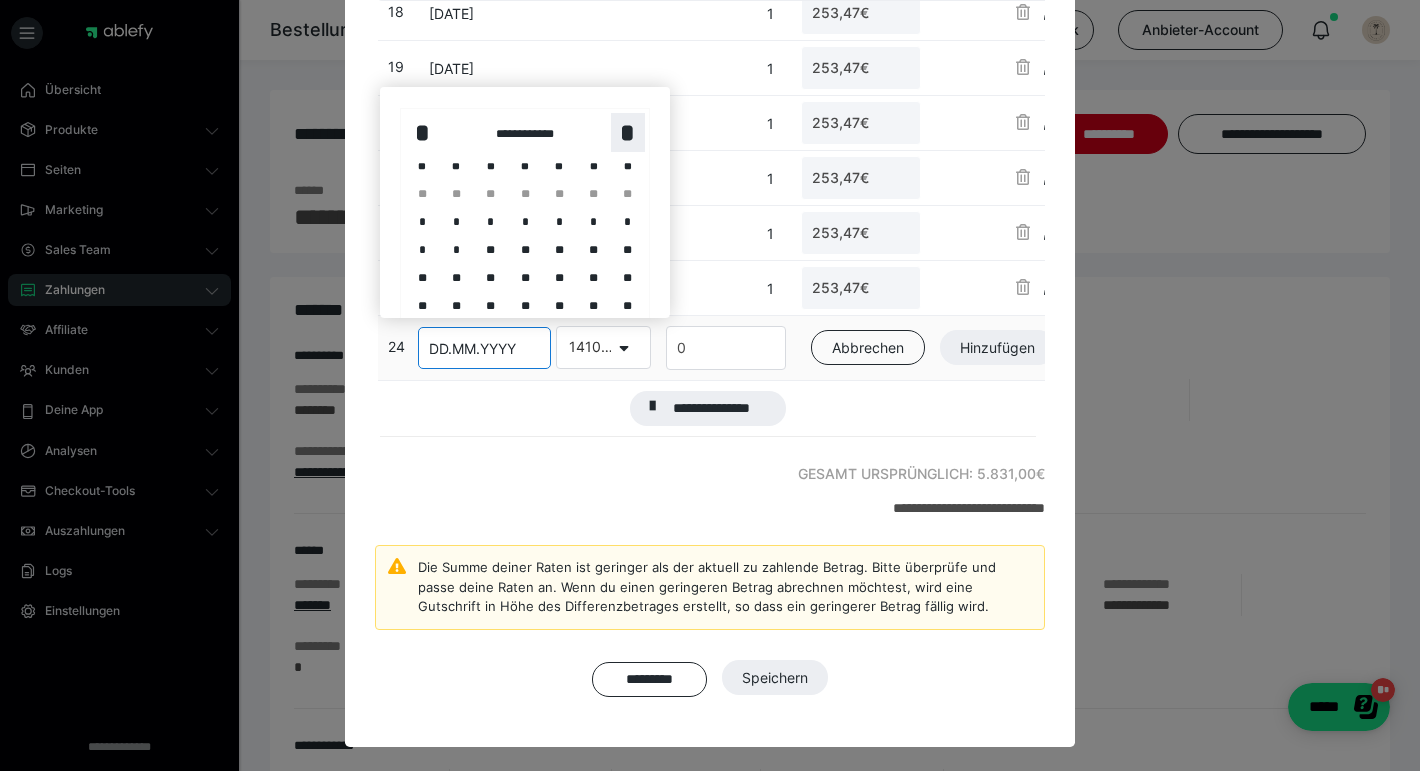 click on "*" at bounding box center (628, 132) 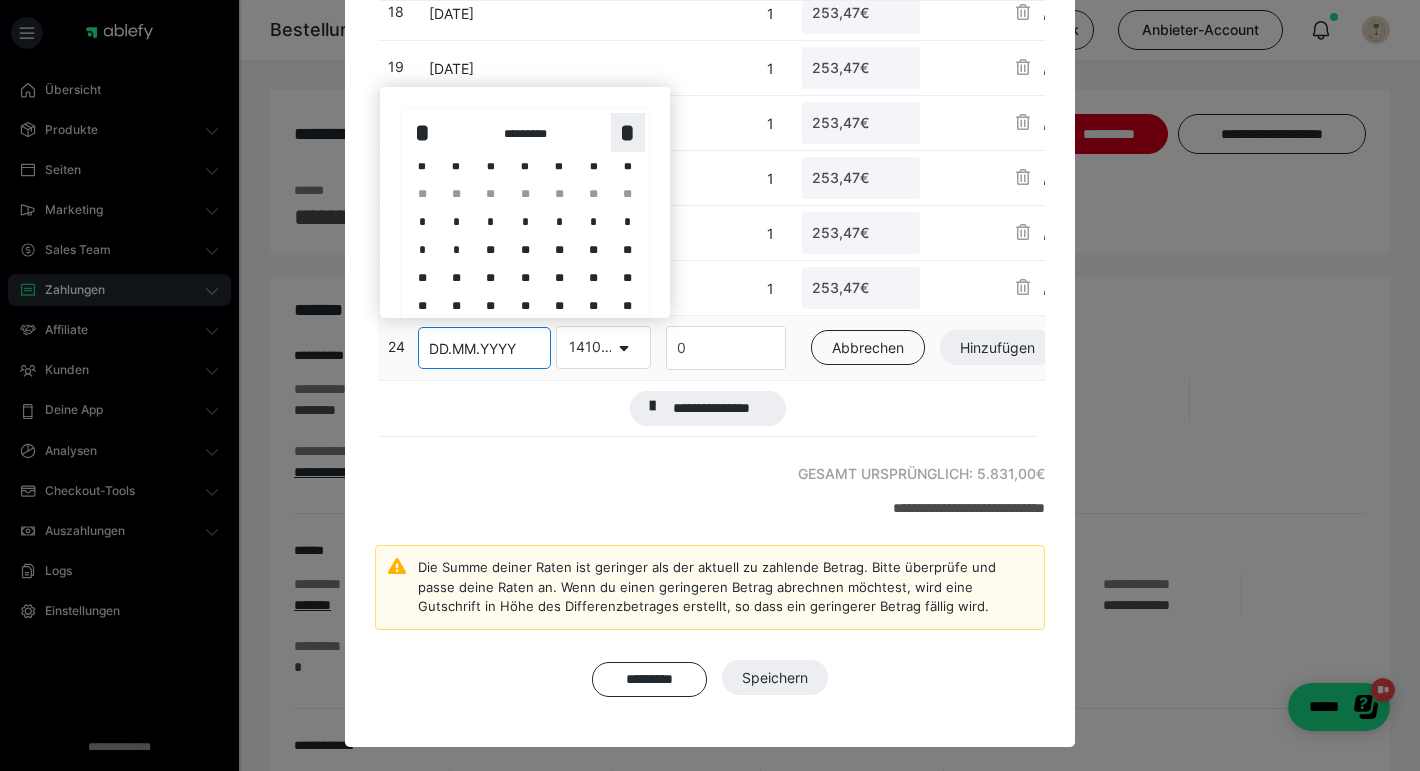 click on "*" at bounding box center (628, 132) 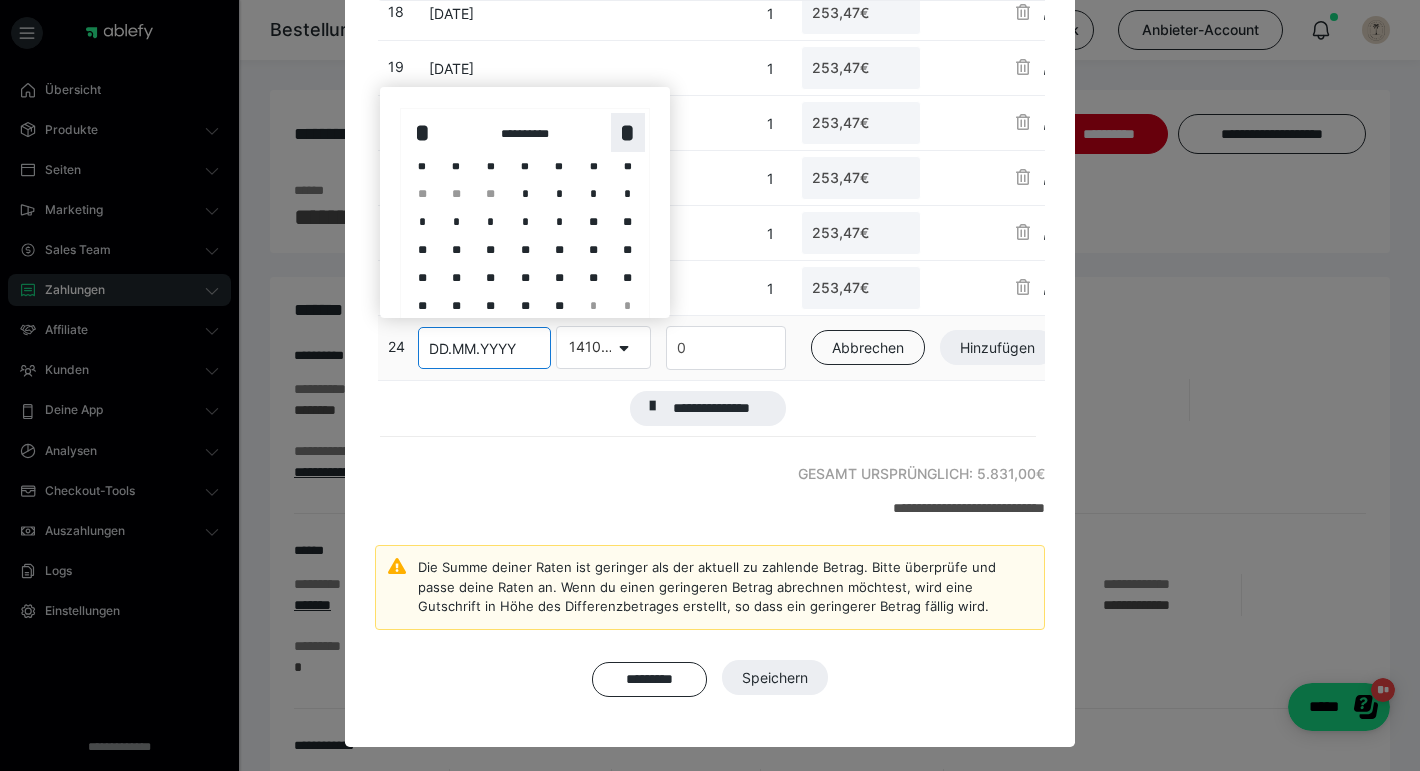 click on "*" at bounding box center [628, 132] 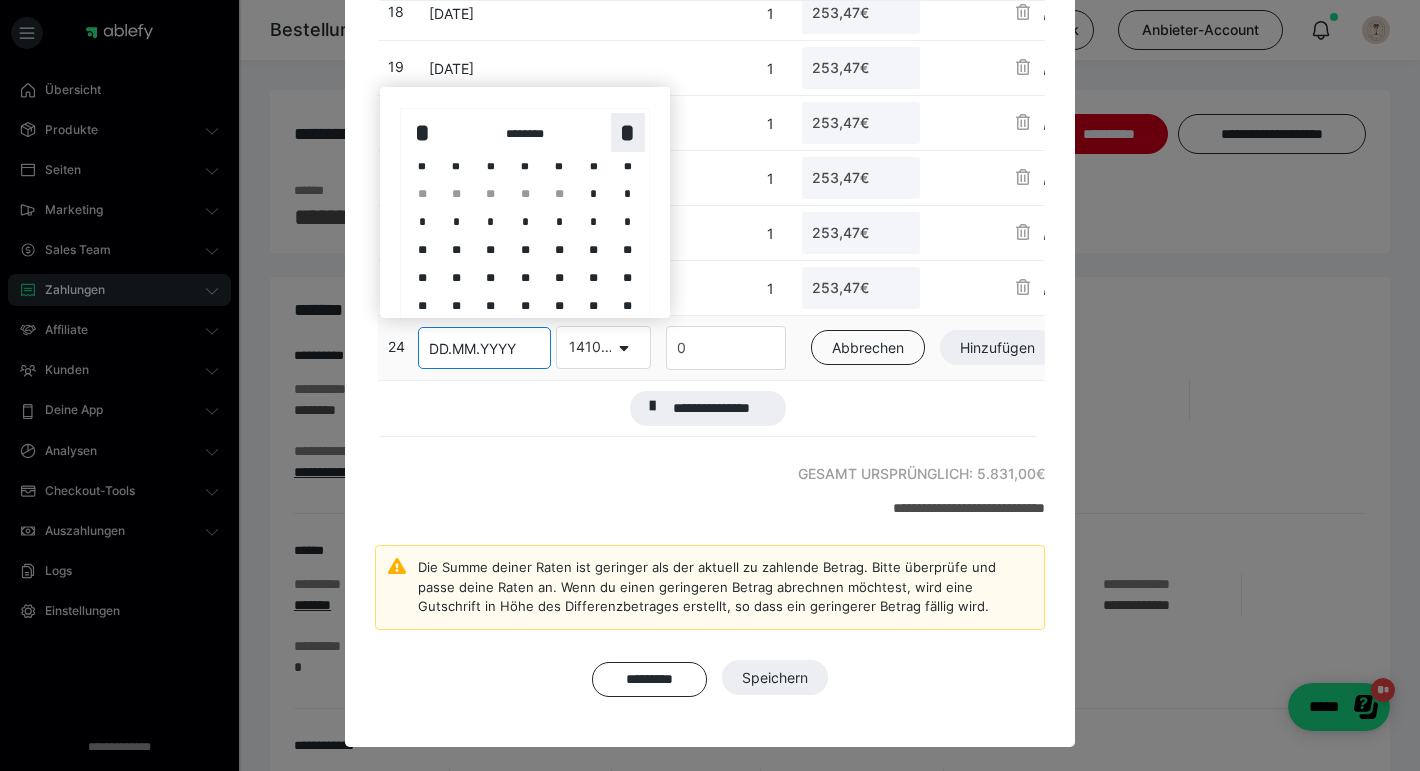 click on "*" at bounding box center [628, 132] 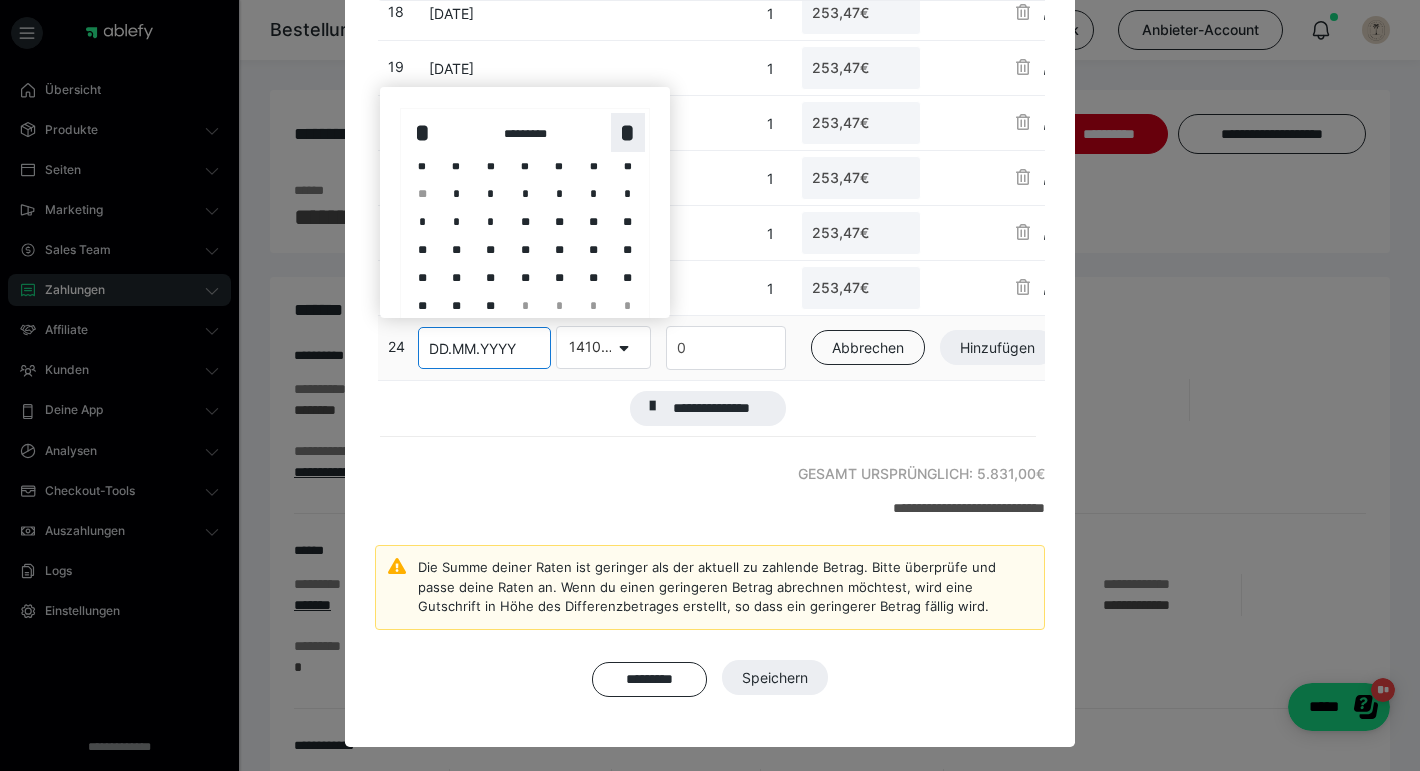 click on "*" at bounding box center (628, 132) 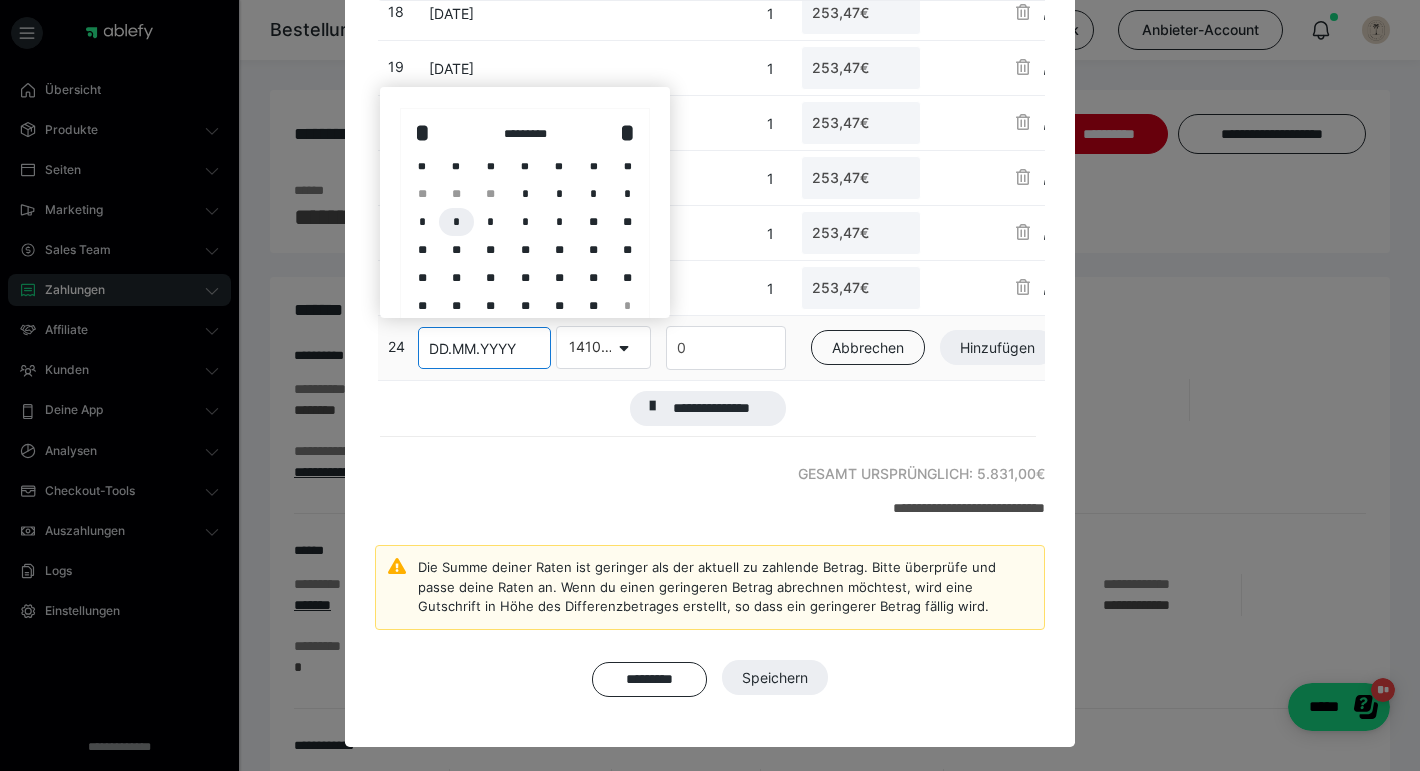 click on "*" at bounding box center (456, 222) 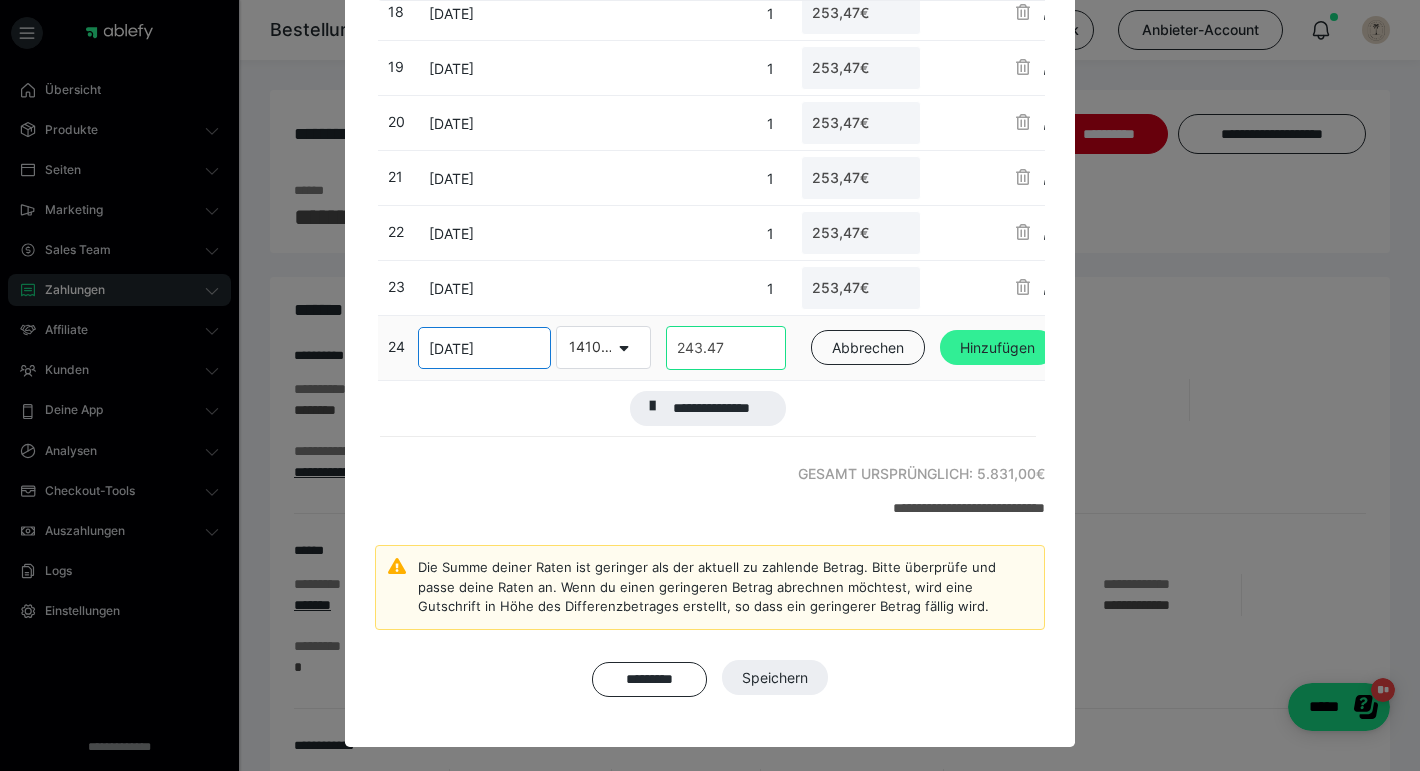 type on "243.47" 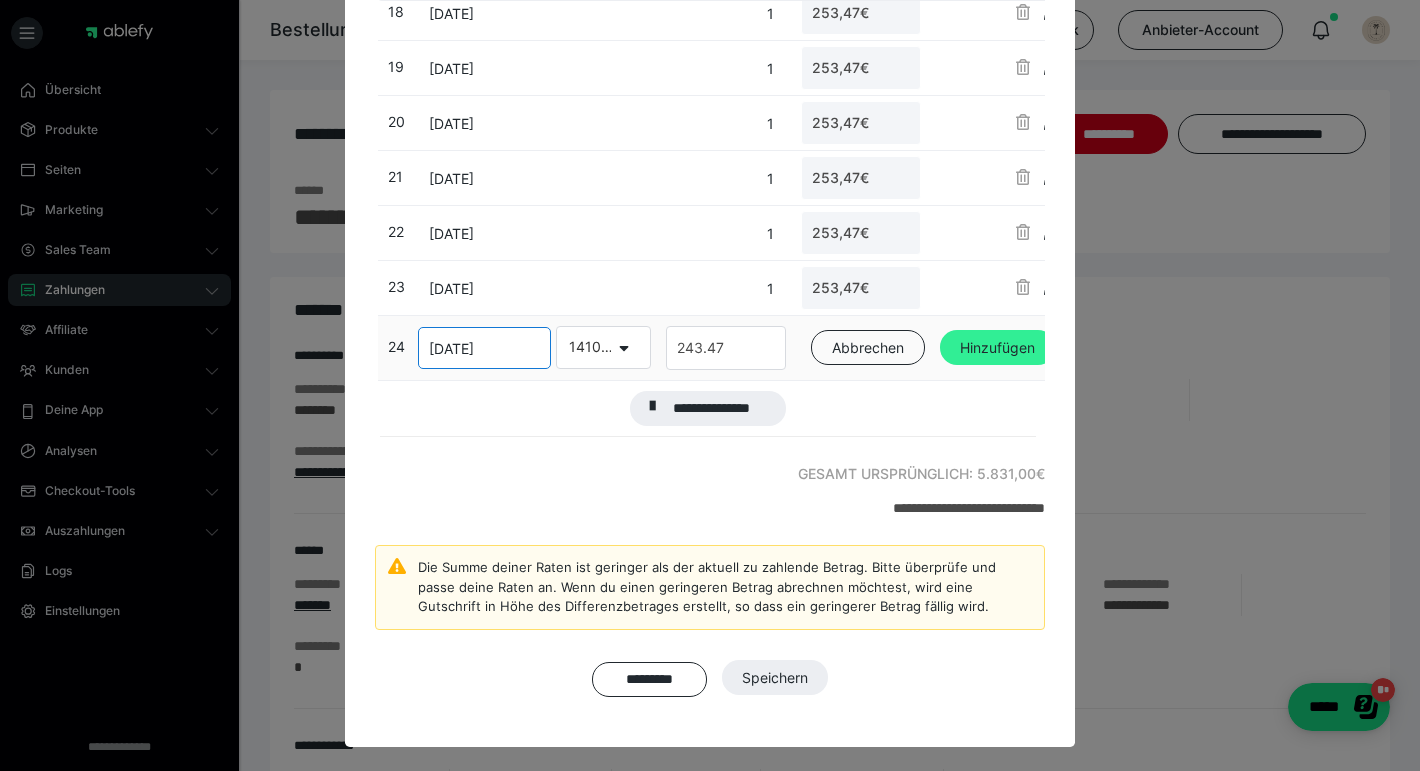 click on "Hinzufügen" at bounding box center (997, 348) 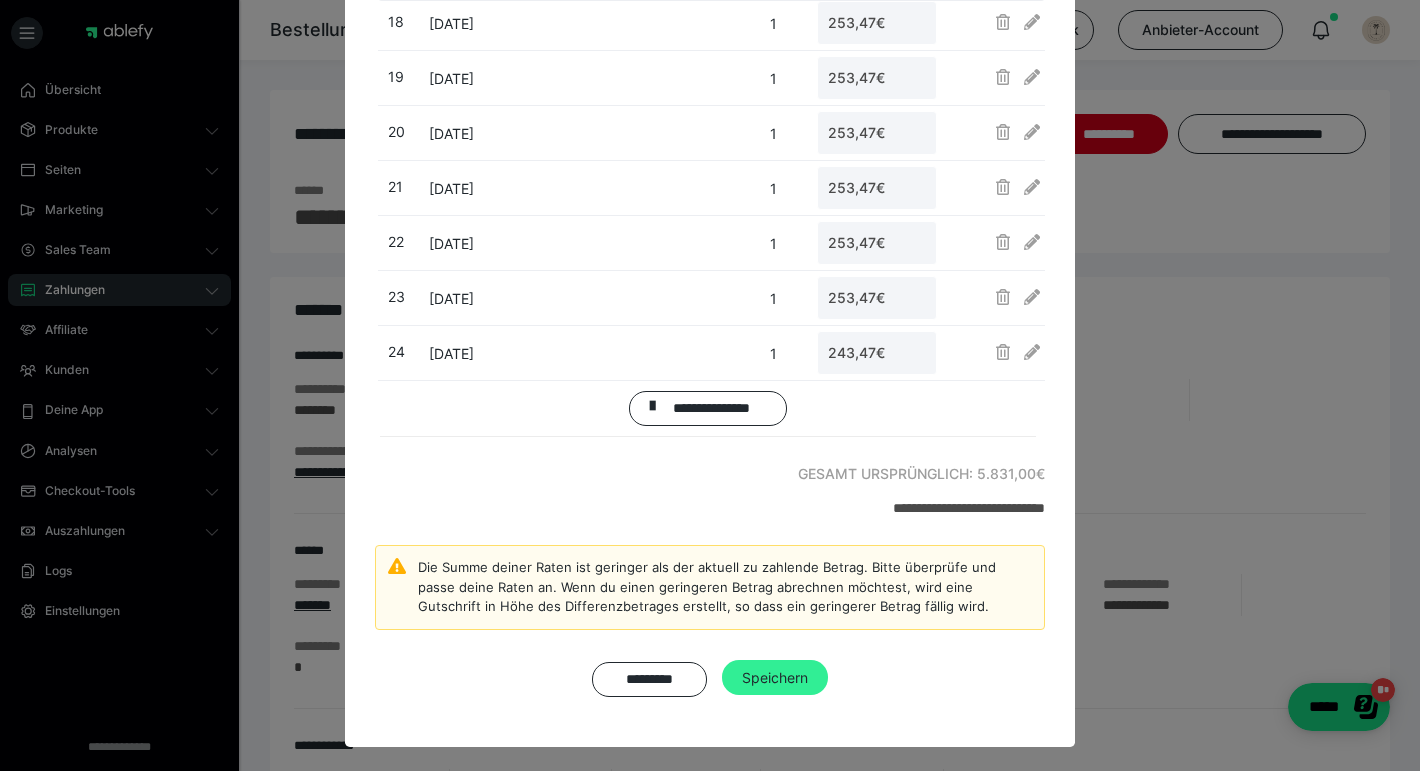 click on "Speichern" at bounding box center (775, 677) 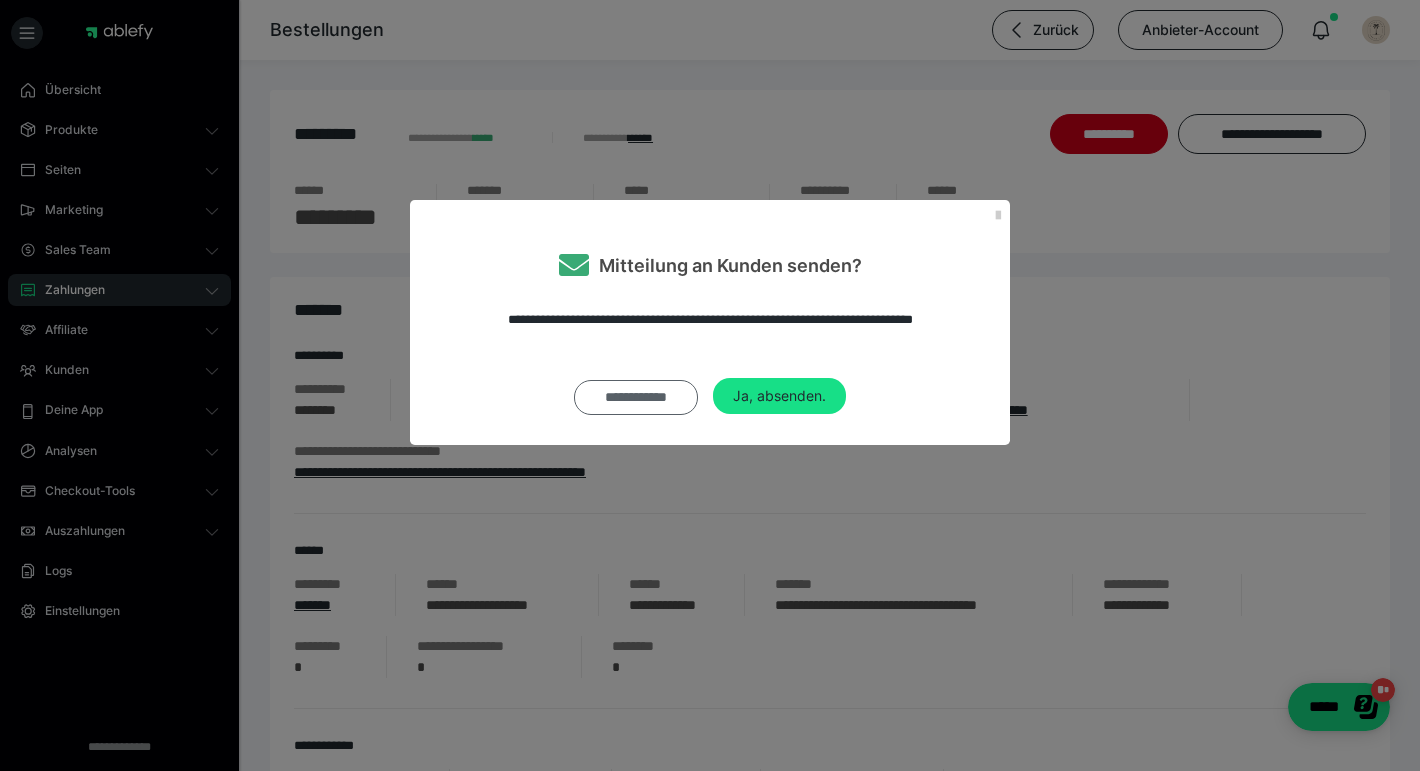click on "**********" at bounding box center [636, 397] 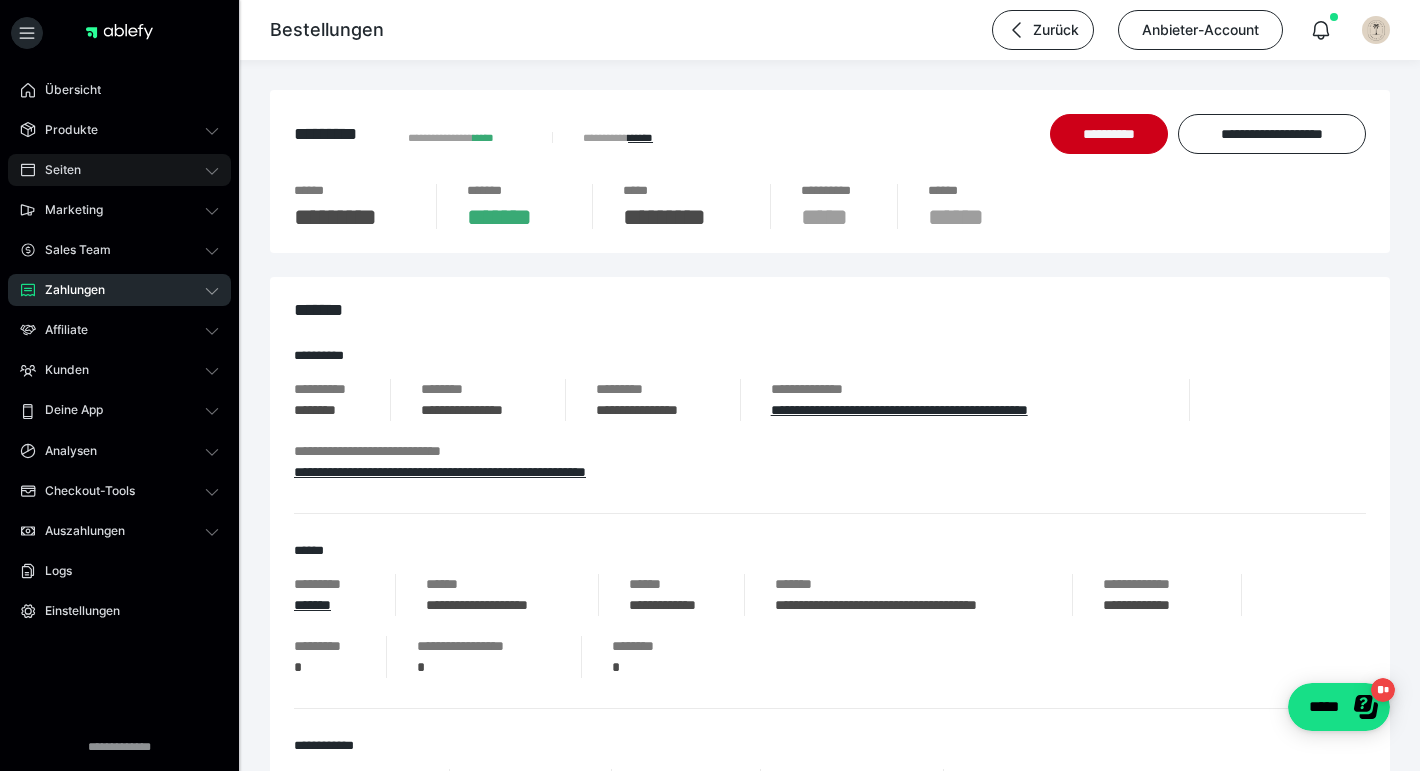 click 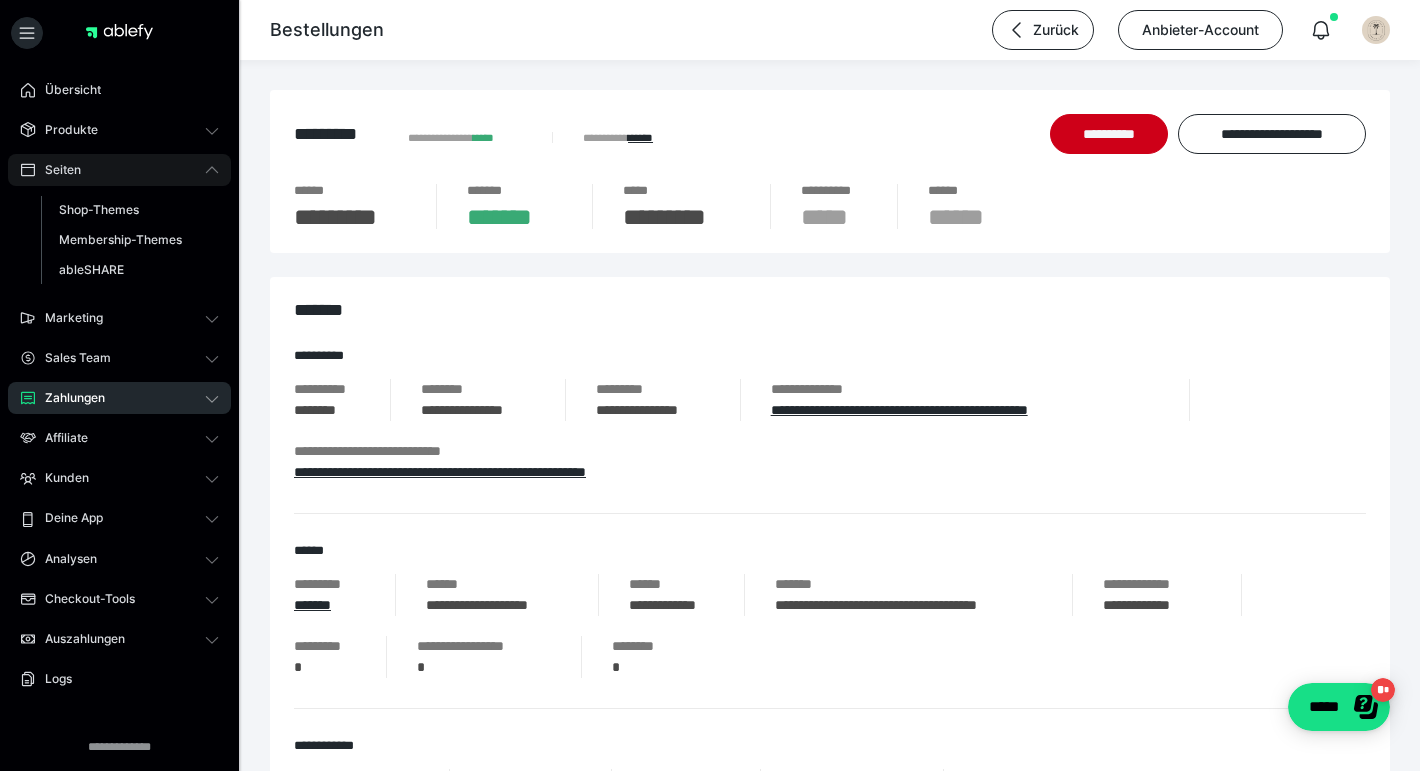 click 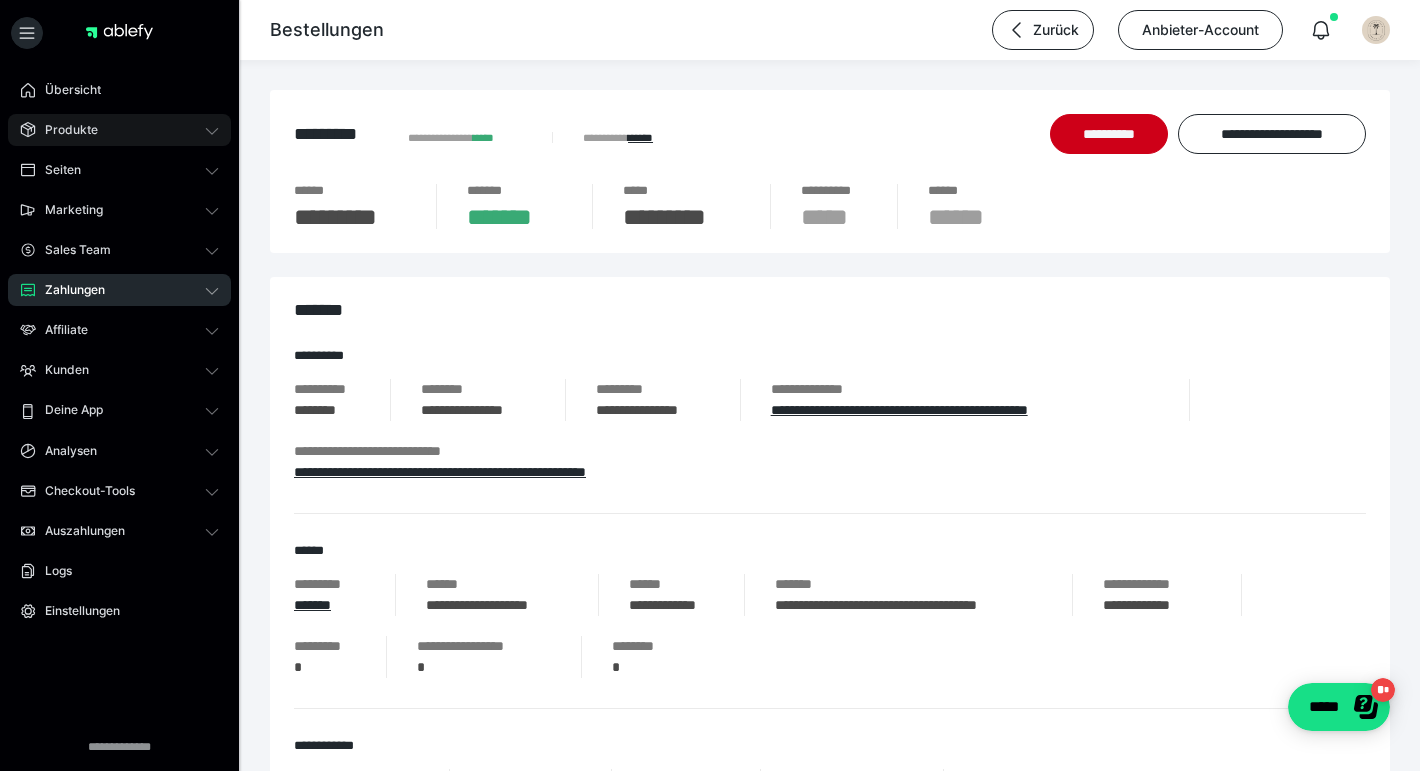 click 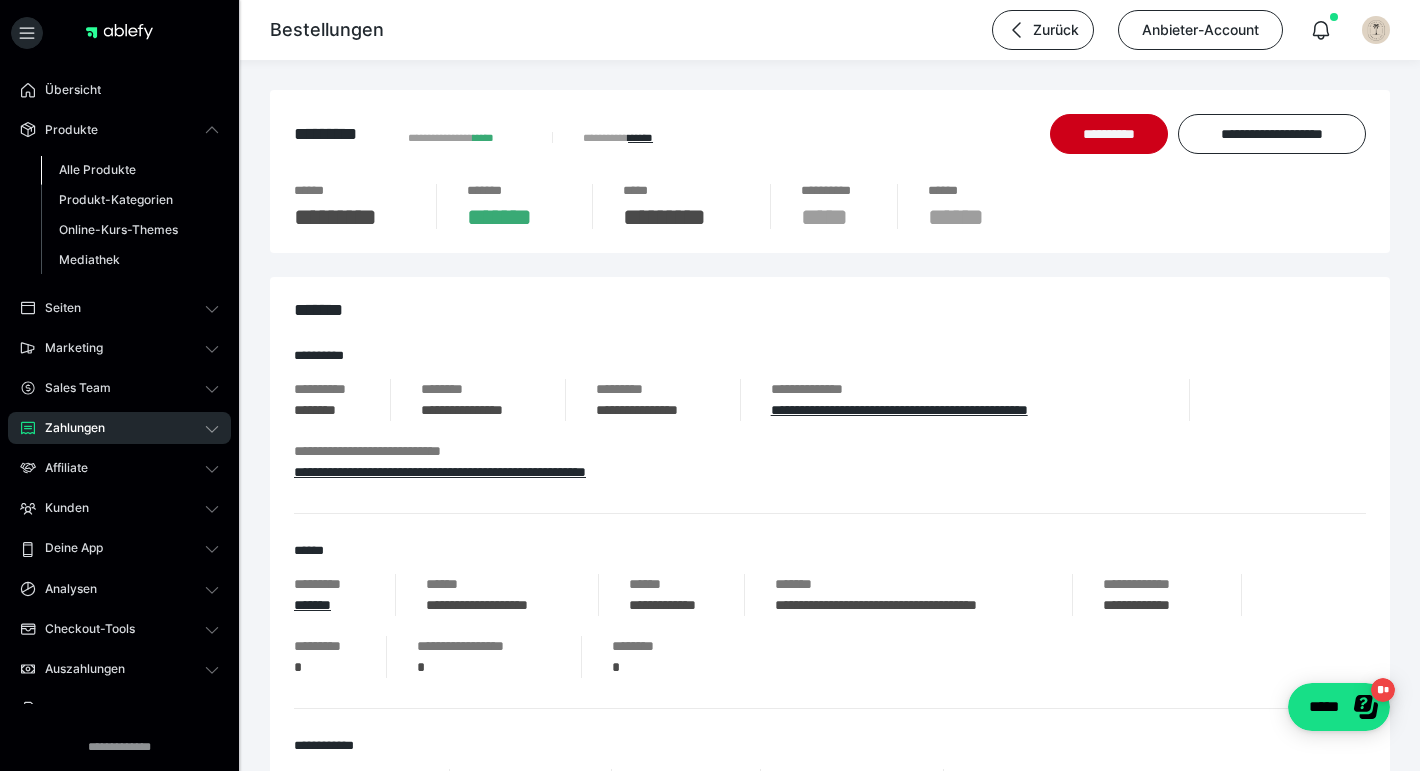 click on "Alle Produkte" at bounding box center [97, 169] 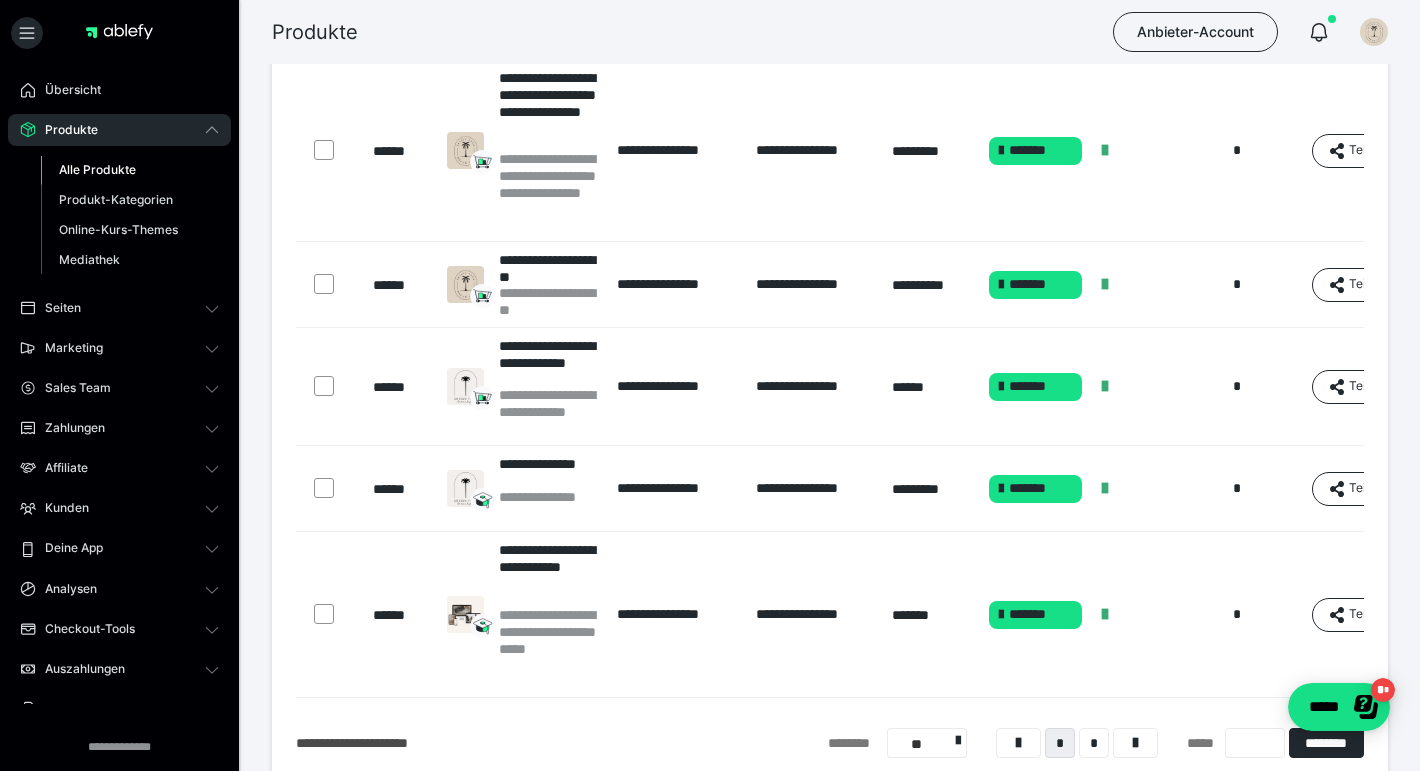 scroll, scrollTop: 532, scrollLeft: 0, axis: vertical 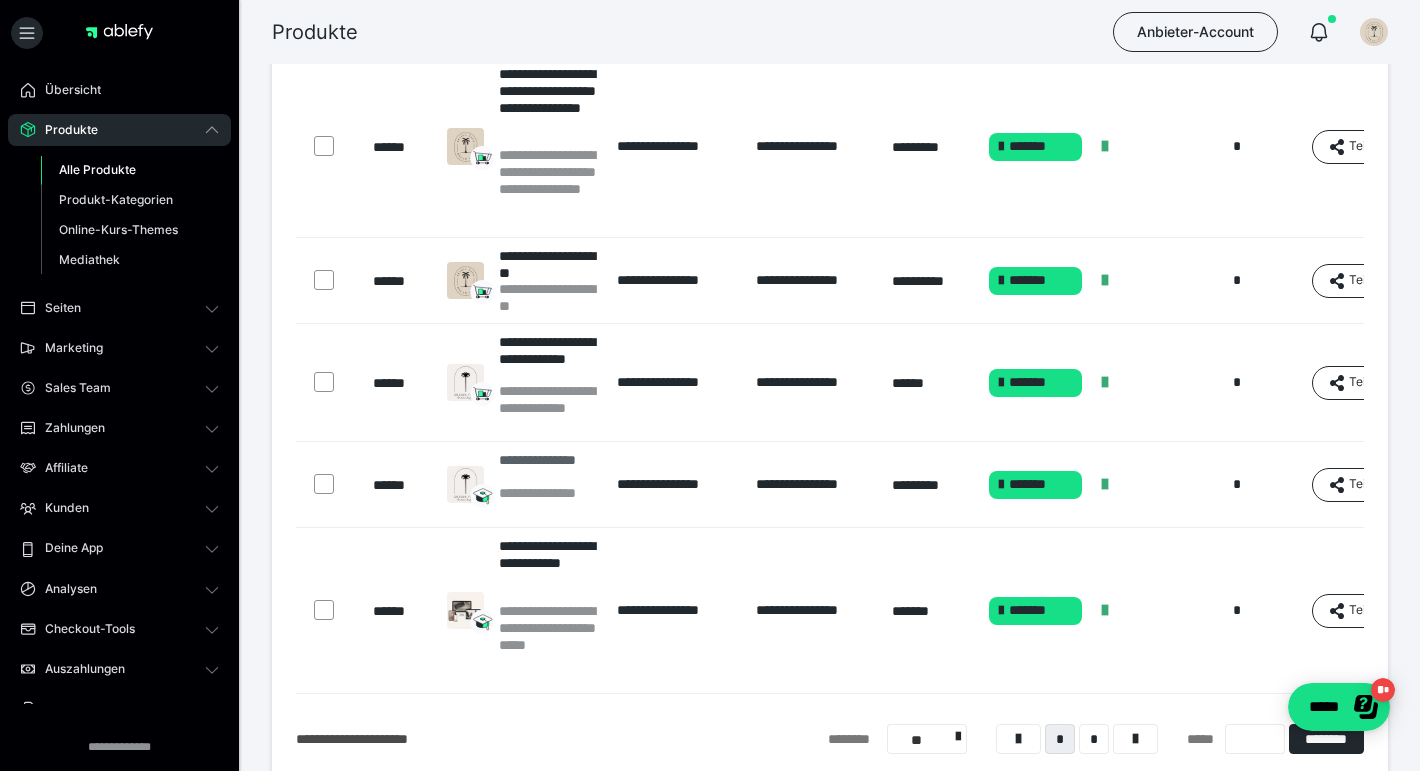 click on "**********" at bounding box center [548, 468] 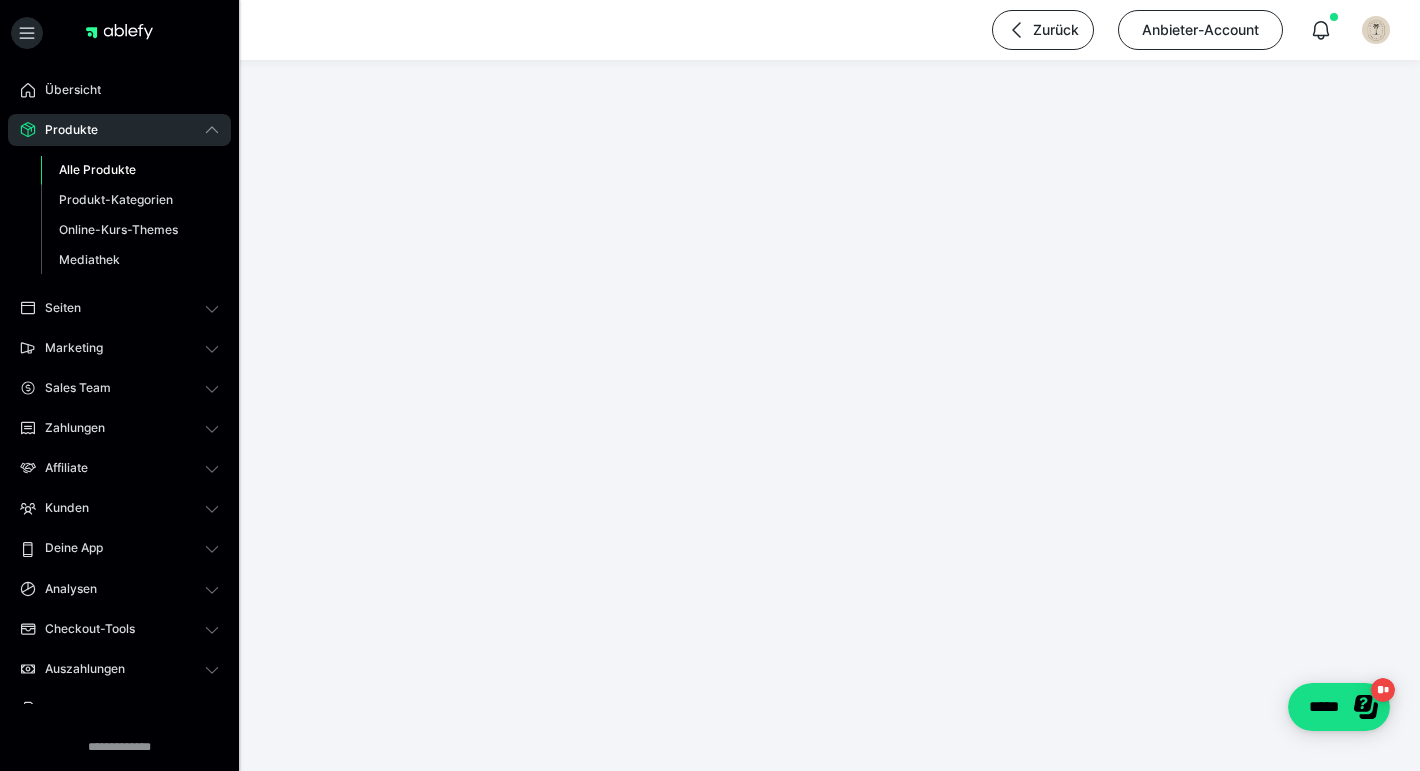 scroll, scrollTop: 0, scrollLeft: 0, axis: both 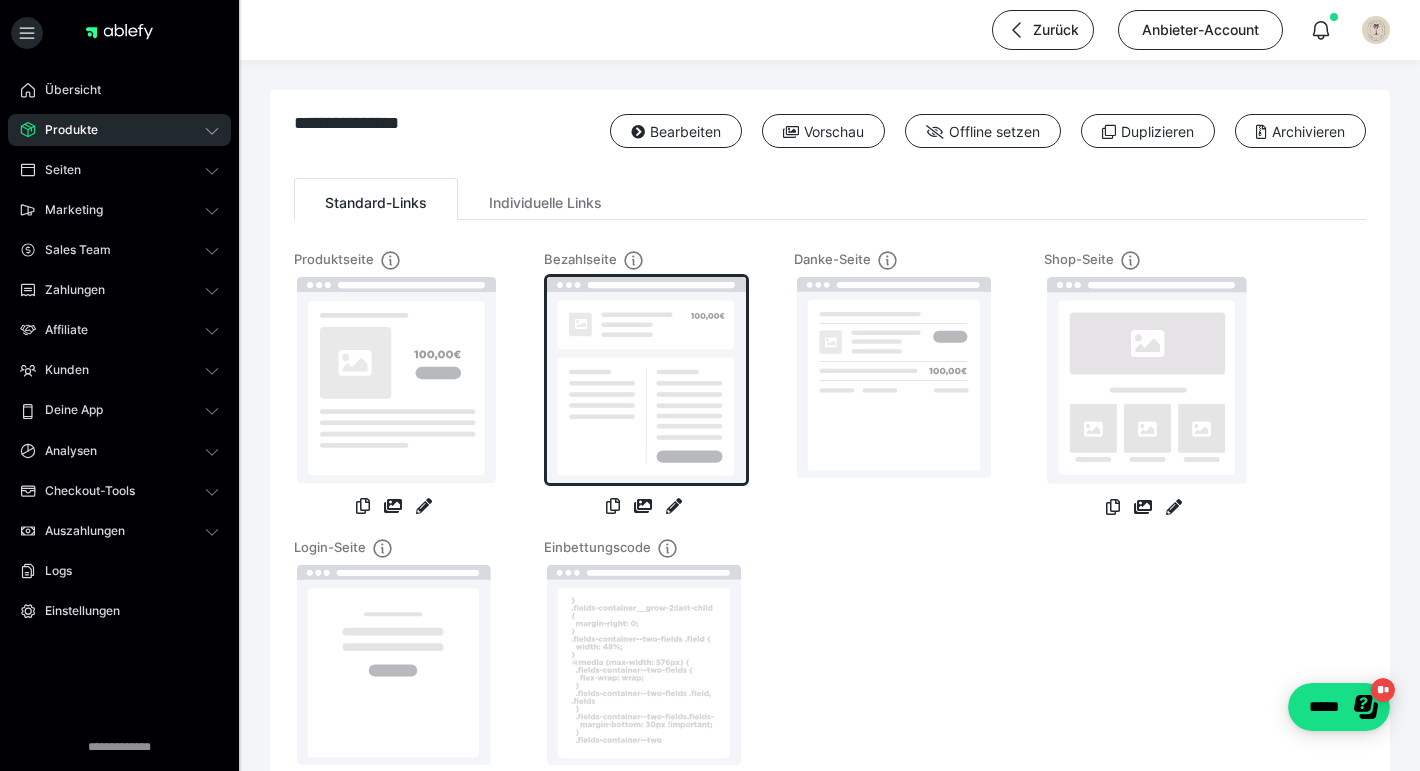 click at bounding box center [646, 380] 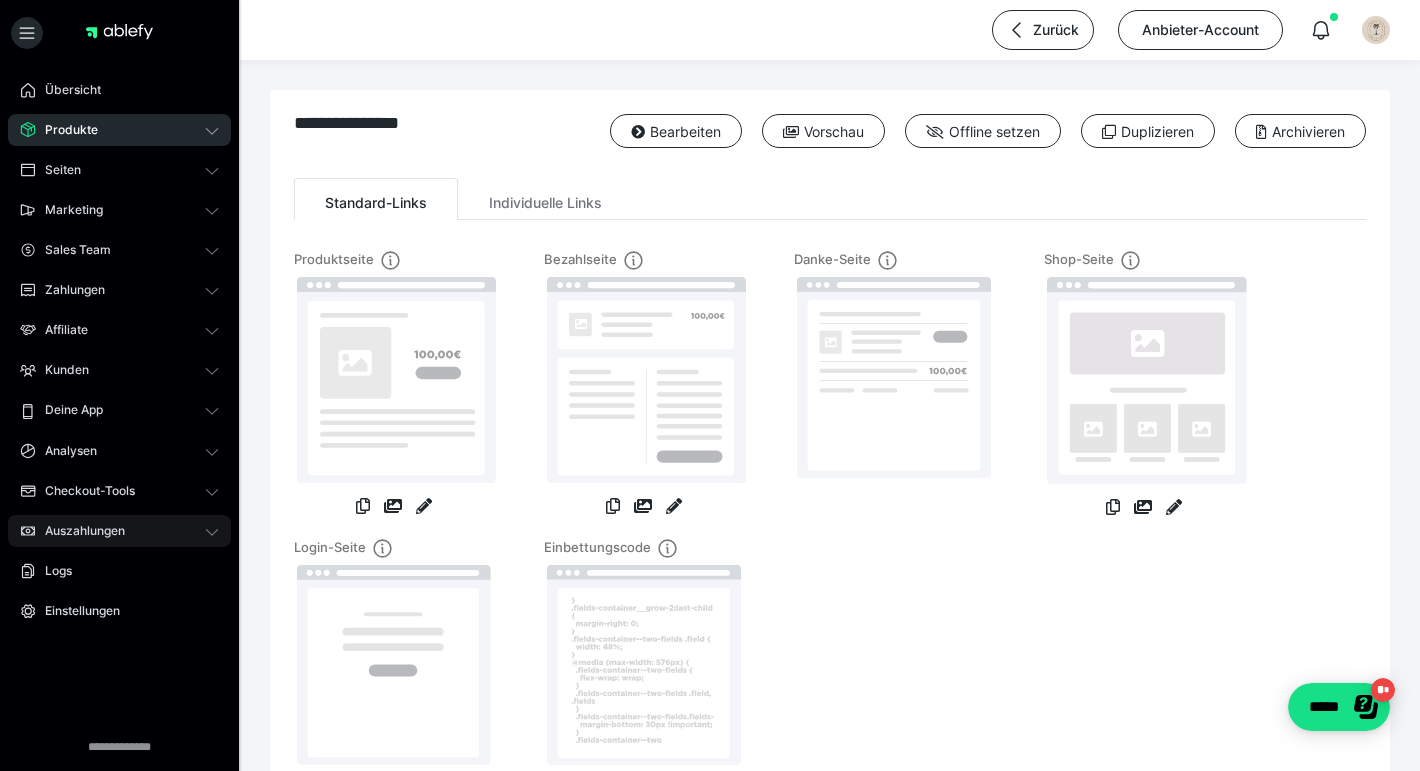 click 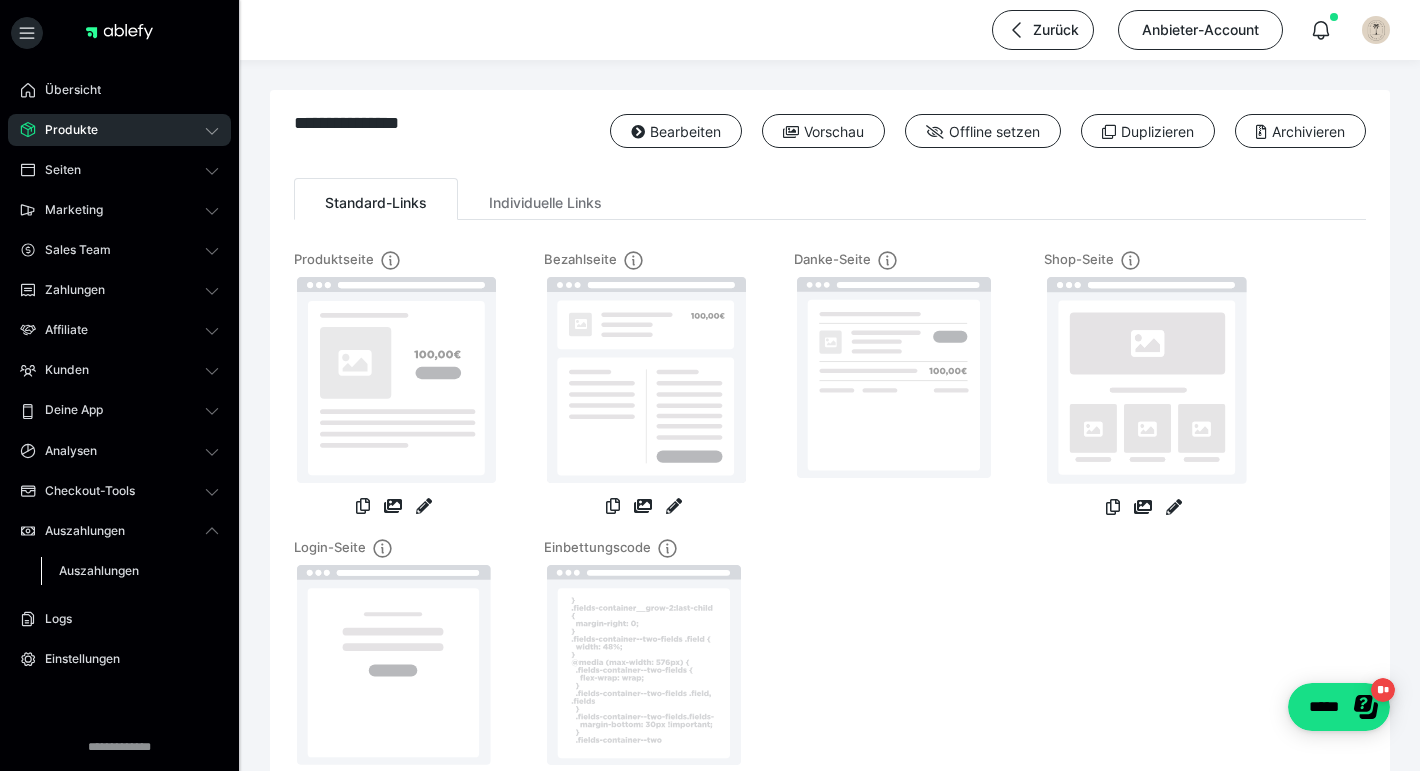 click on "Auszahlungen" at bounding box center [99, 570] 